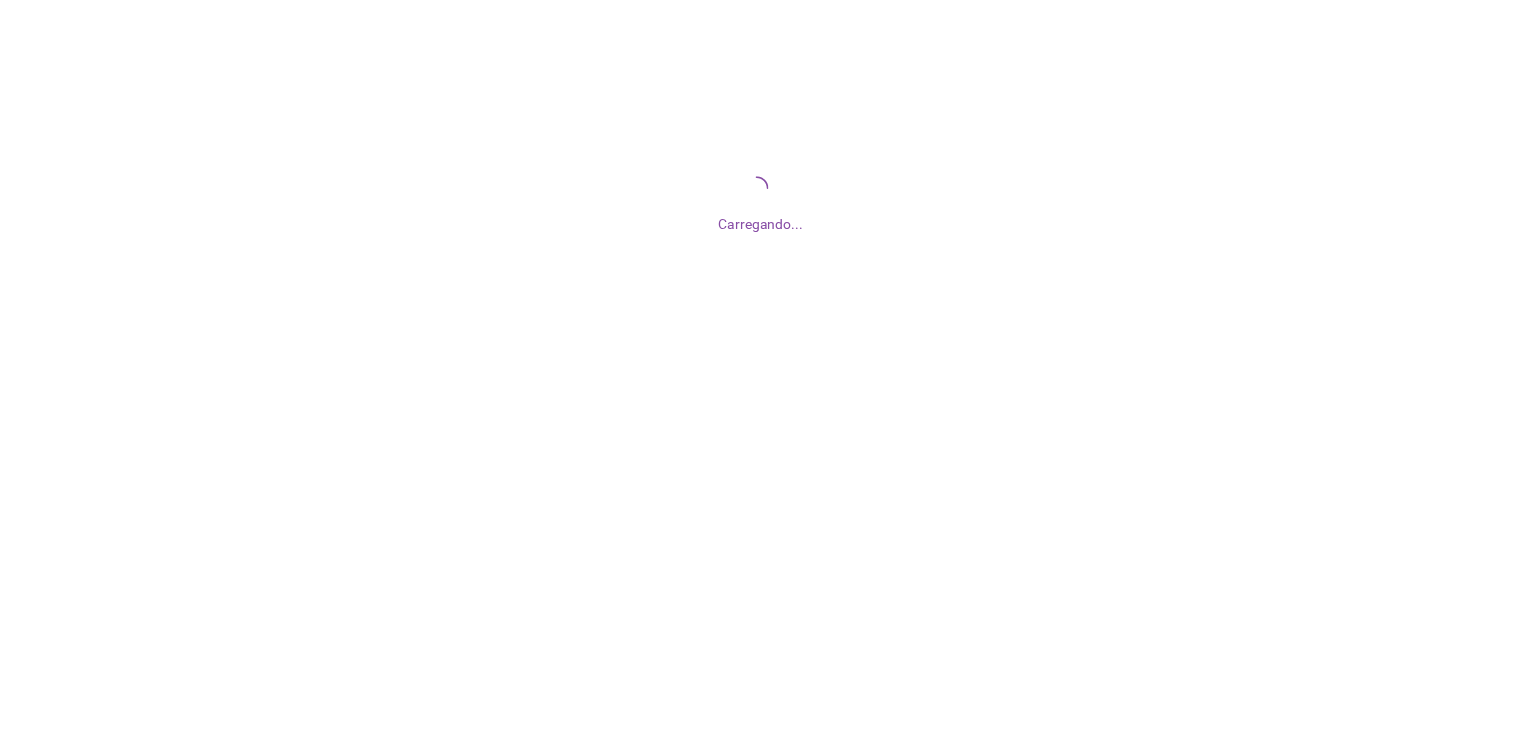 scroll, scrollTop: 0, scrollLeft: 0, axis: both 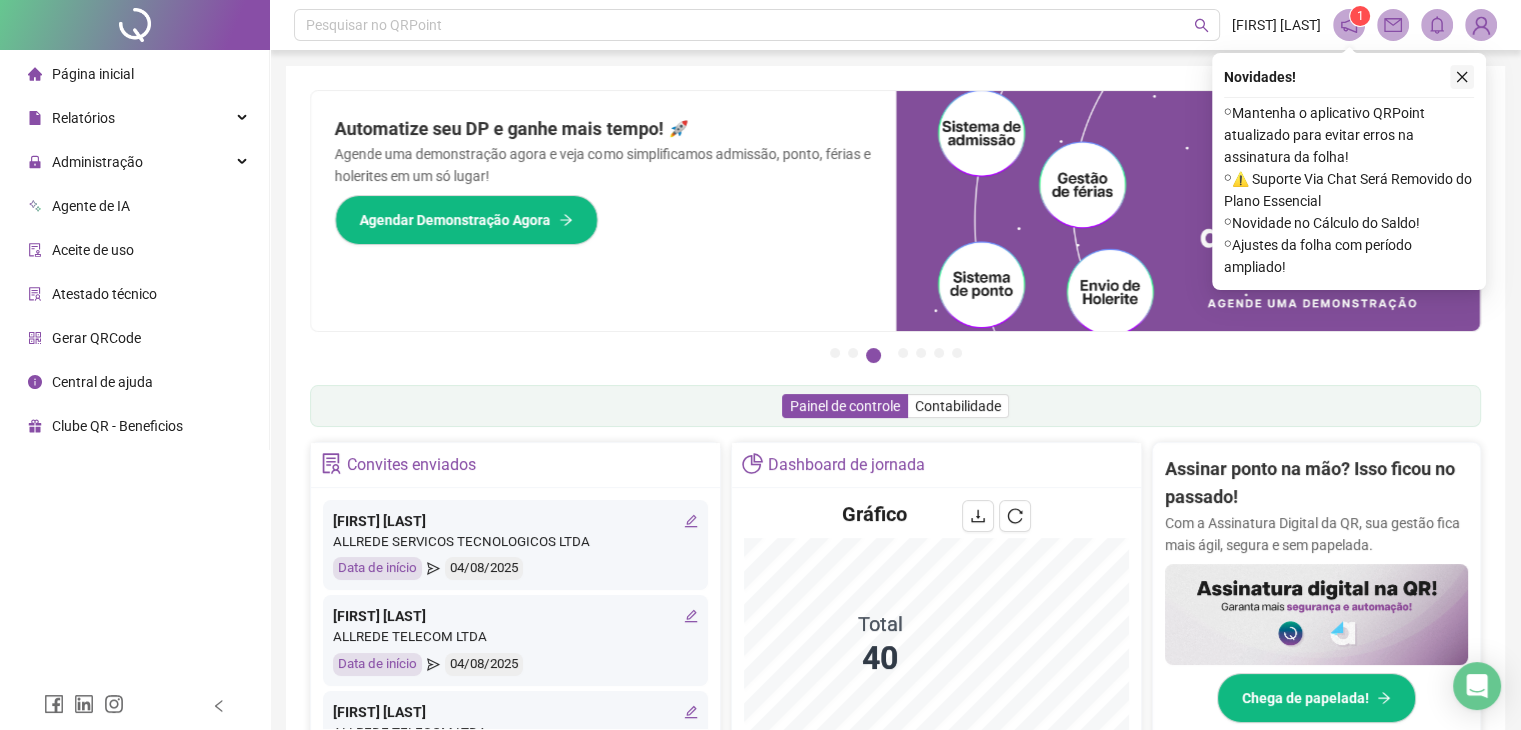click 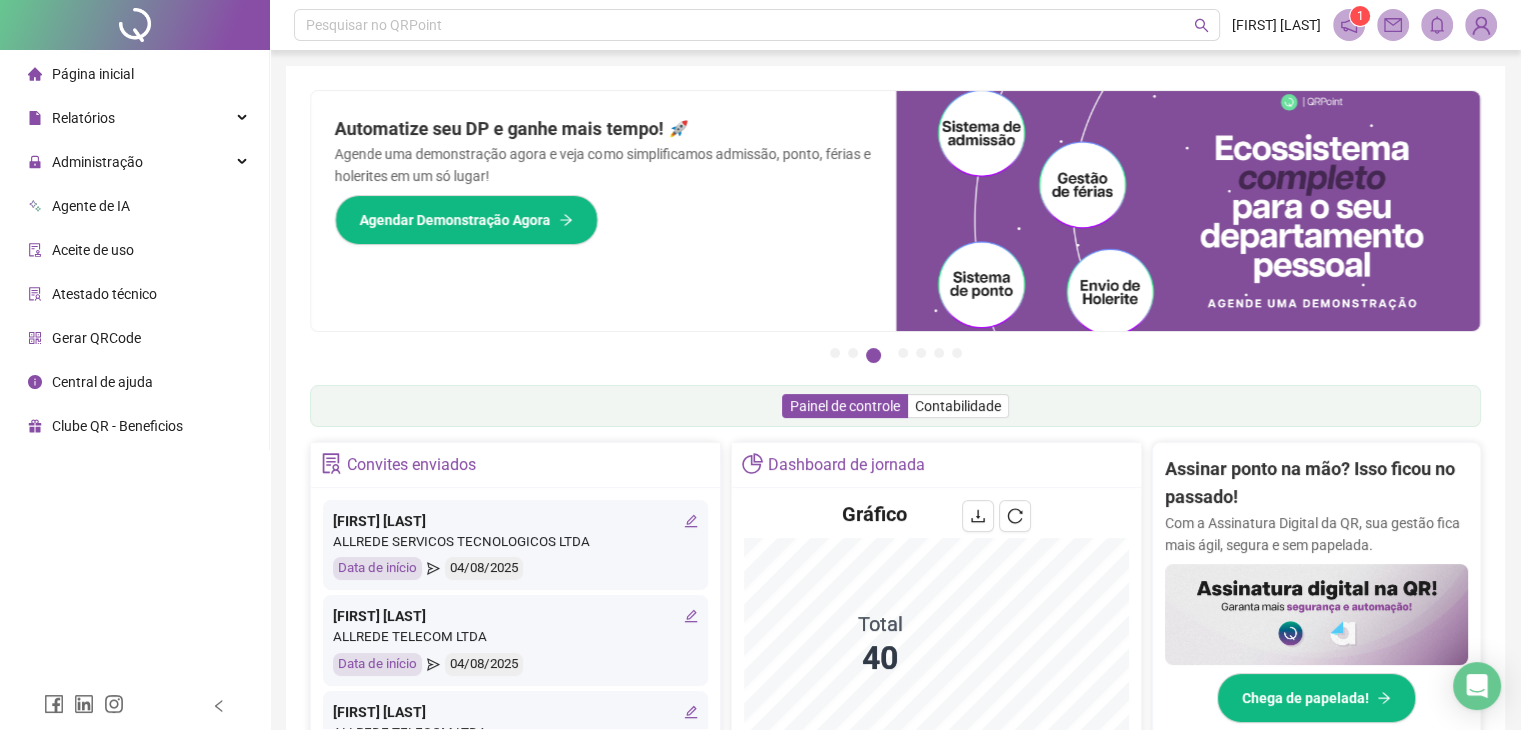 click 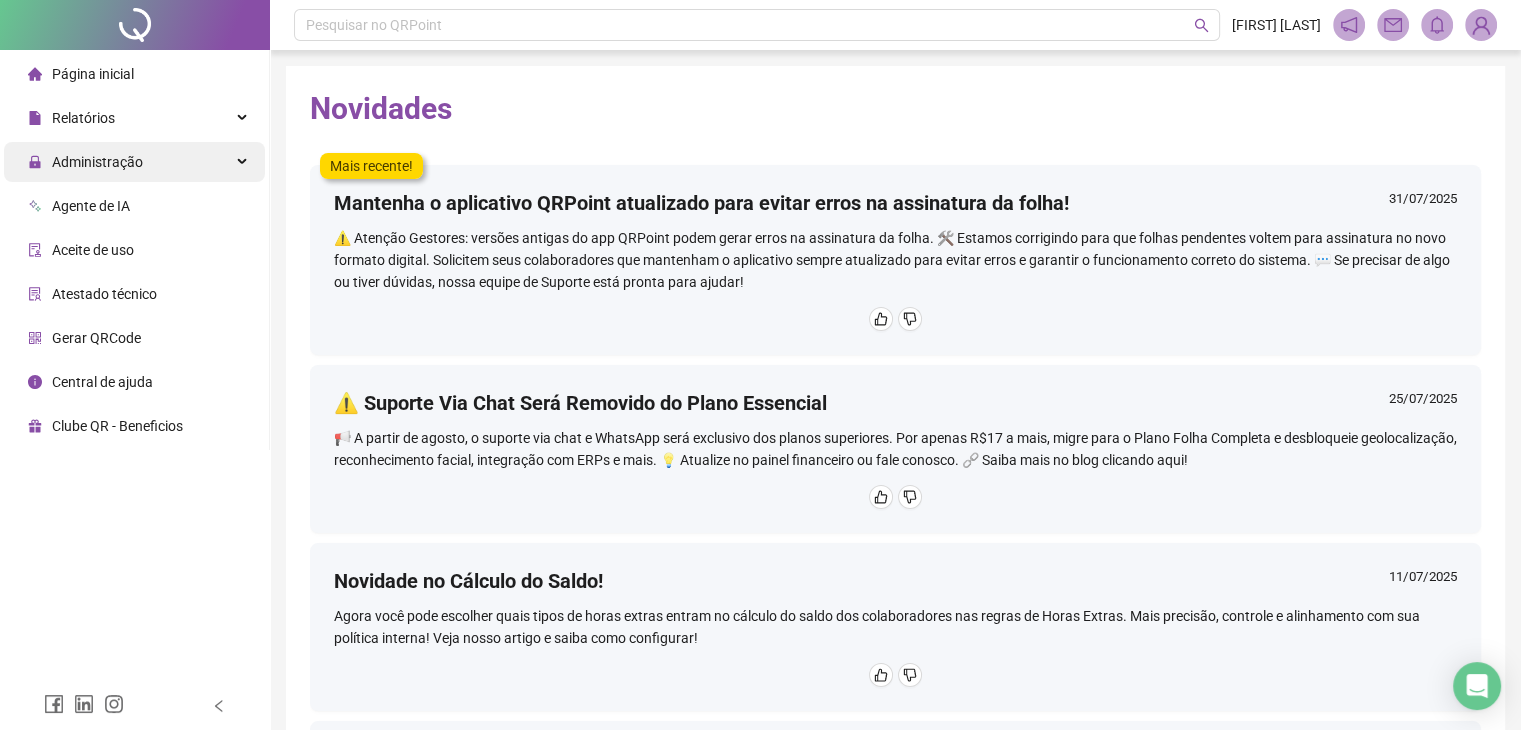 click on "Administração" at bounding box center (134, 162) 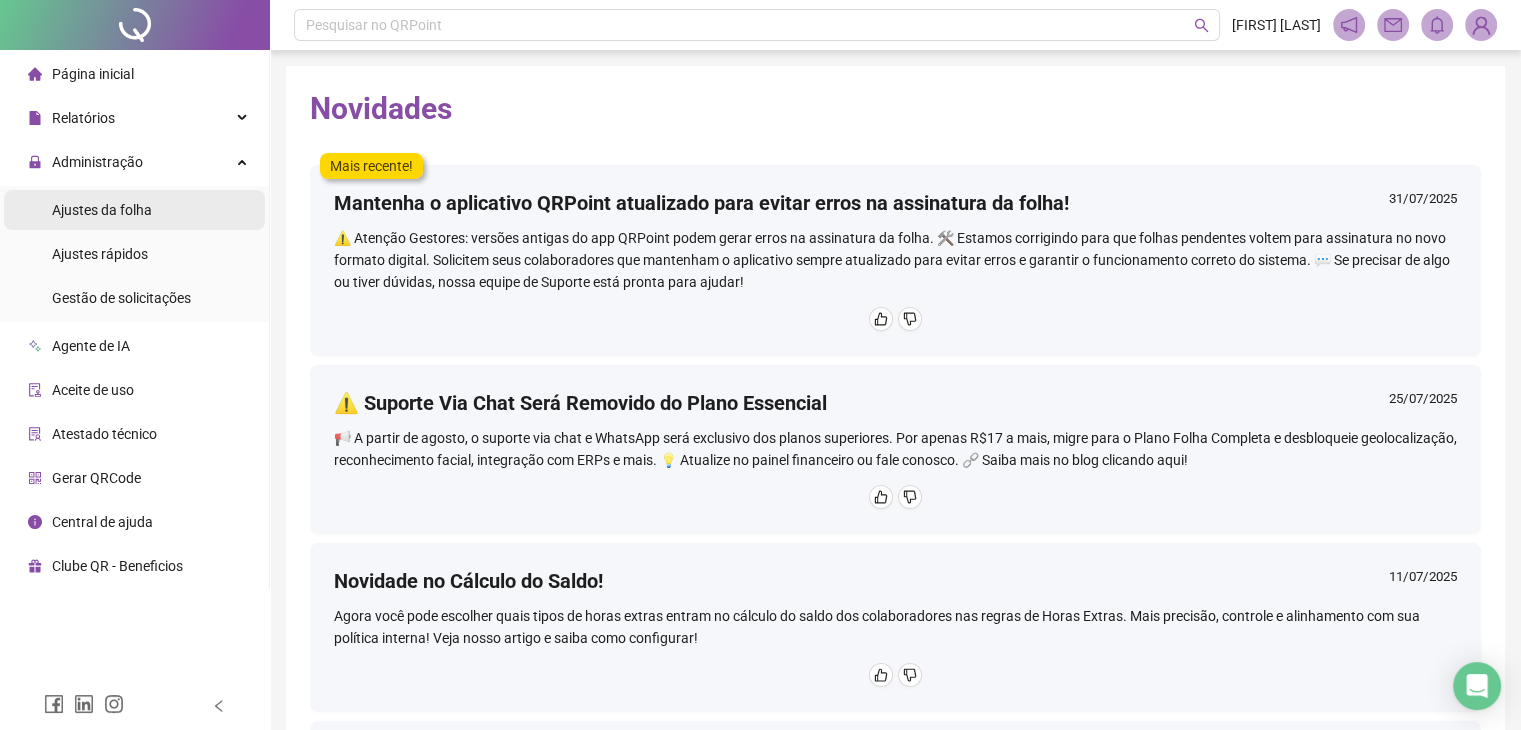 click on "Ajustes da folha" at bounding box center [134, 210] 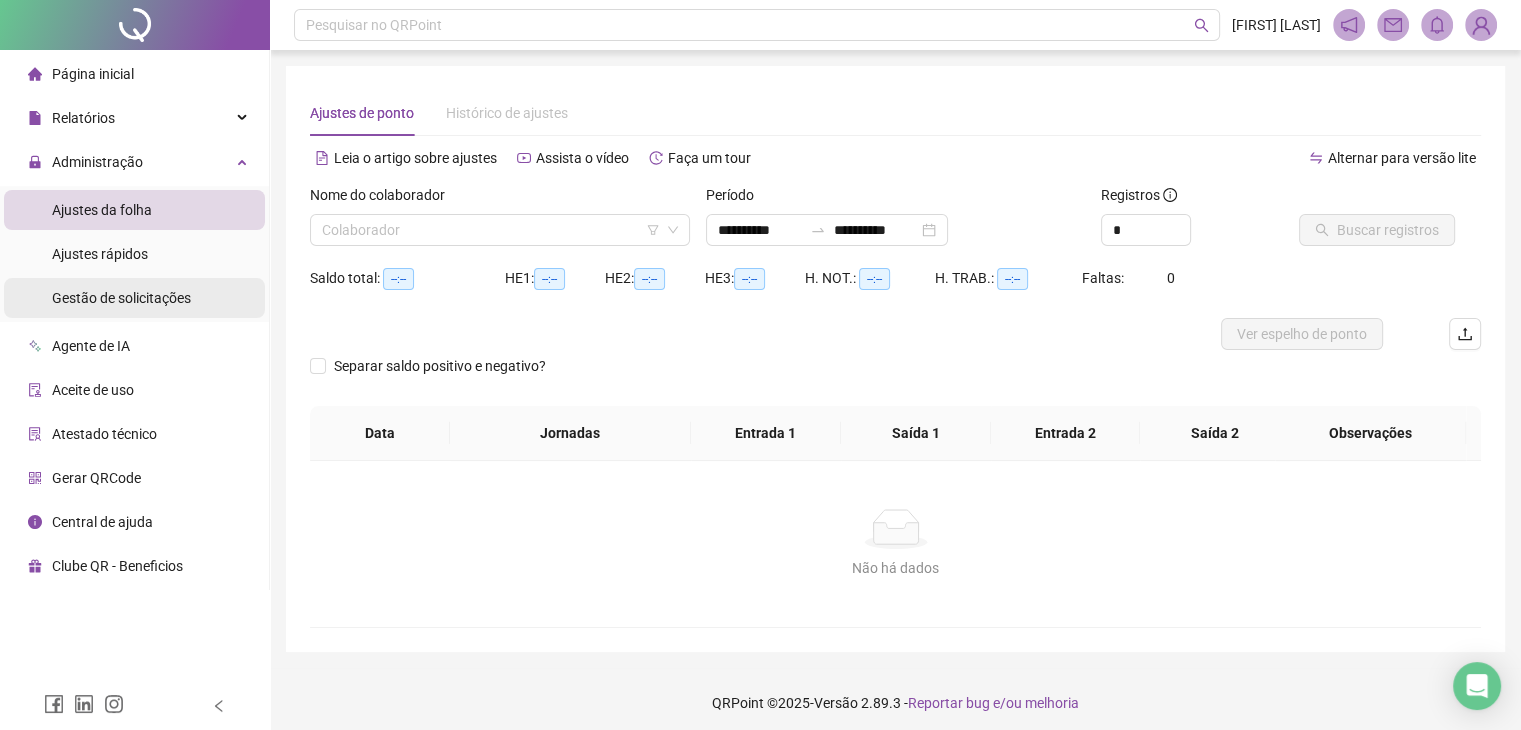 click on "Gestão de solicitações" at bounding box center (121, 298) 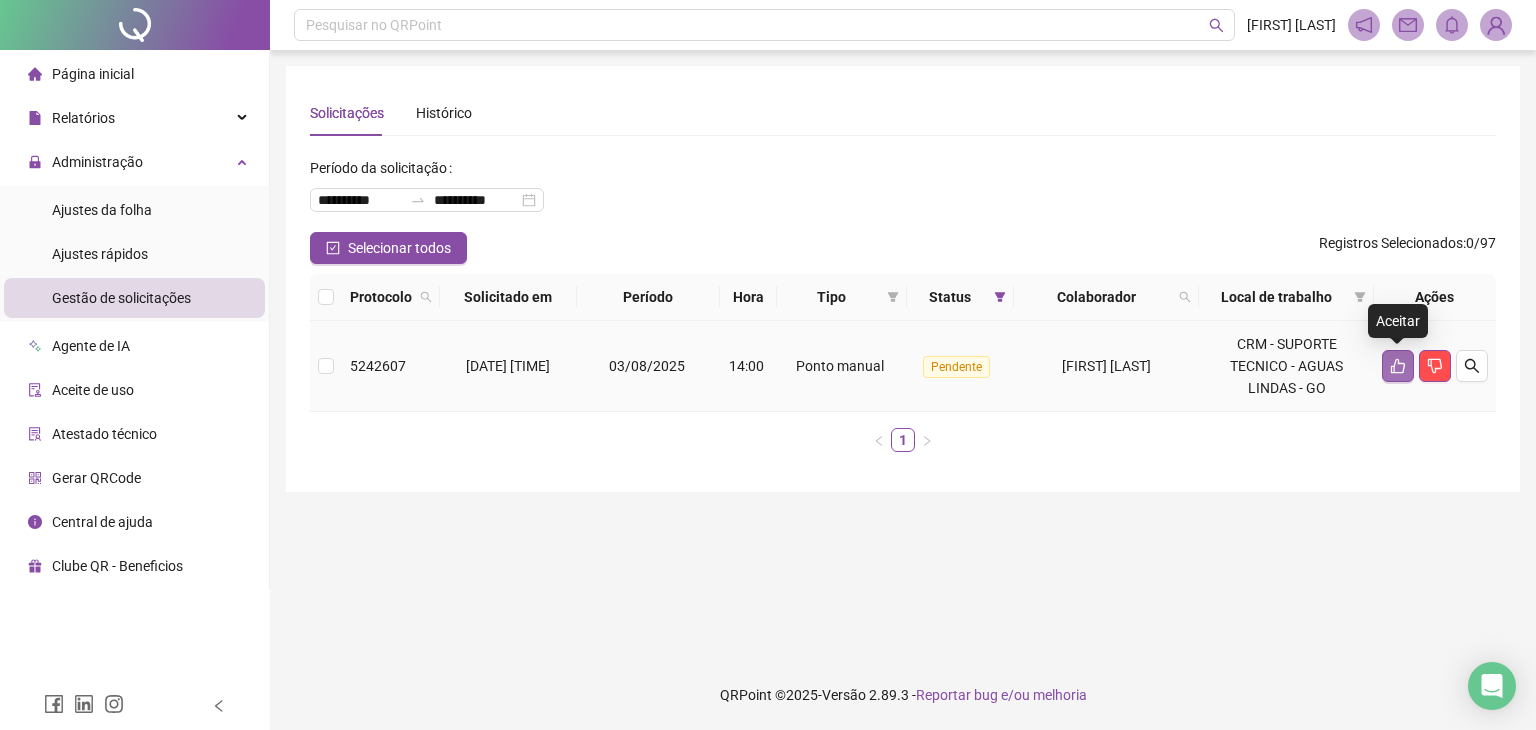 click 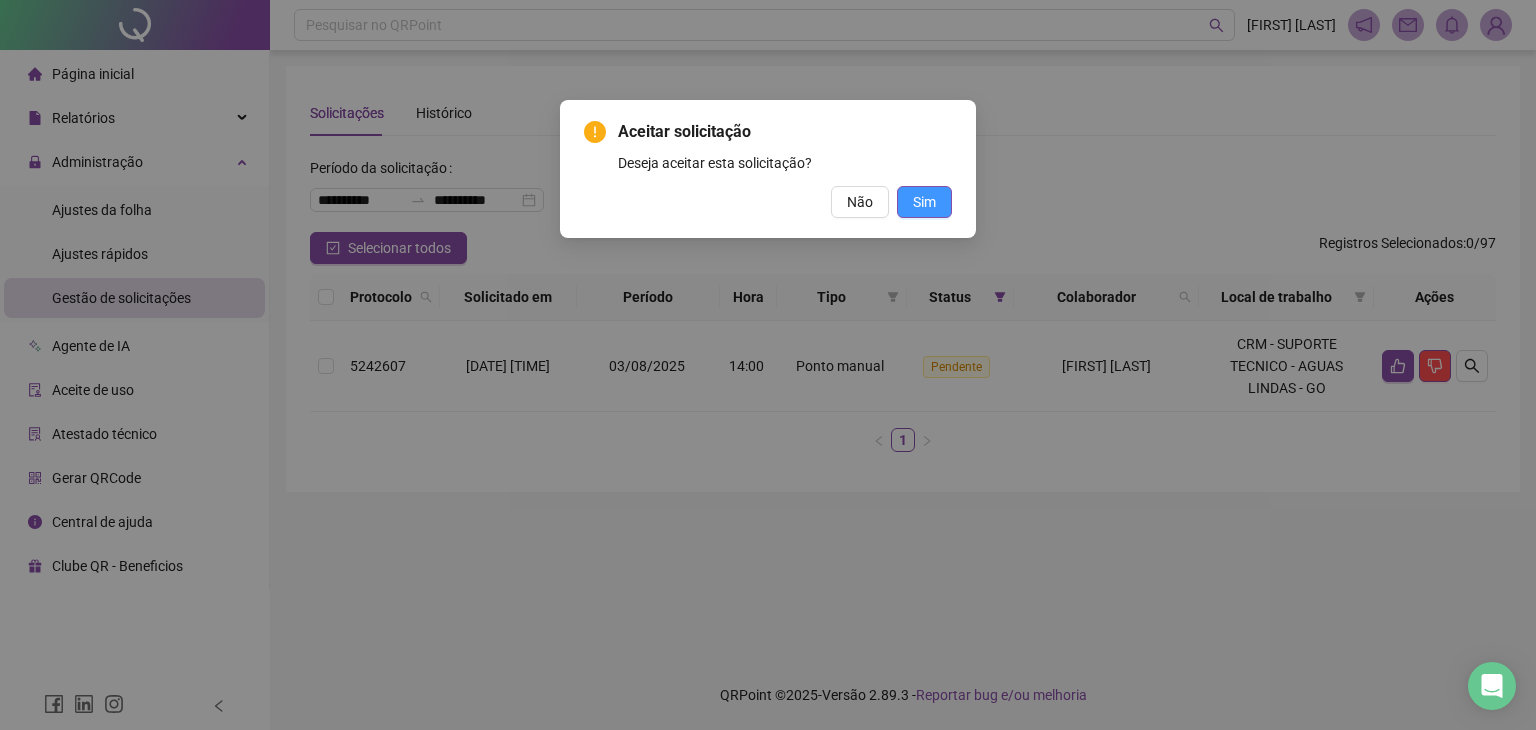 click on "Sim" at bounding box center (924, 202) 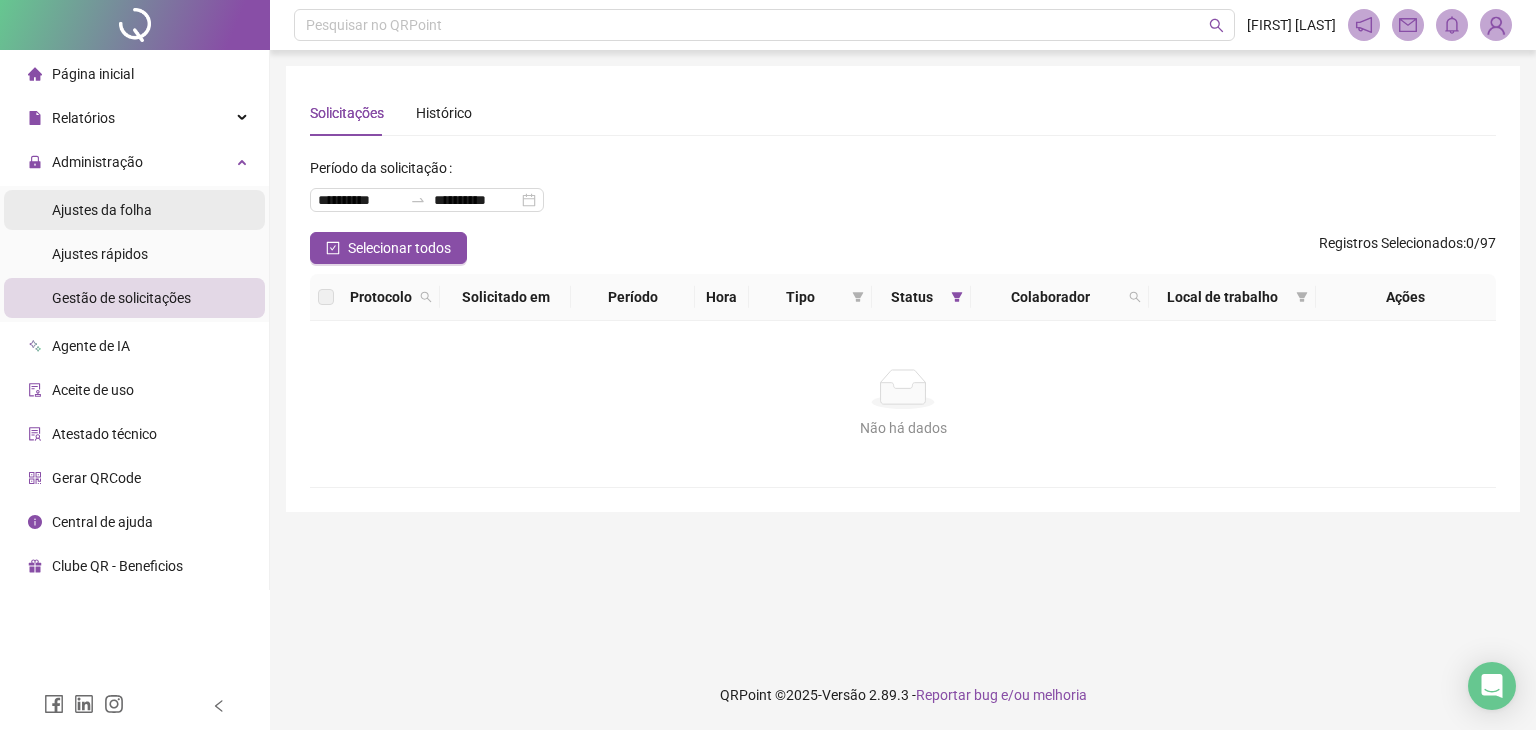 click on "Ajustes da folha" at bounding box center [102, 210] 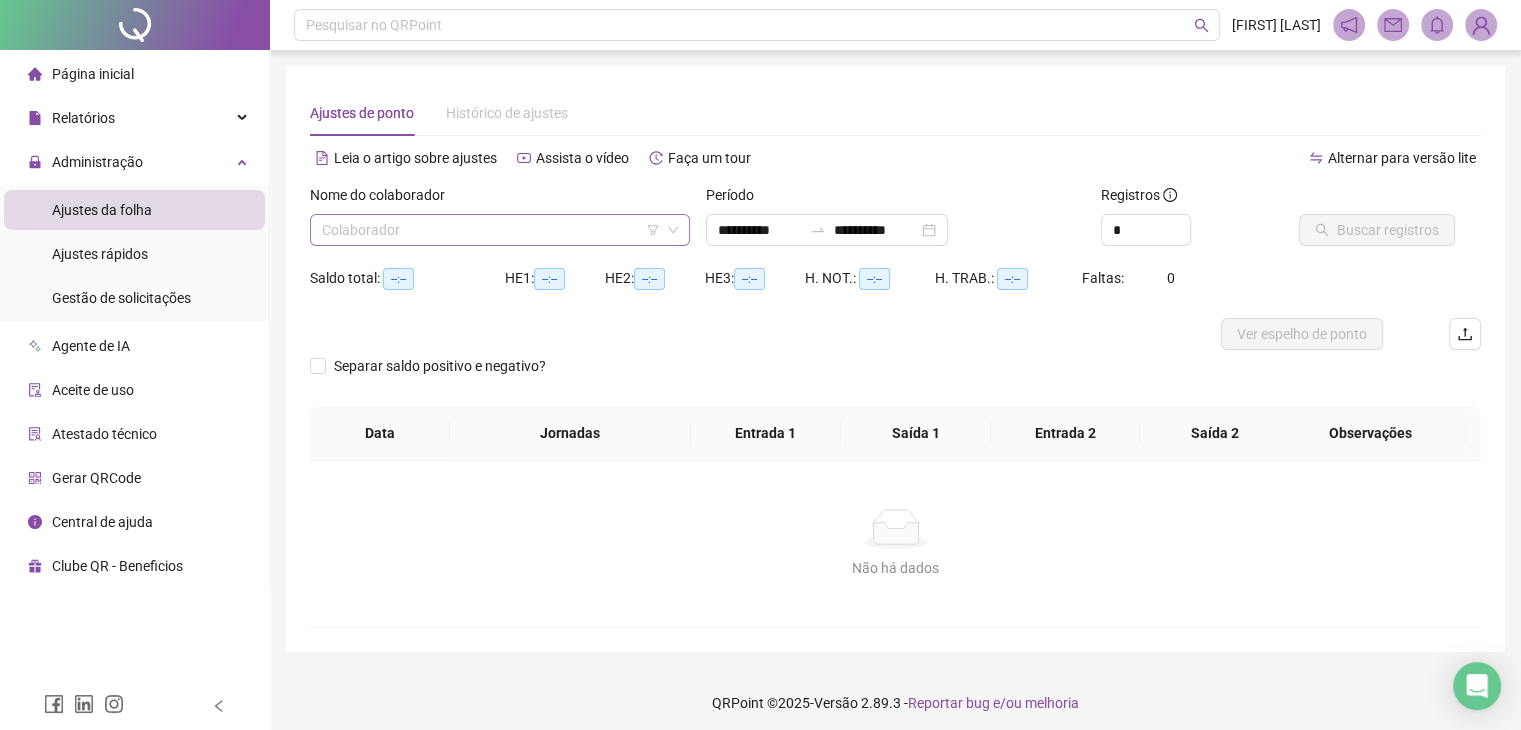 click at bounding box center (491, 230) 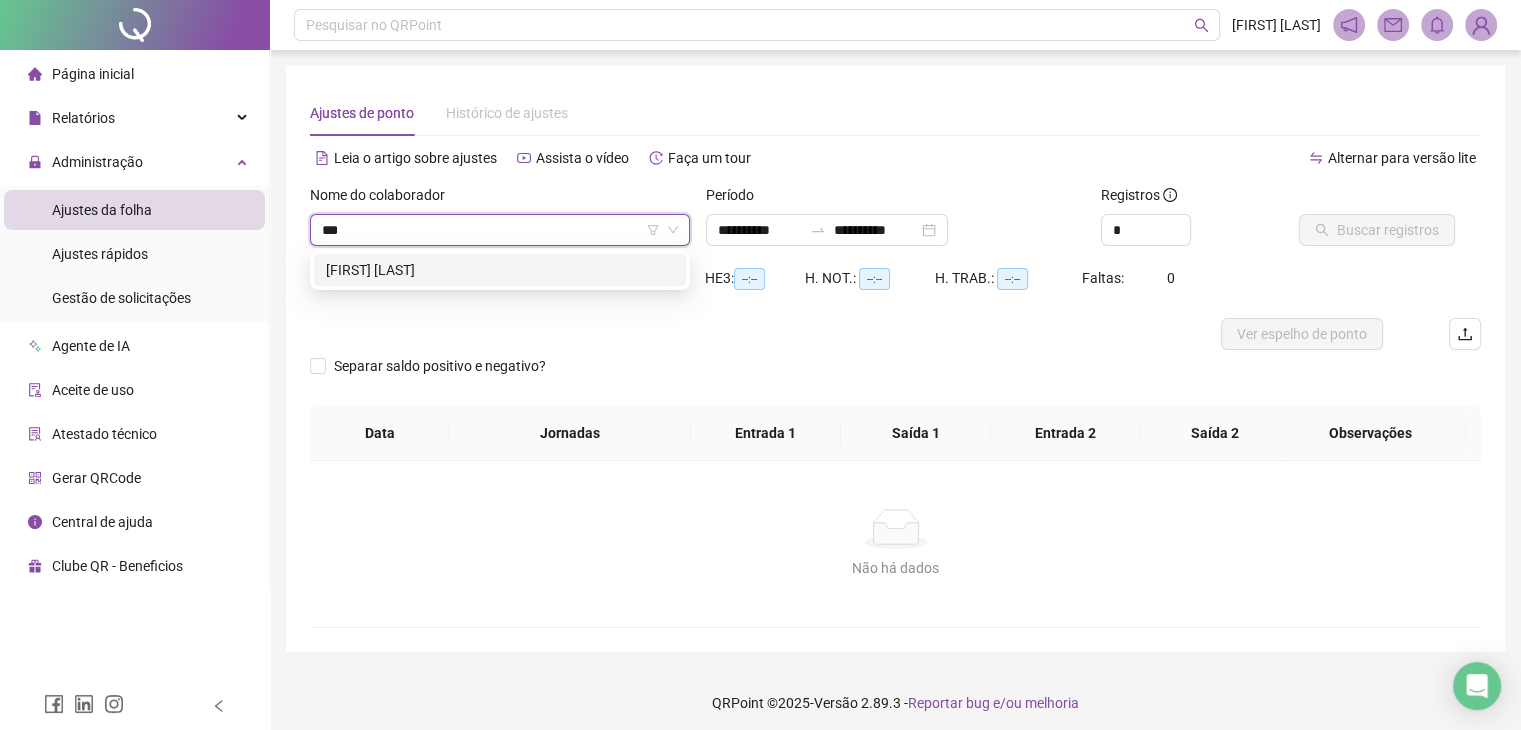 type on "****" 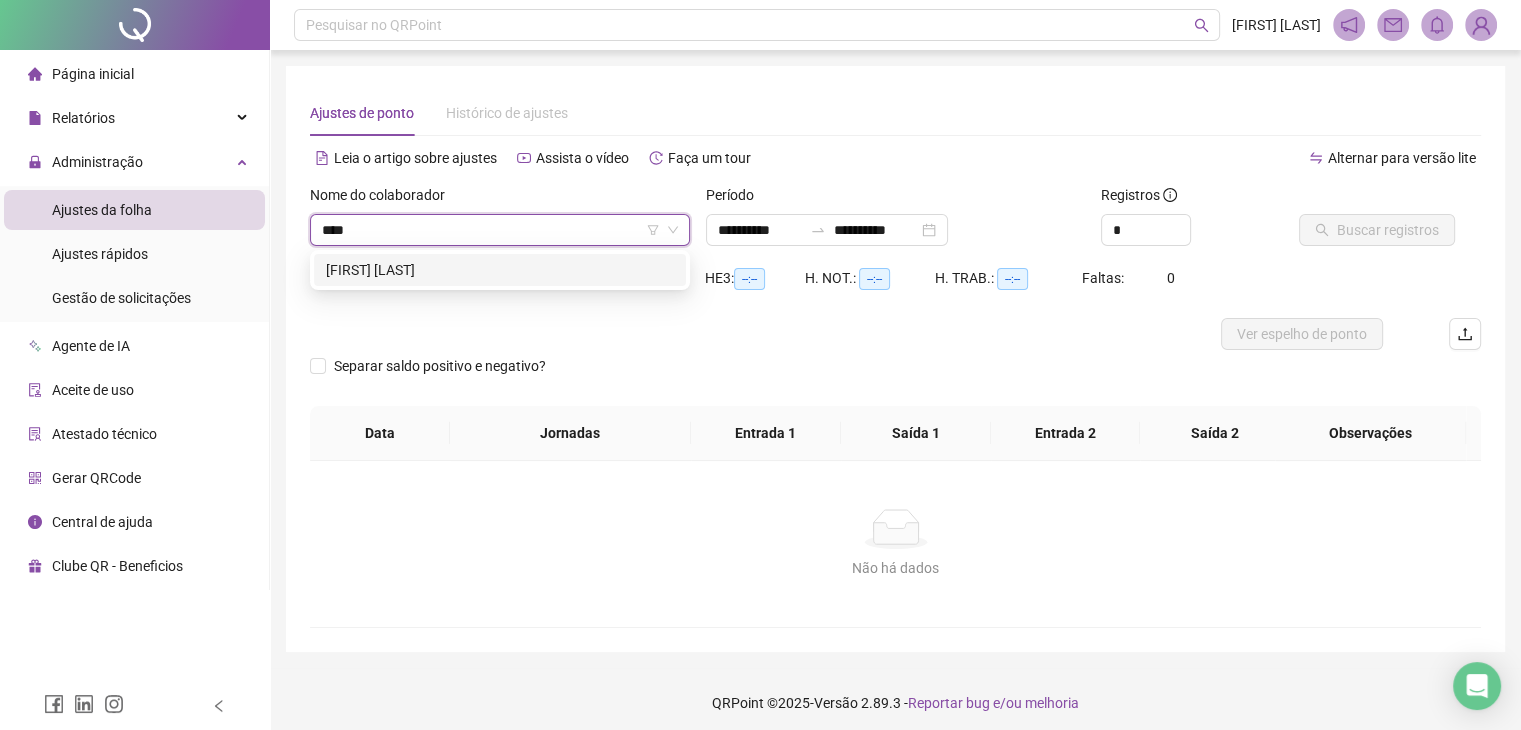 click on "[FIRST] [LAST]" at bounding box center [500, 270] 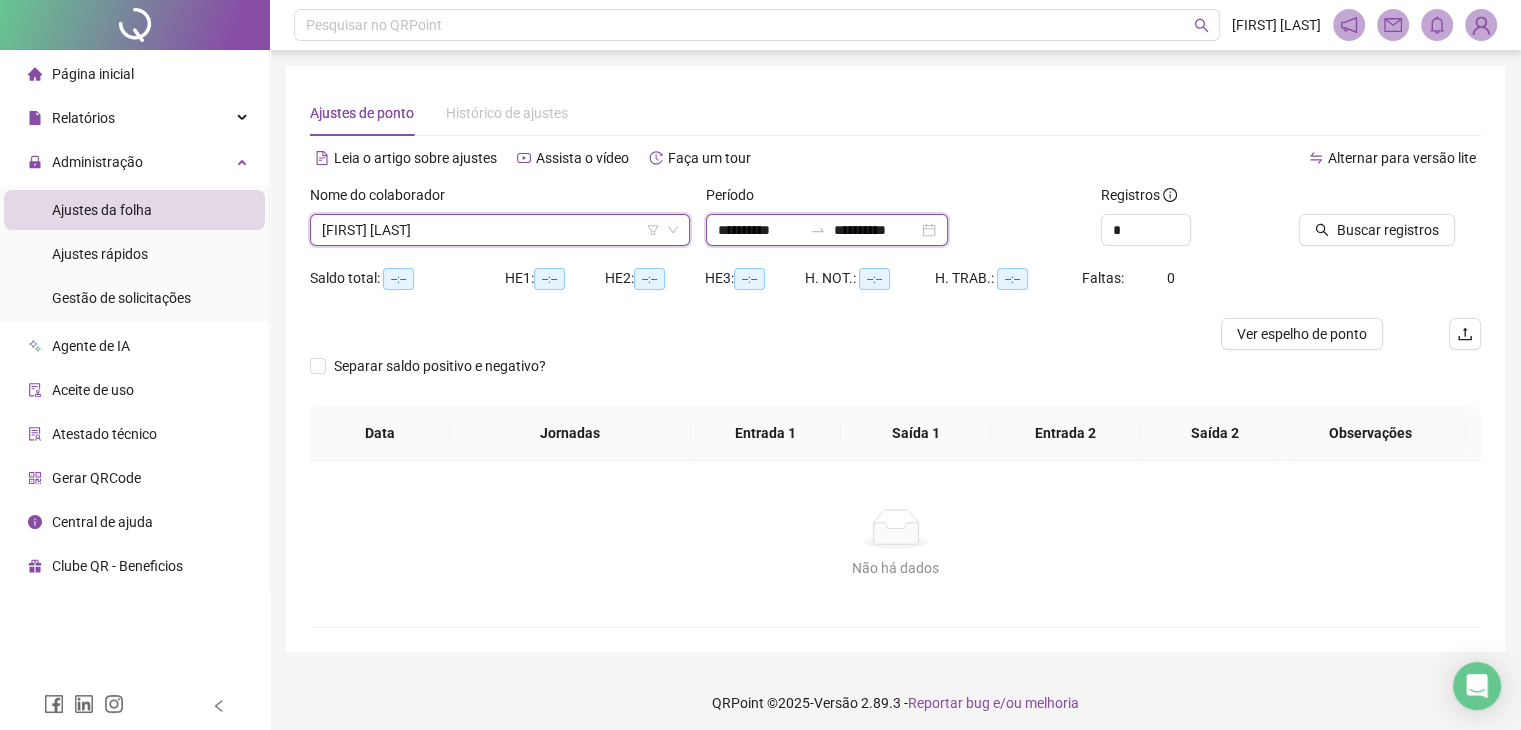 click on "**********" at bounding box center (760, 230) 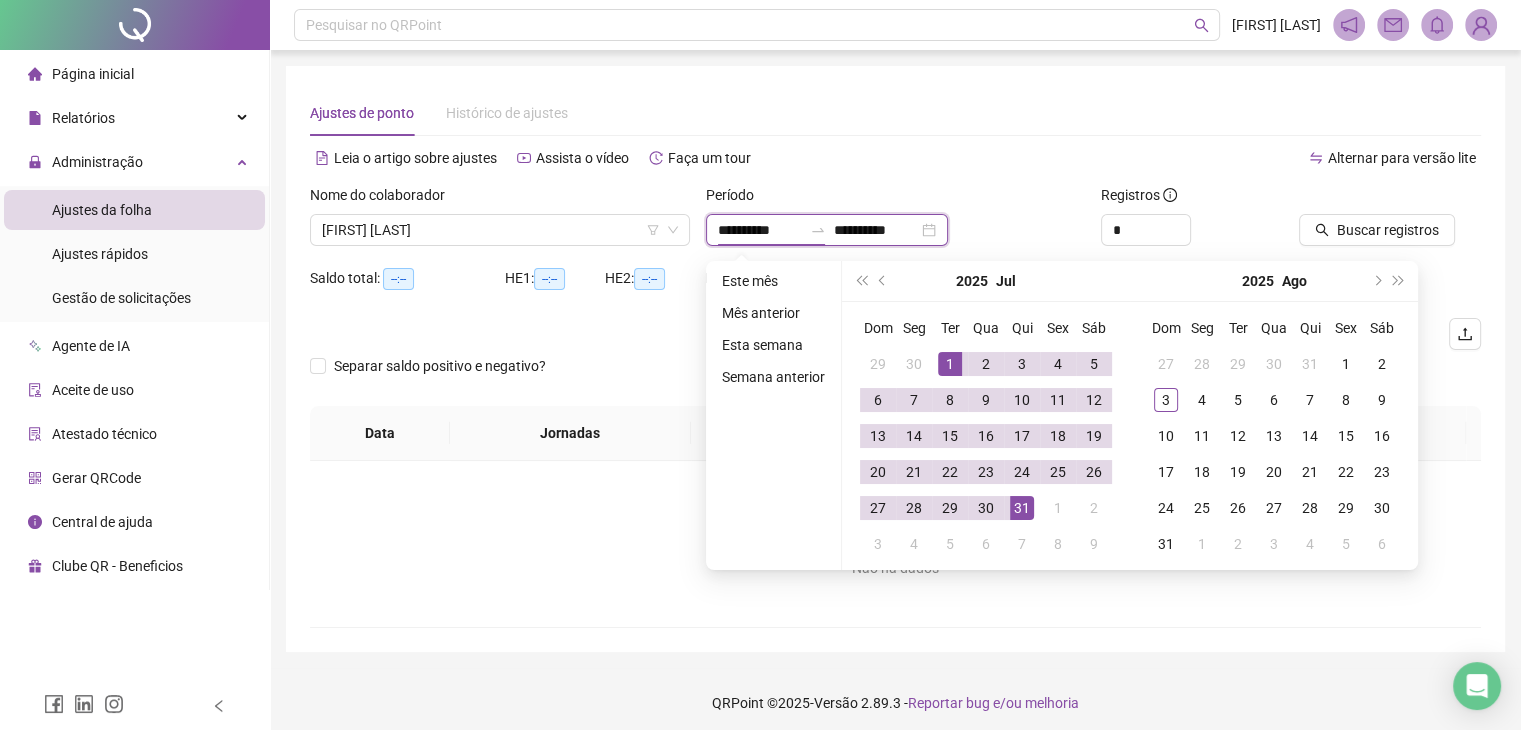 click on "**********" at bounding box center (760, 230) 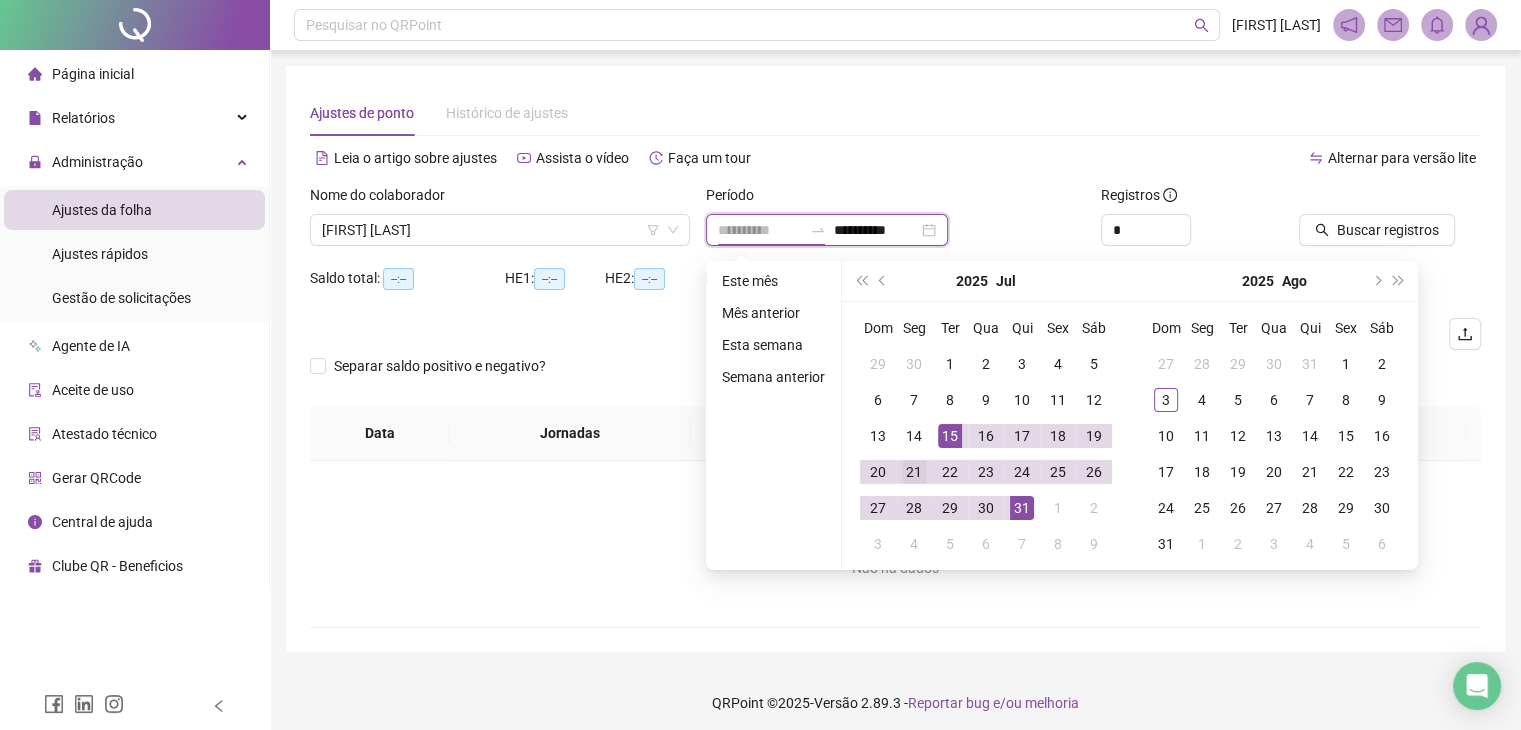 type on "**********" 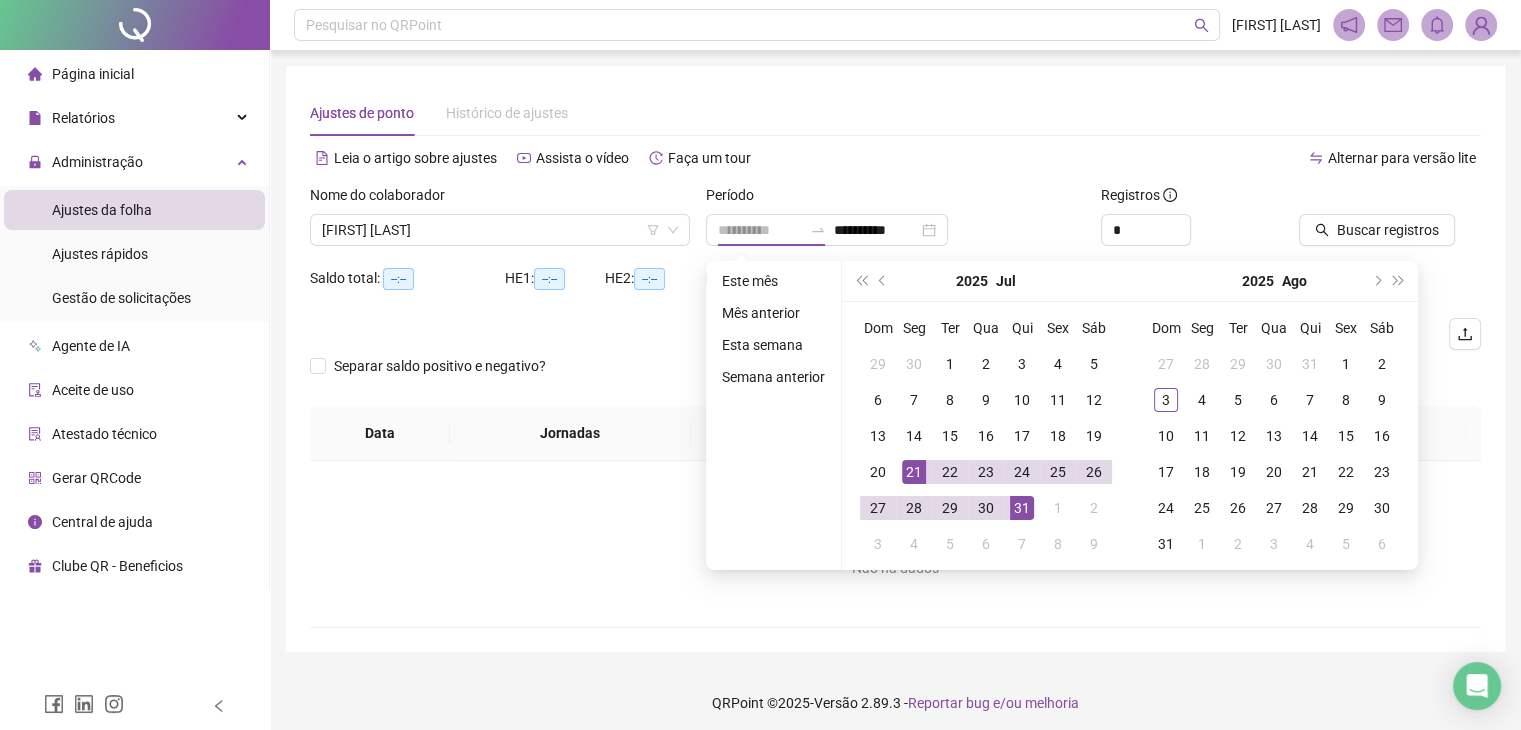 click on "21" at bounding box center (914, 472) 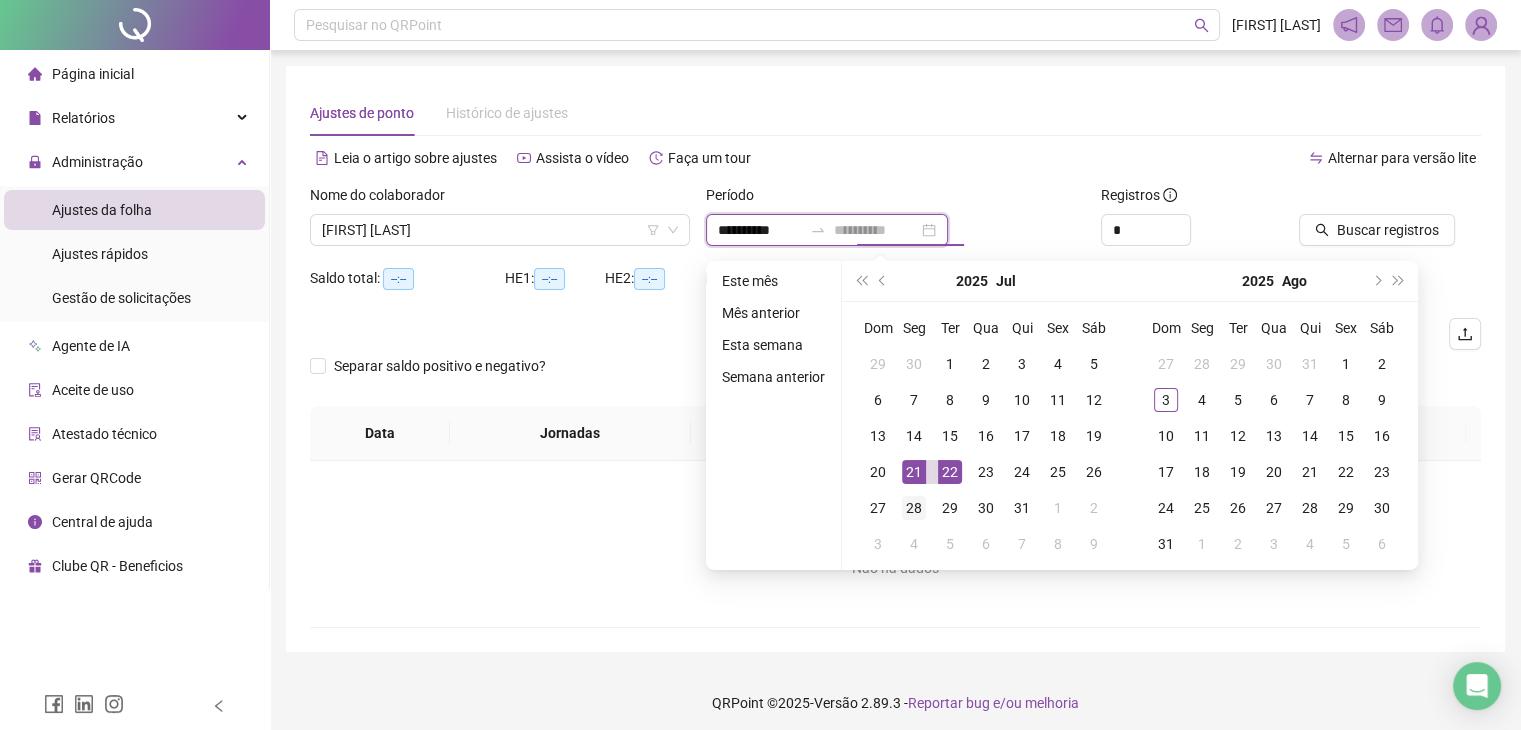 type on "**********" 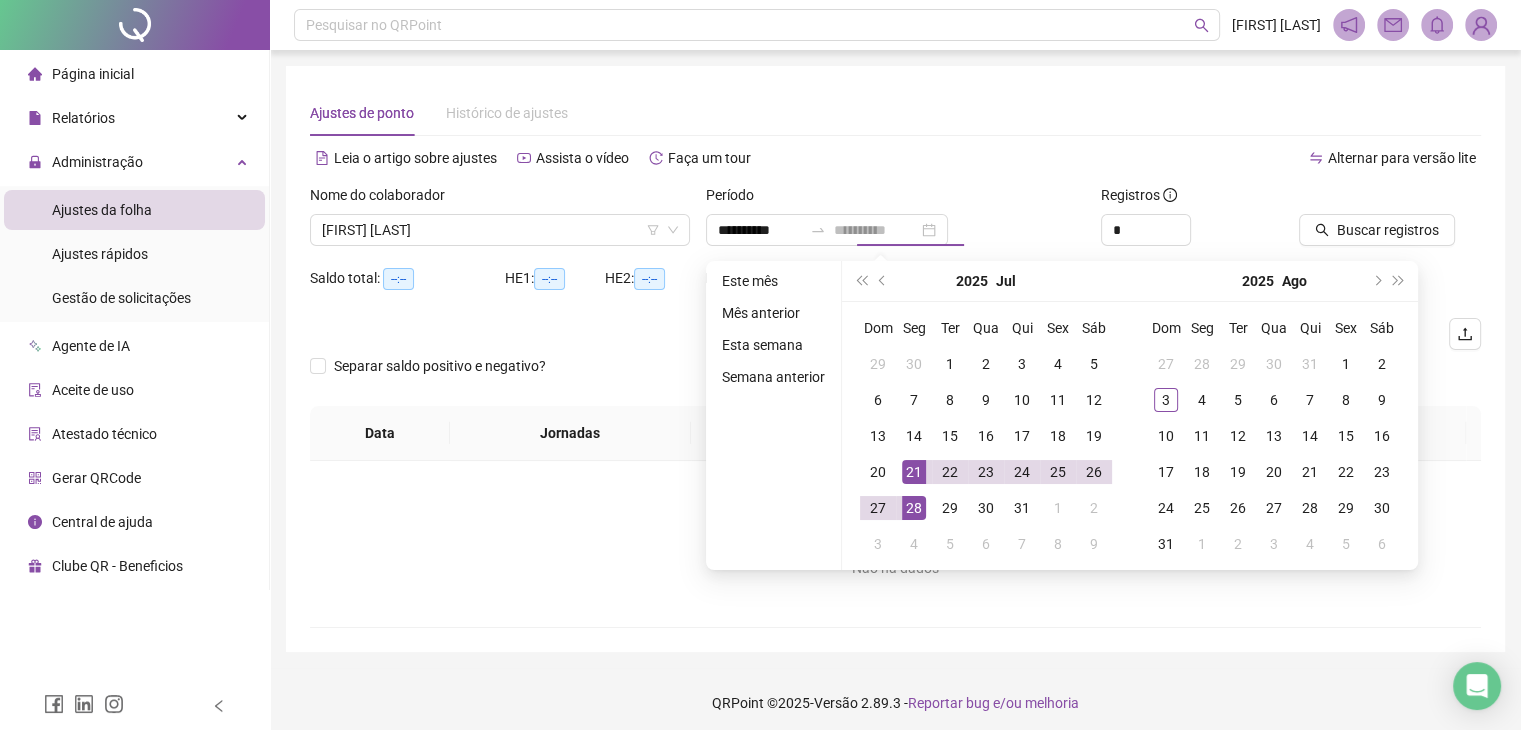 click on "28" at bounding box center [914, 508] 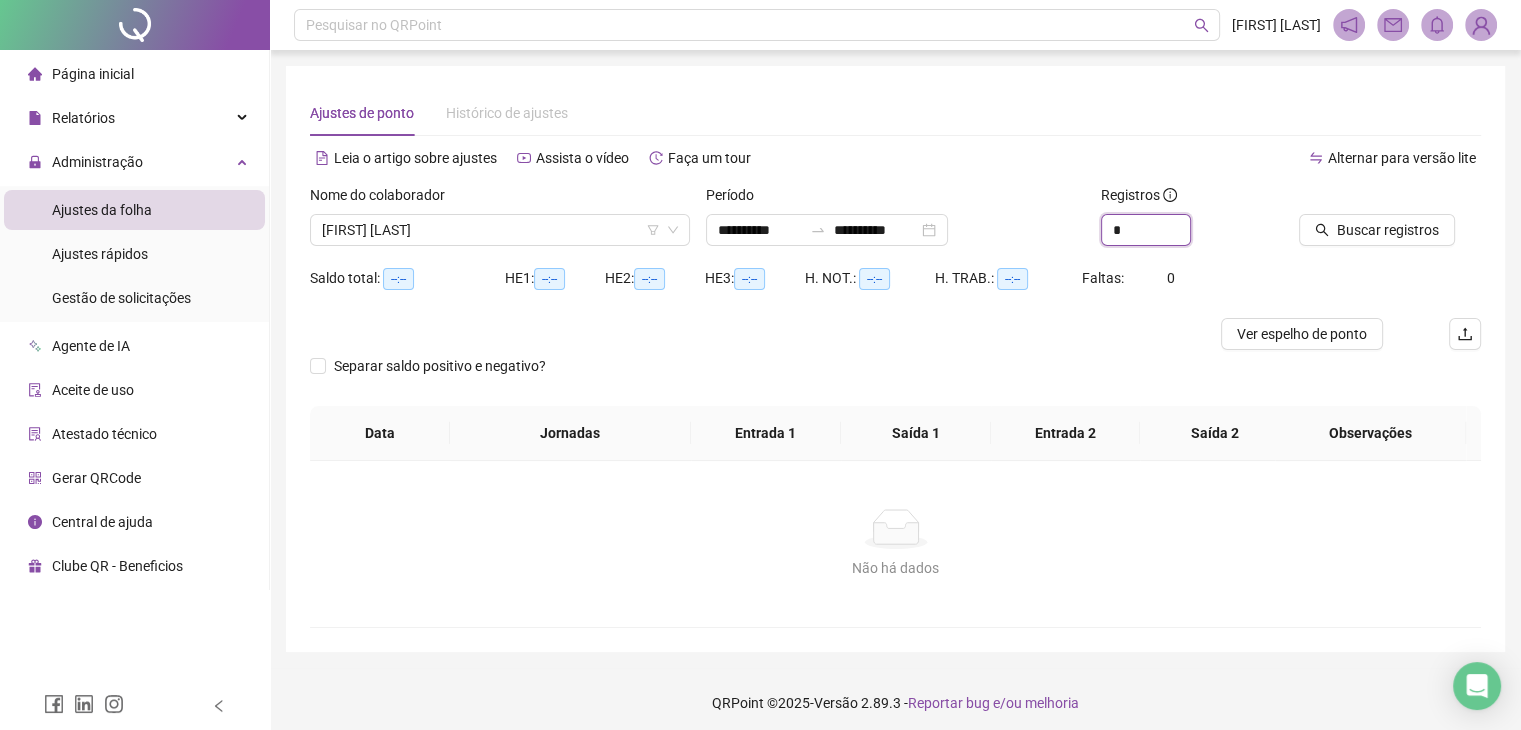 drag, startPoint x: 1139, startPoint y: 230, endPoint x: 1064, endPoint y: 248, distance: 77.12976 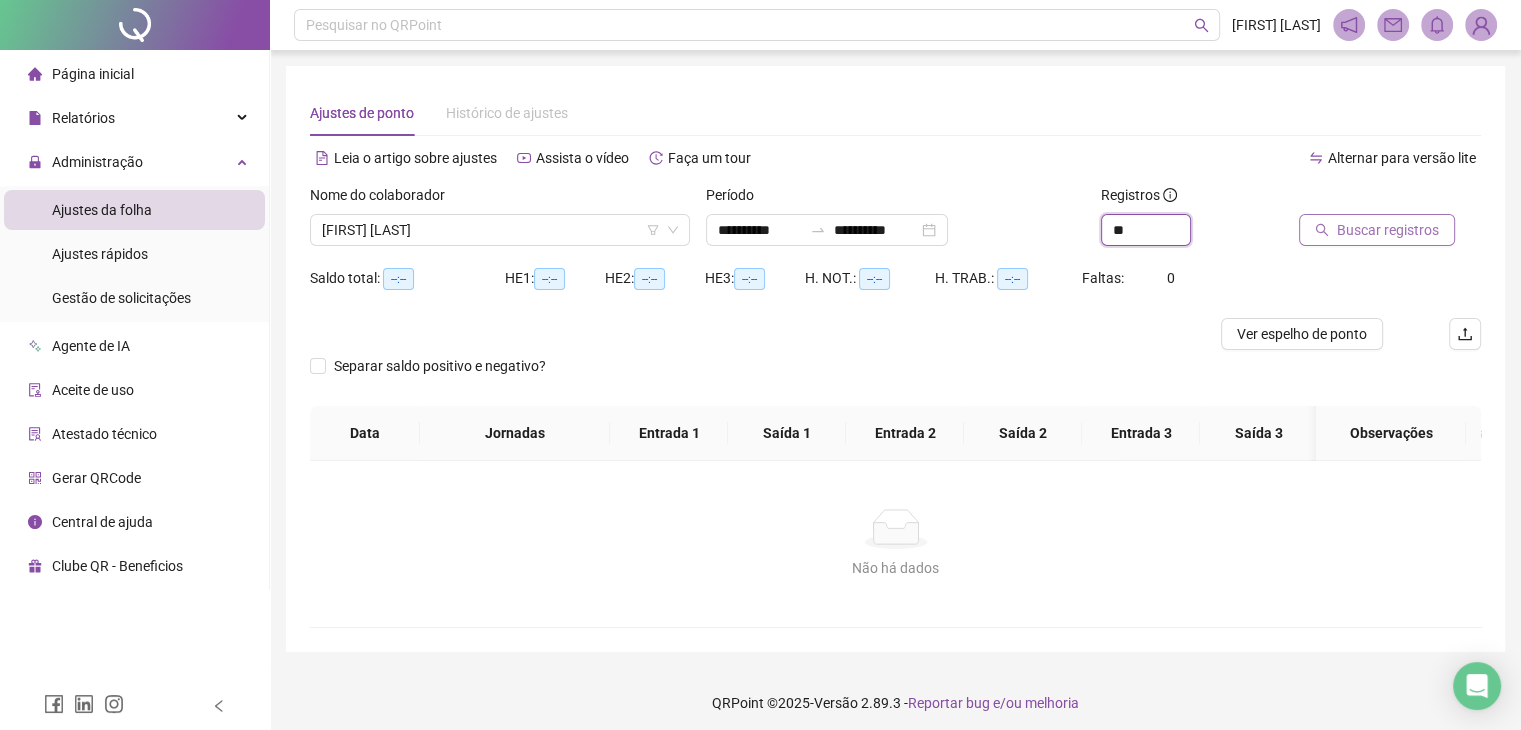 type on "**" 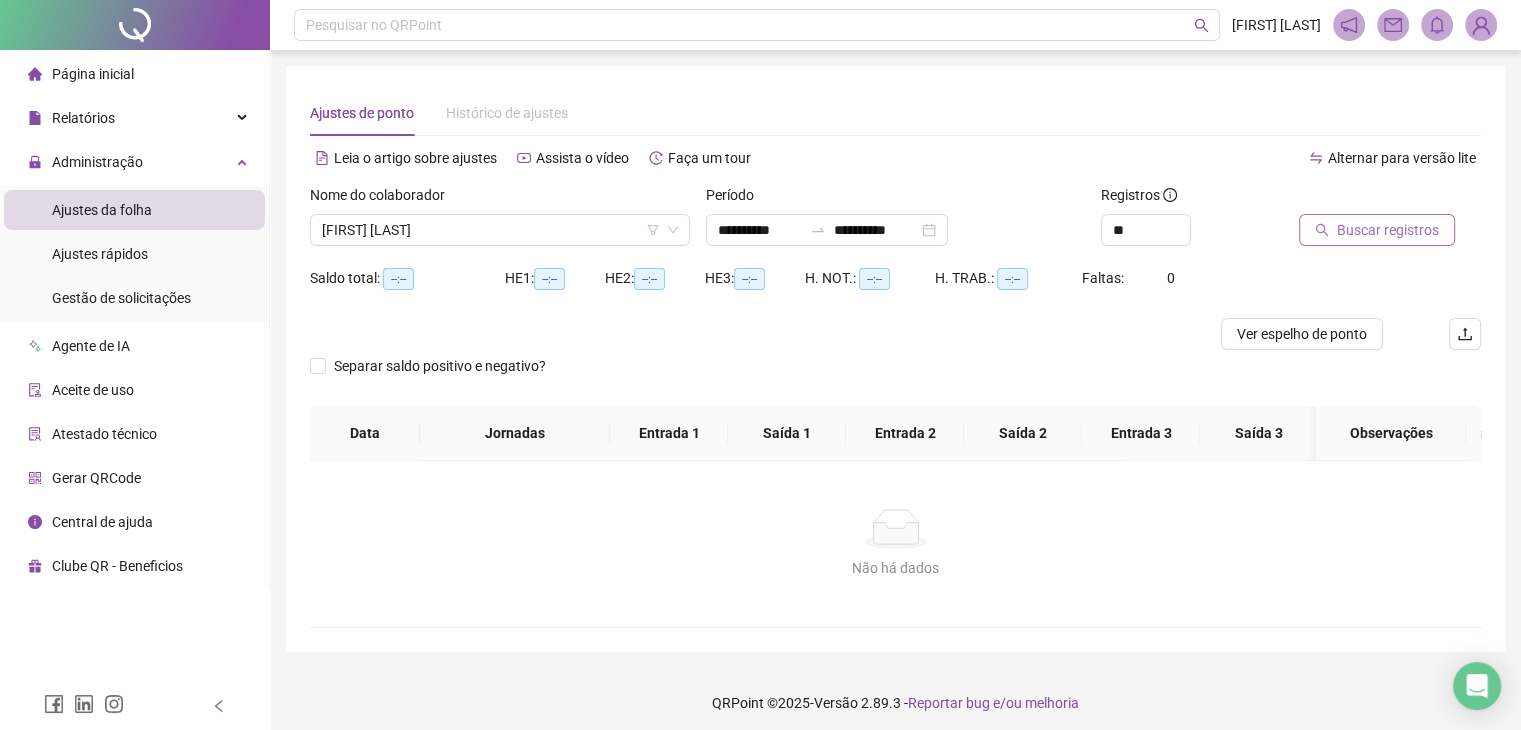 click on "Buscar registros" at bounding box center (1388, 230) 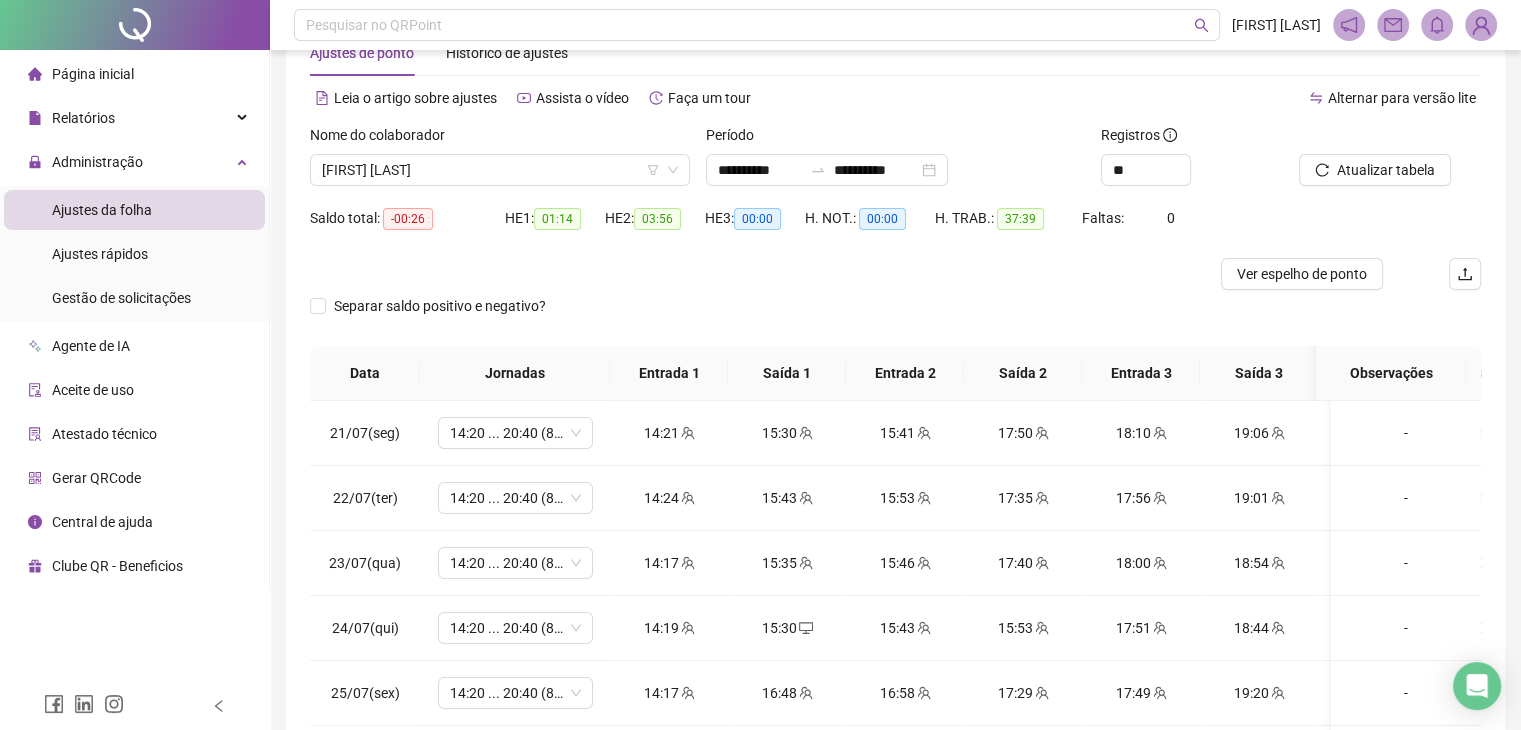 scroll, scrollTop: 100, scrollLeft: 0, axis: vertical 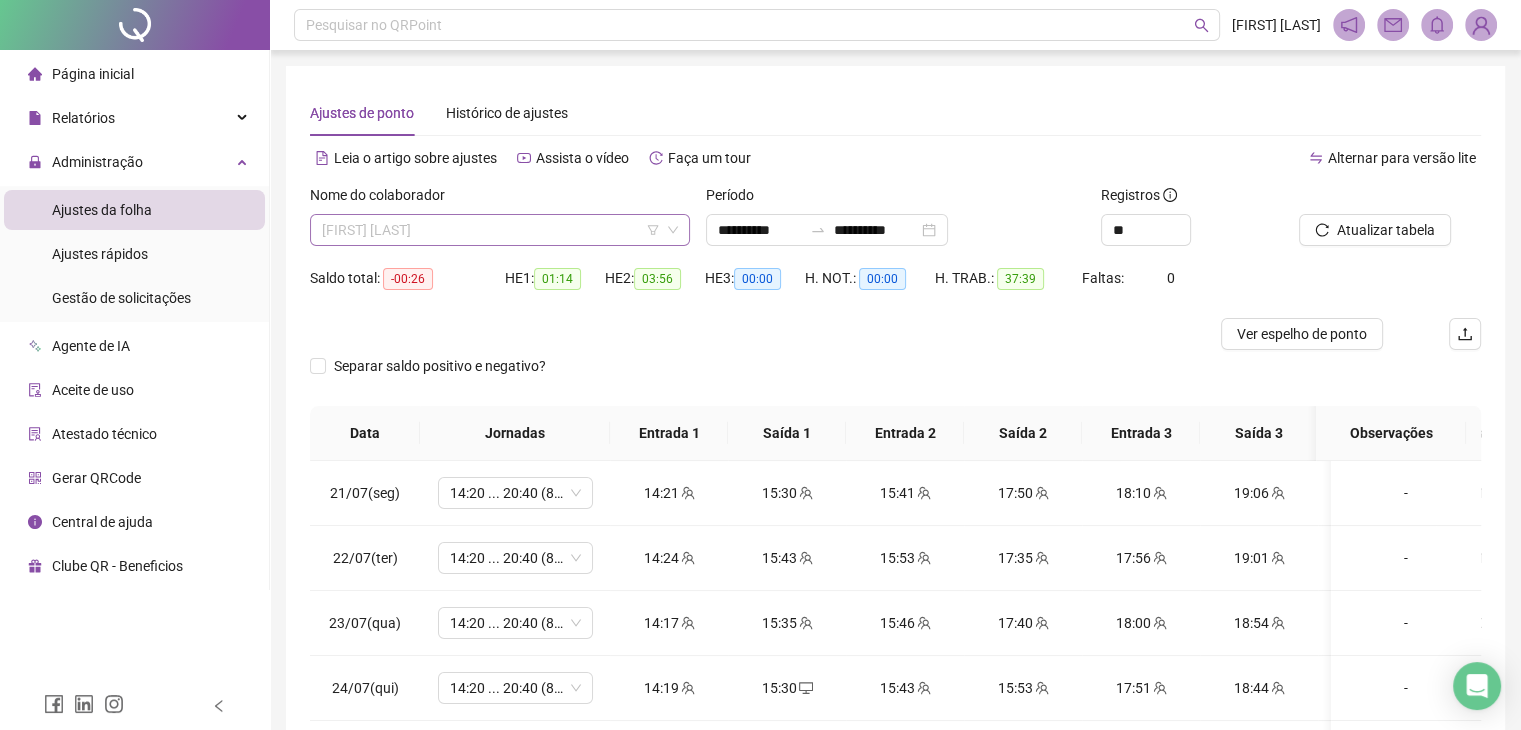 click on "[FIRST] [LAST]" at bounding box center (500, 230) 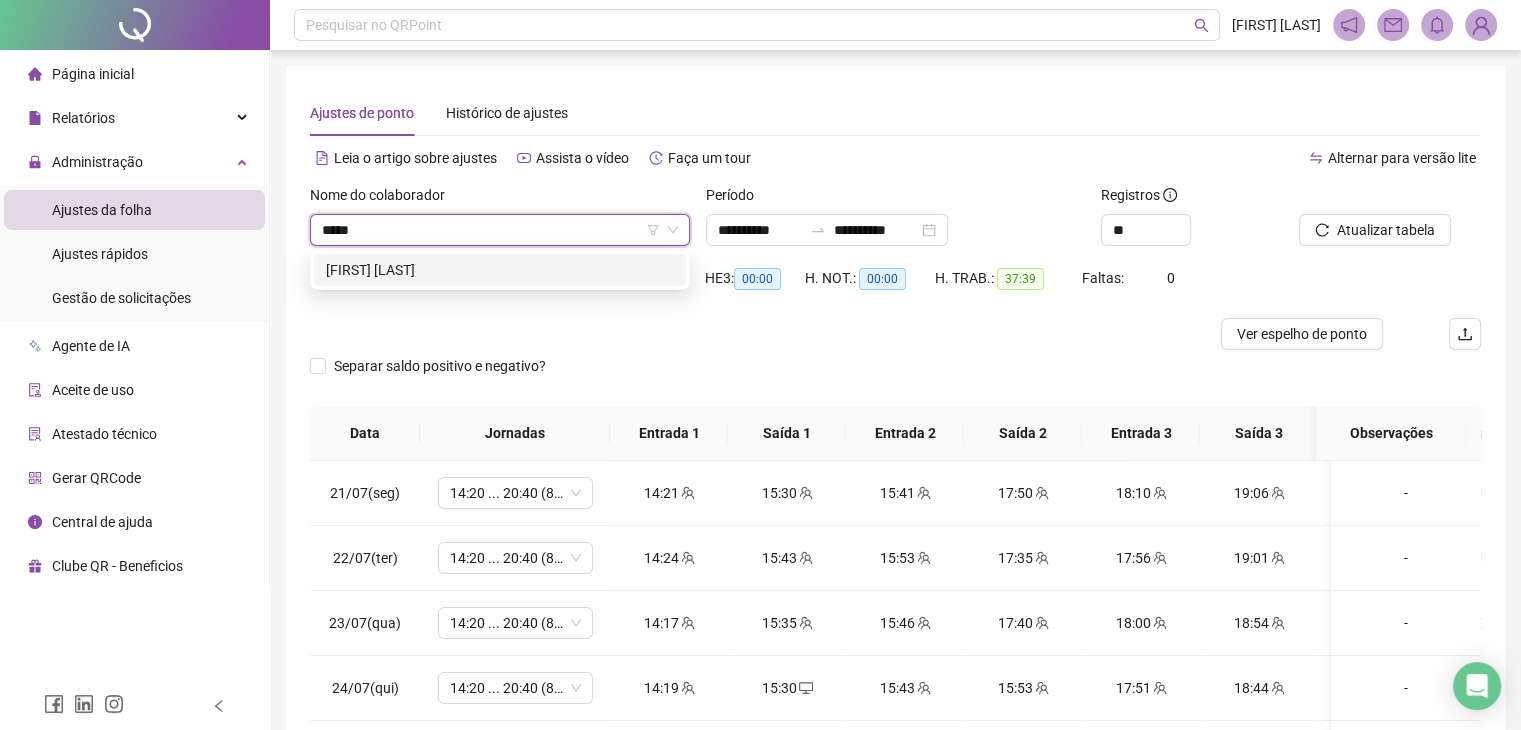 type on "******" 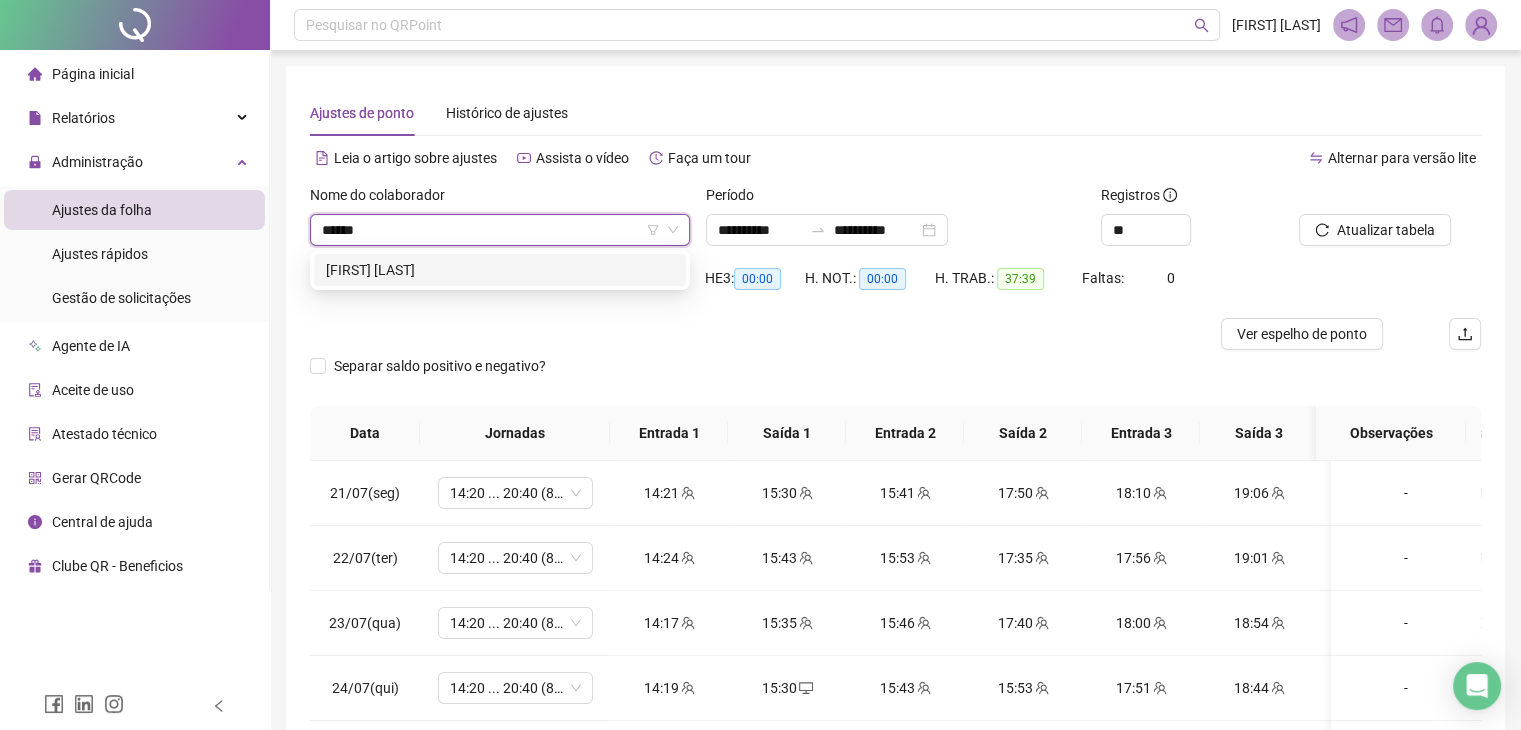 drag, startPoint x: 388, startPoint y: 285, endPoint x: 425, endPoint y: 279, distance: 37.48333 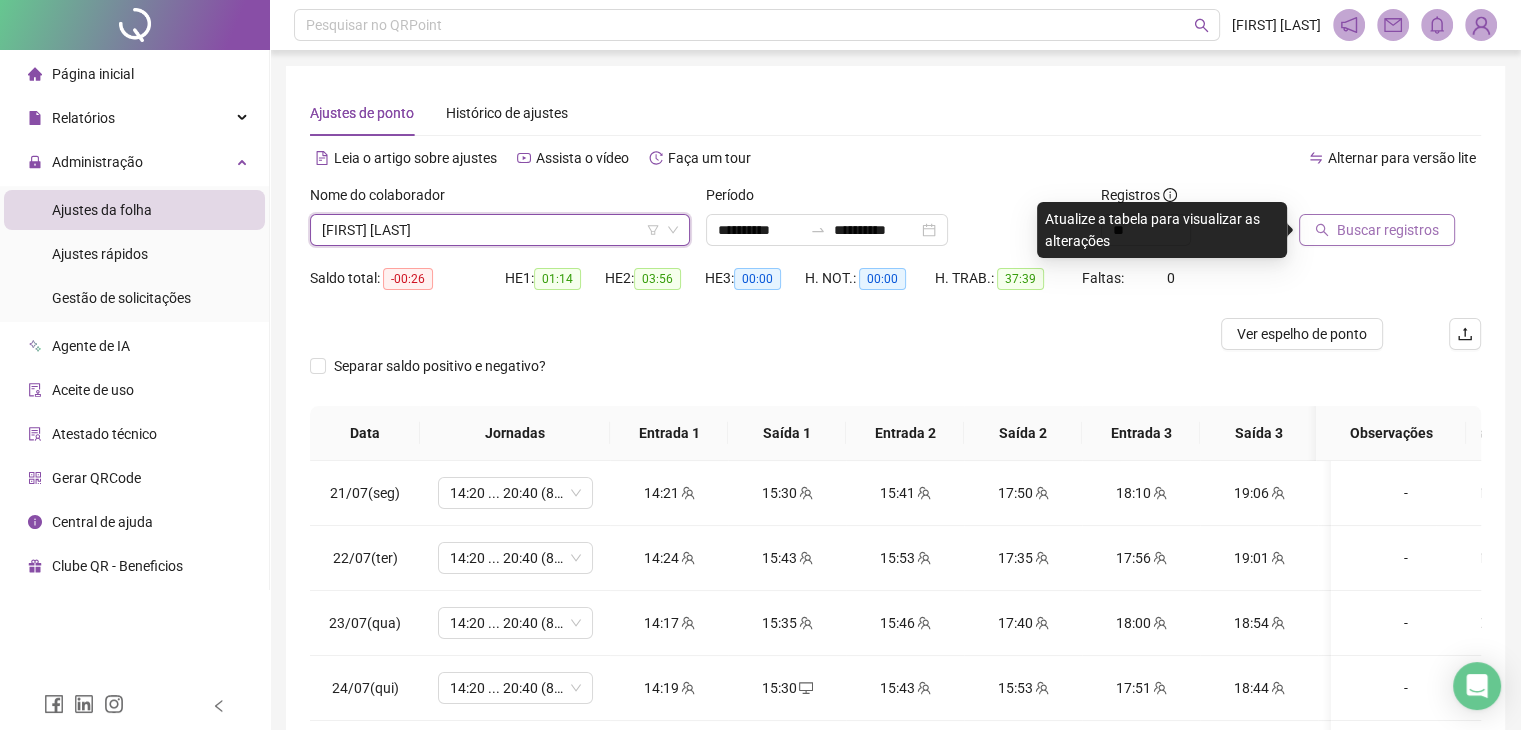 click on "Buscar registros" at bounding box center [1388, 230] 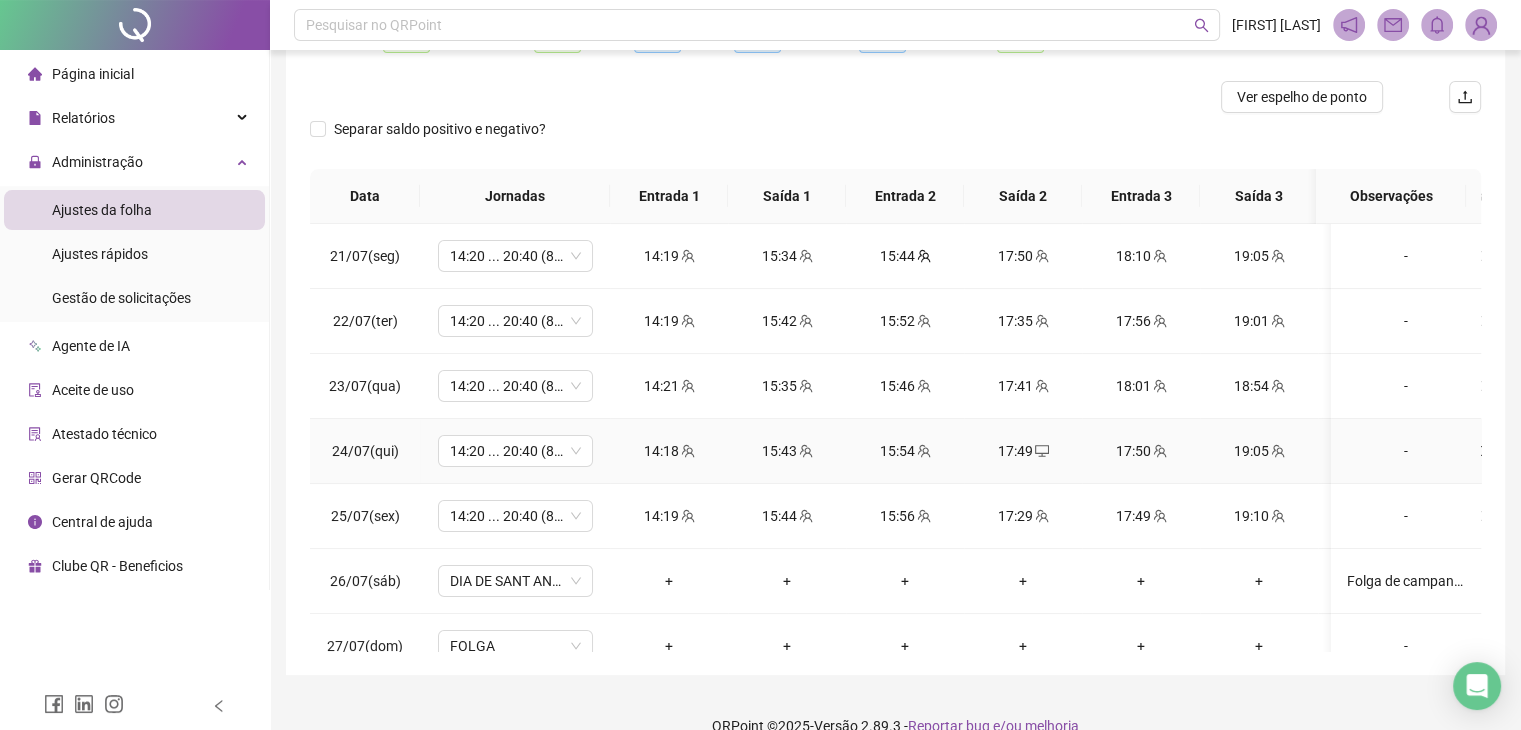 scroll, scrollTop: 268, scrollLeft: 0, axis: vertical 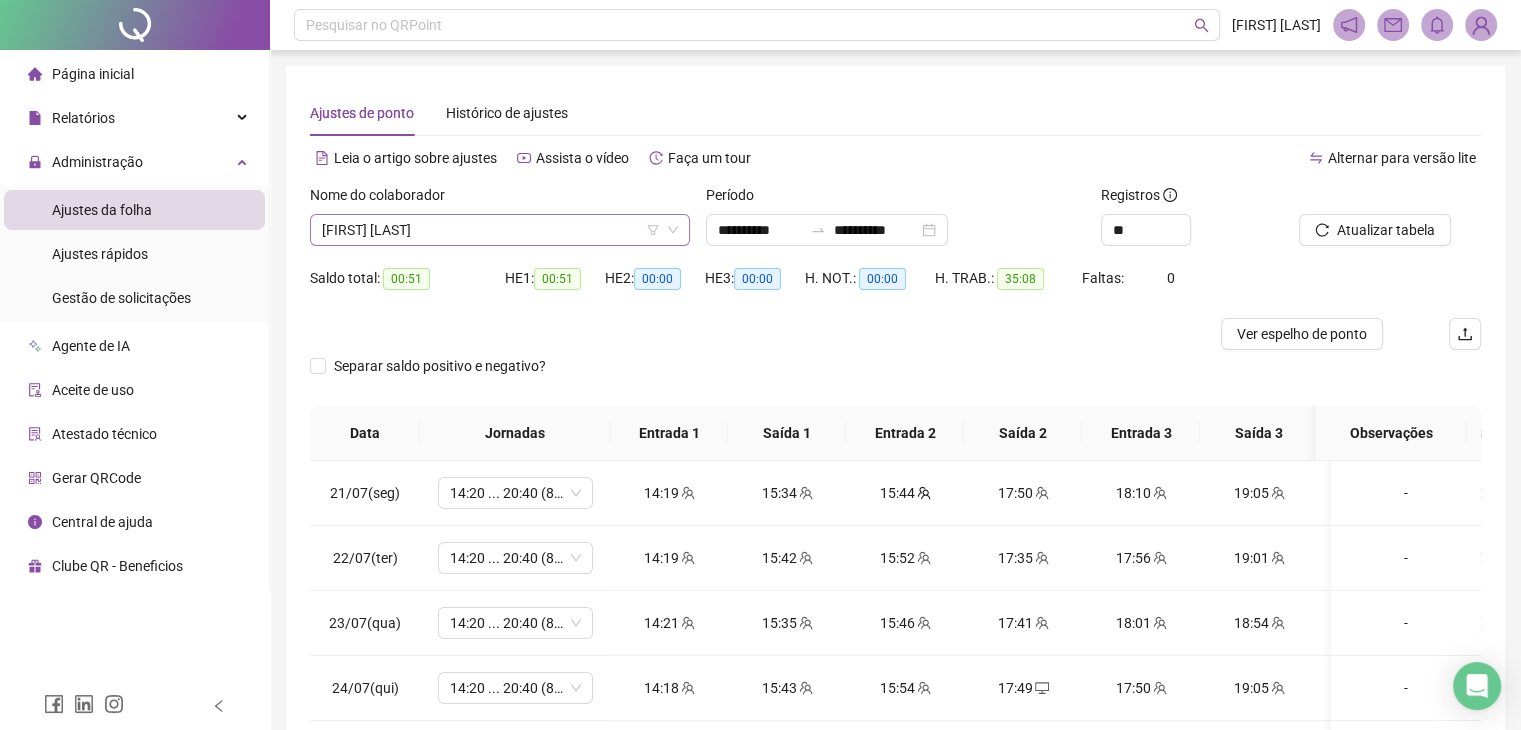 click on "[FIRST] [LAST]" at bounding box center (500, 230) 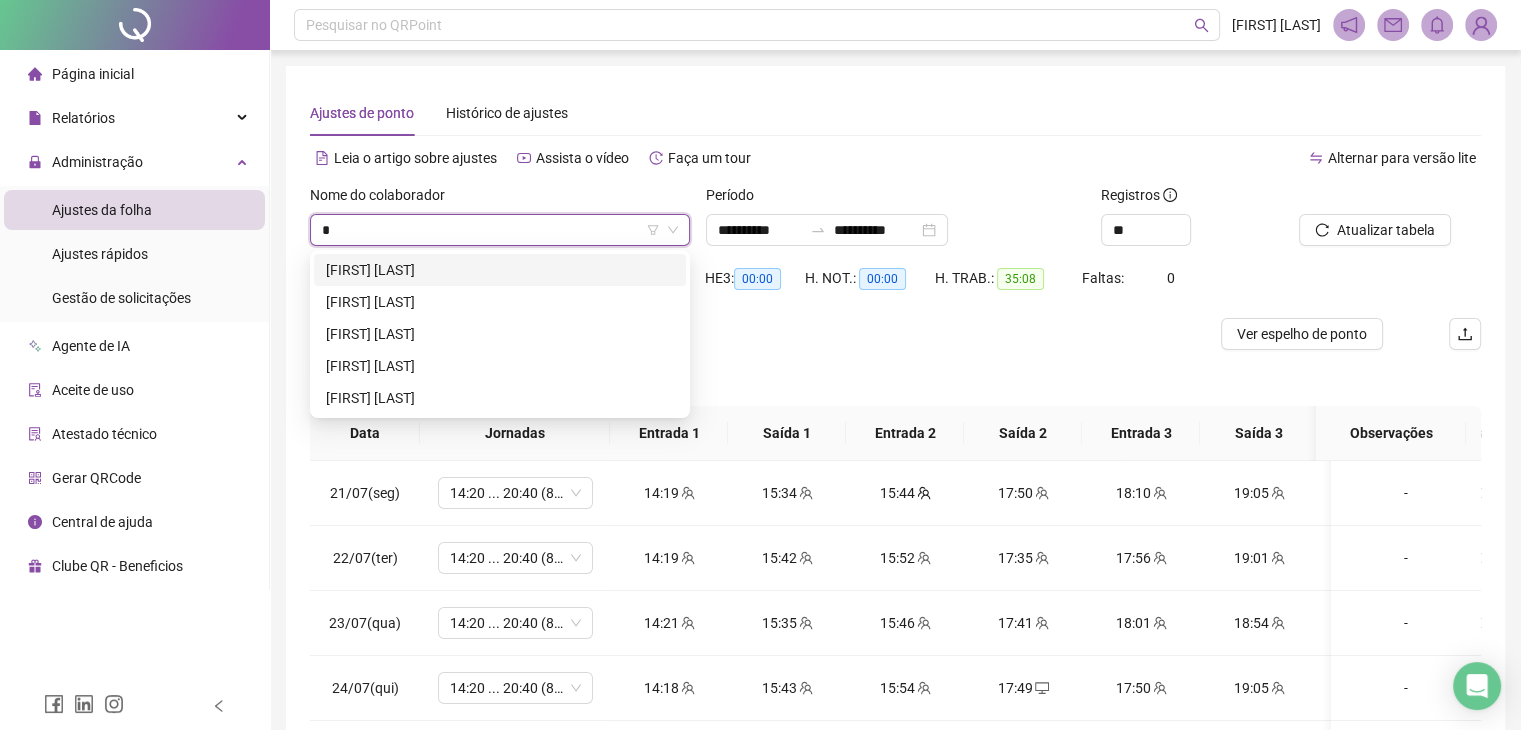scroll, scrollTop: 0, scrollLeft: 0, axis: both 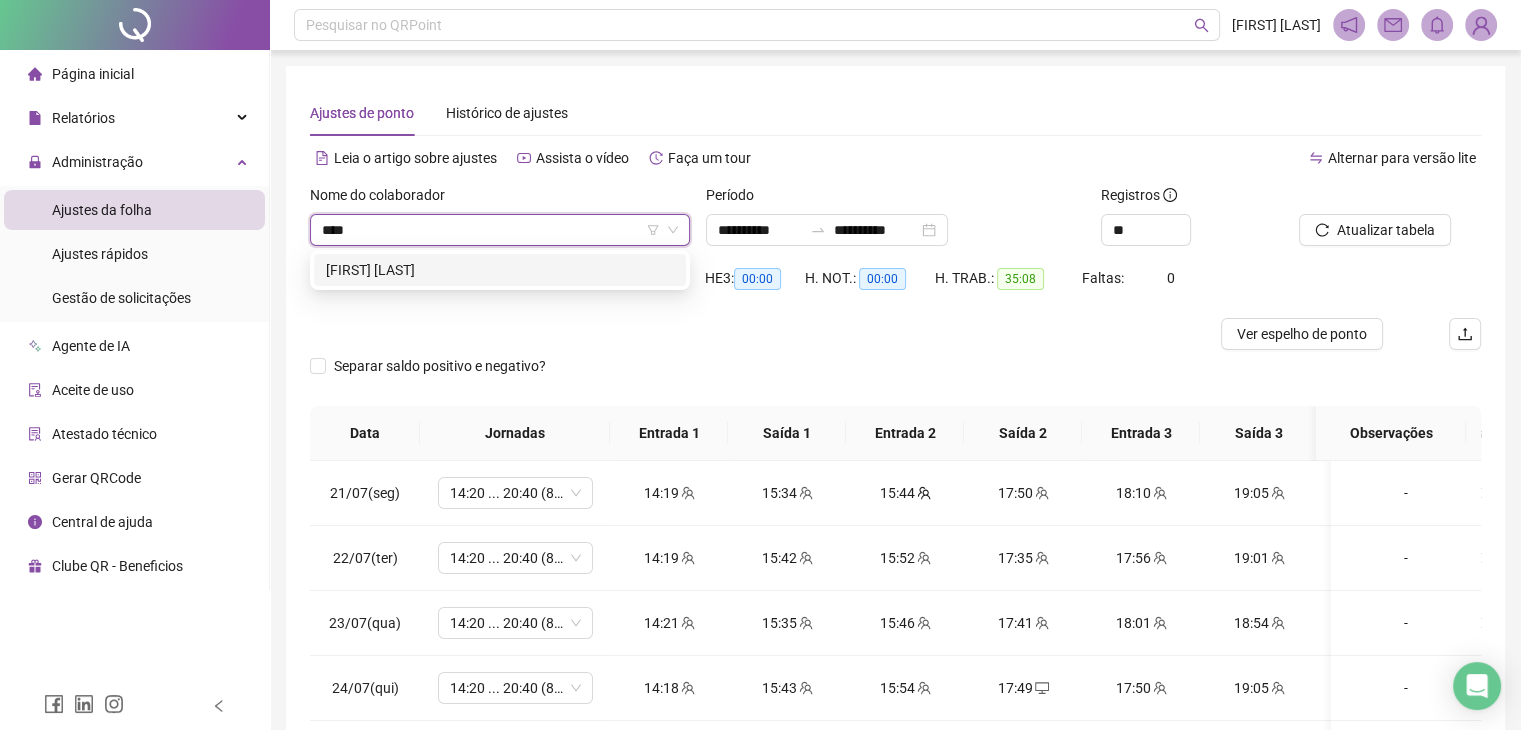 type on "*****" 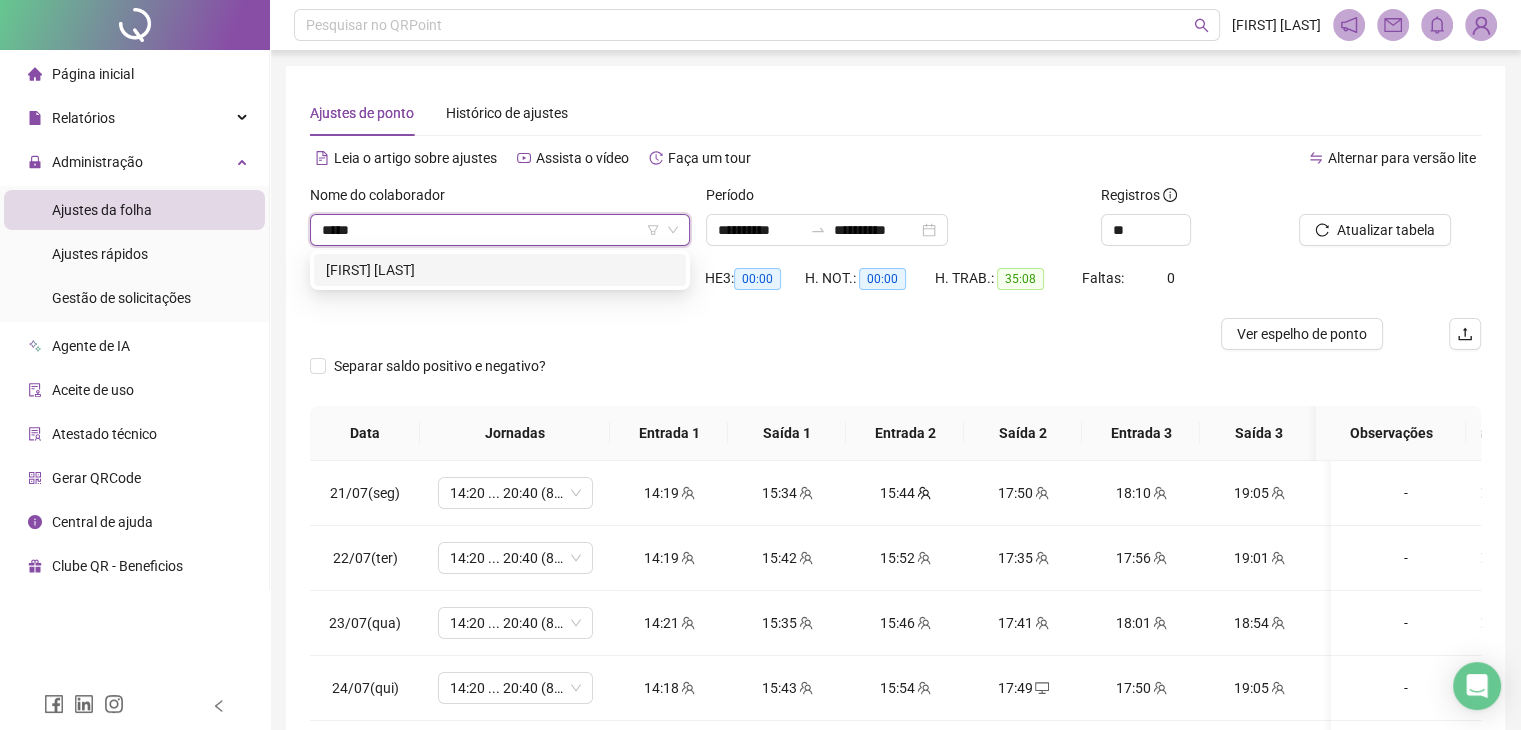 click on "[FIRST] [LAST]" at bounding box center (500, 270) 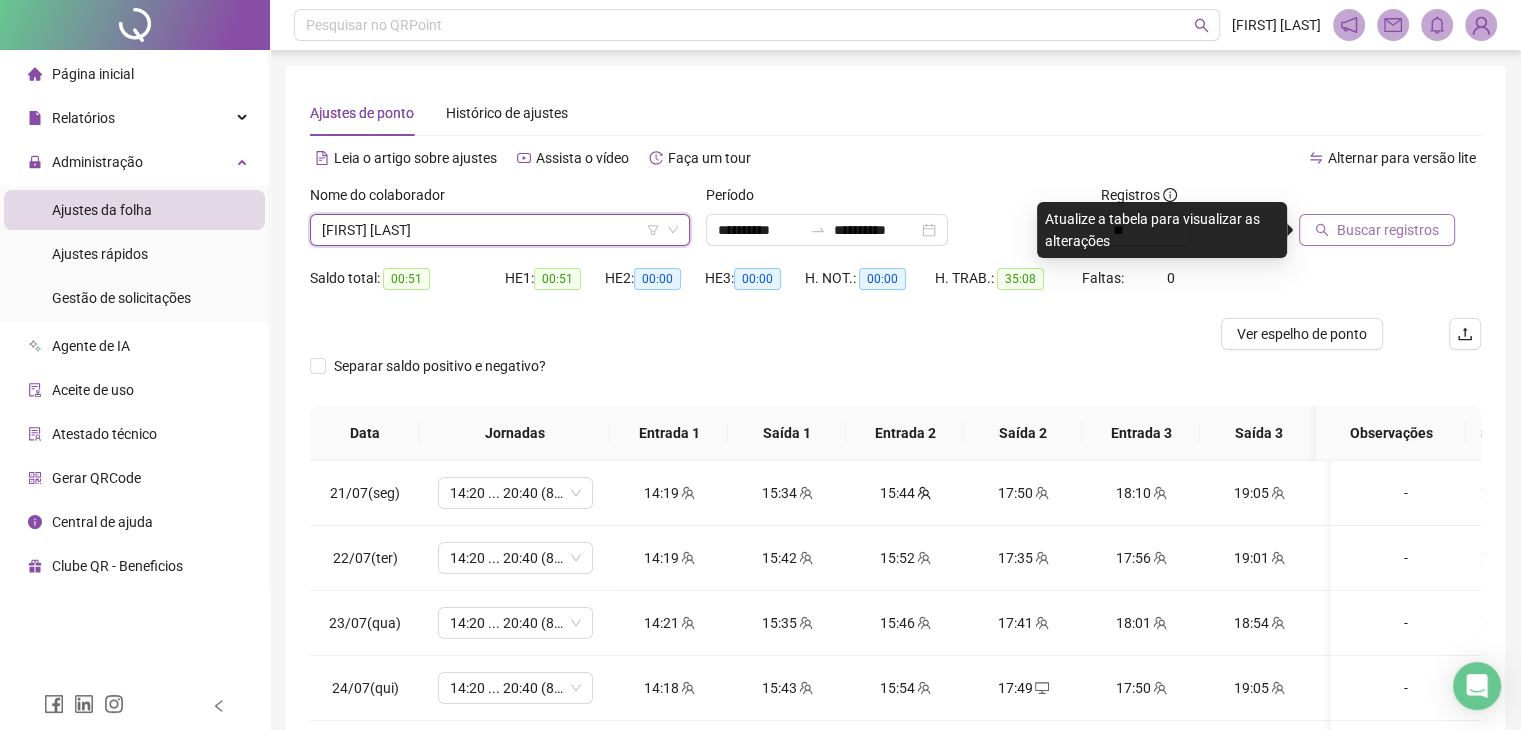 click on "Buscar registros" at bounding box center (1388, 230) 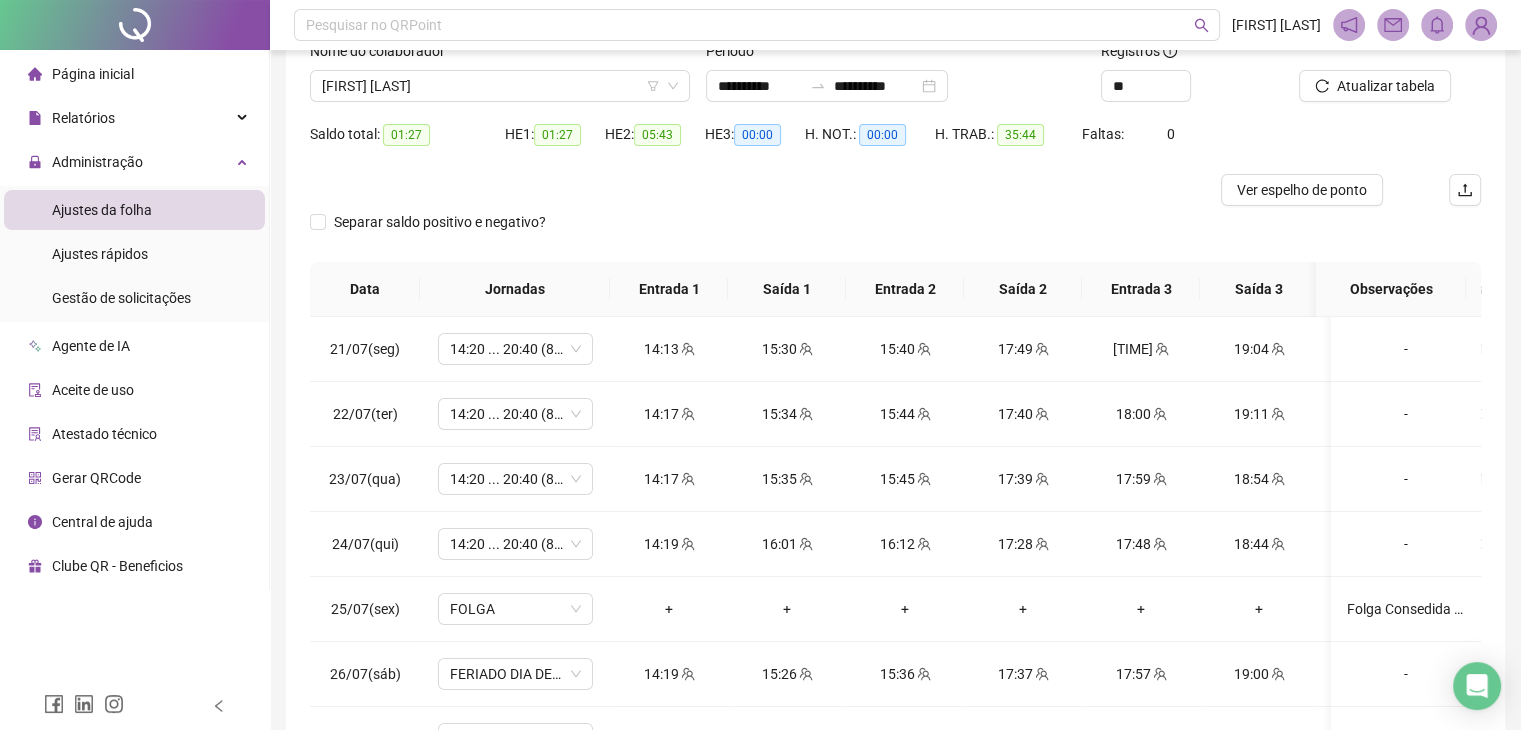scroll, scrollTop: 200, scrollLeft: 0, axis: vertical 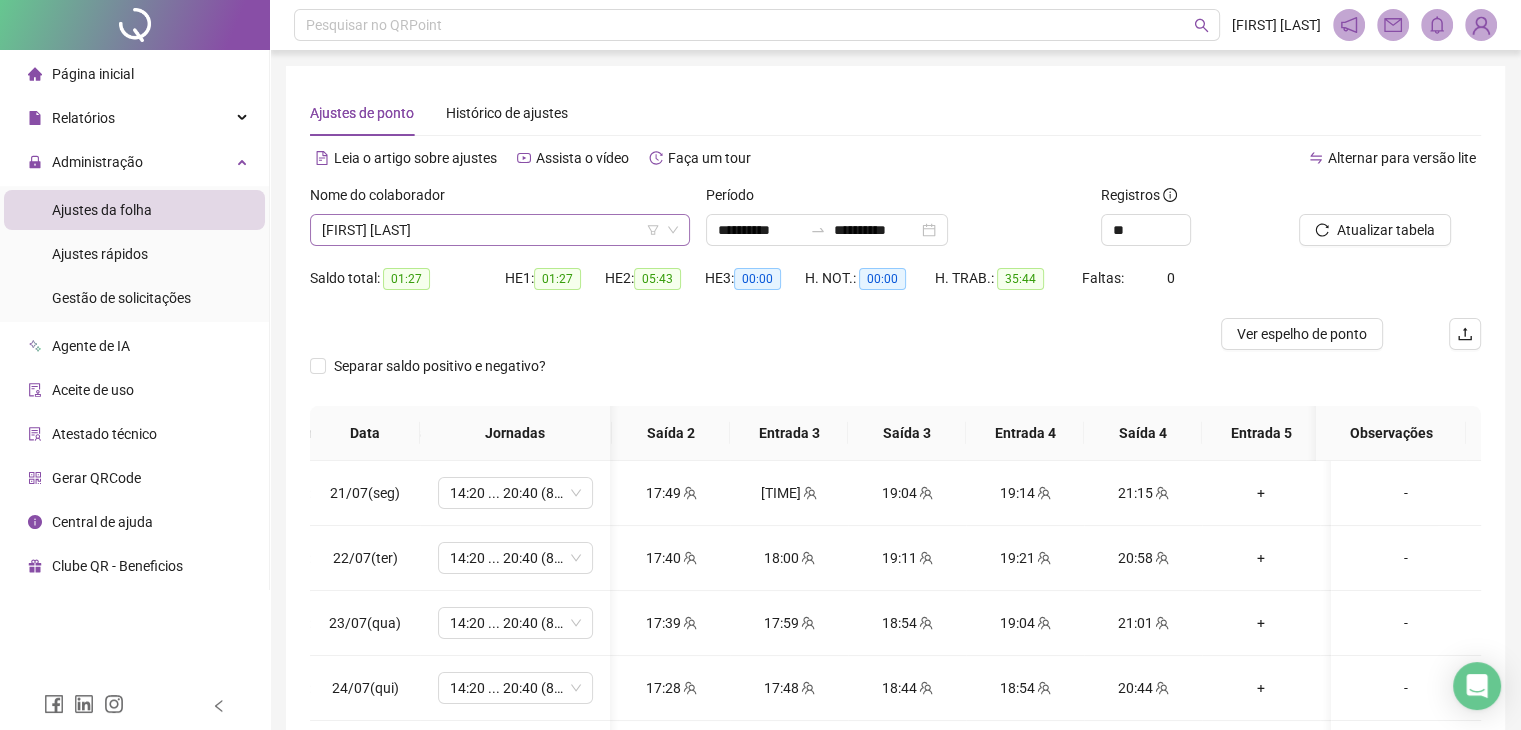 click on "[FIRST] [LAST]" at bounding box center (500, 230) 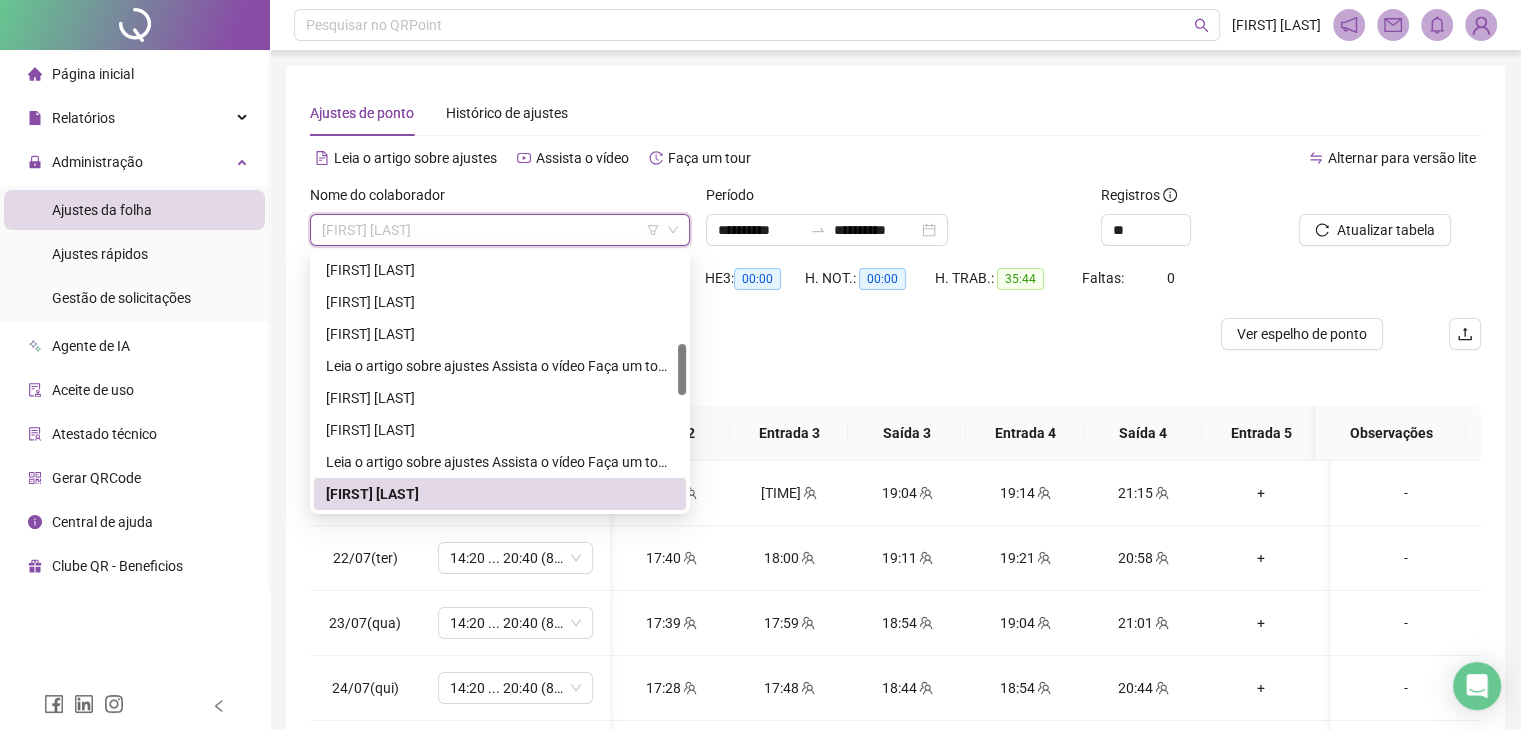 click on "[FIRST] [LAST]" at bounding box center [500, 230] 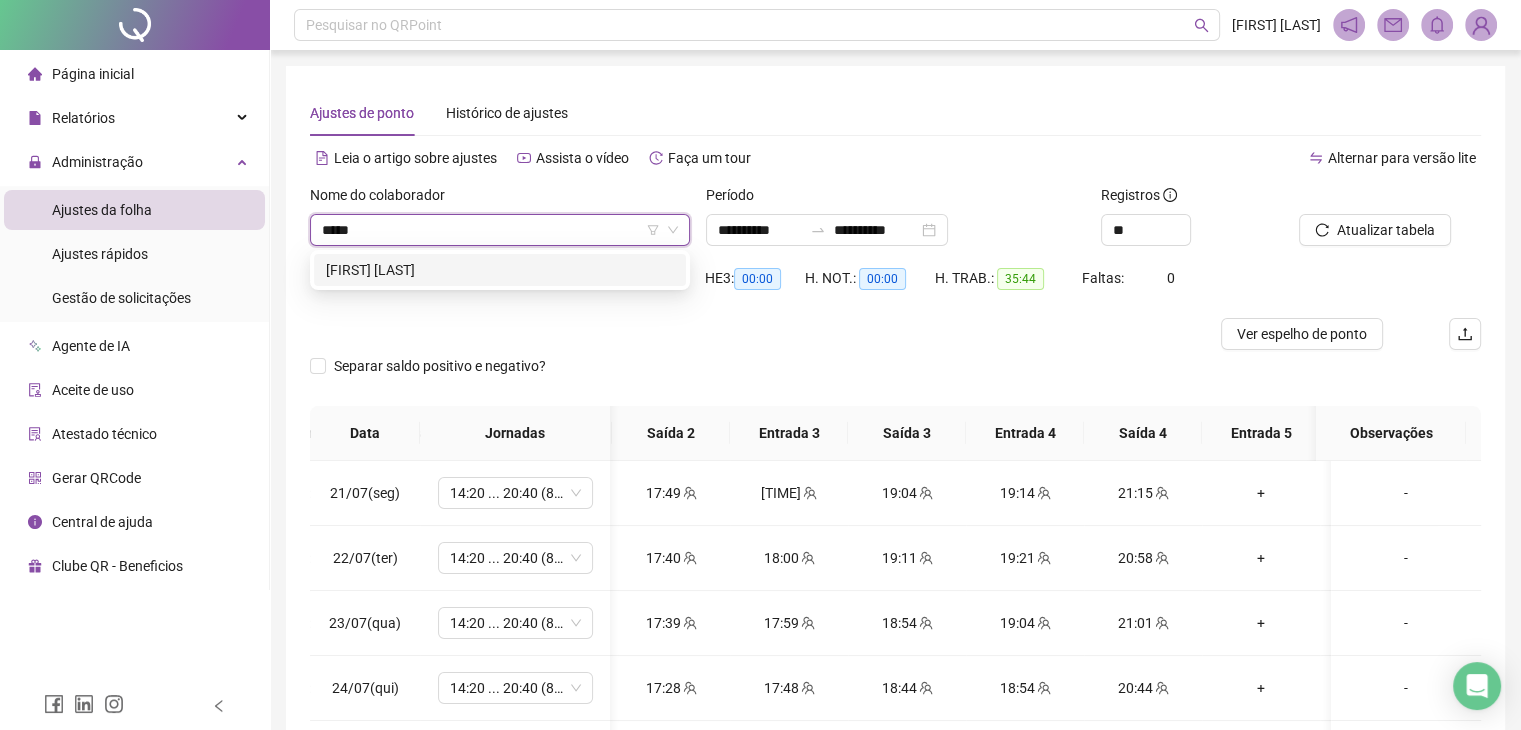 type on "******" 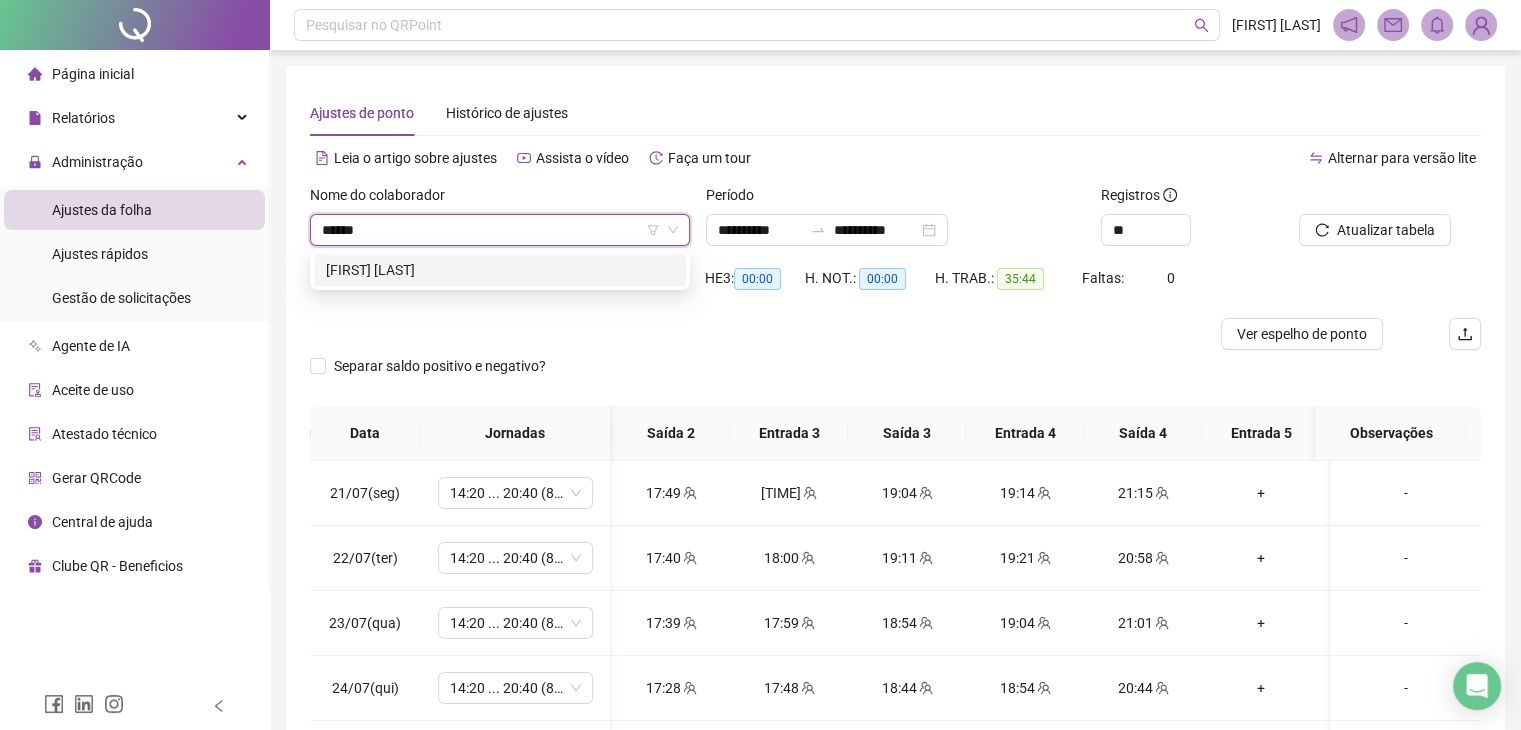 click on "[FIRST] [LAST]" at bounding box center (500, 270) 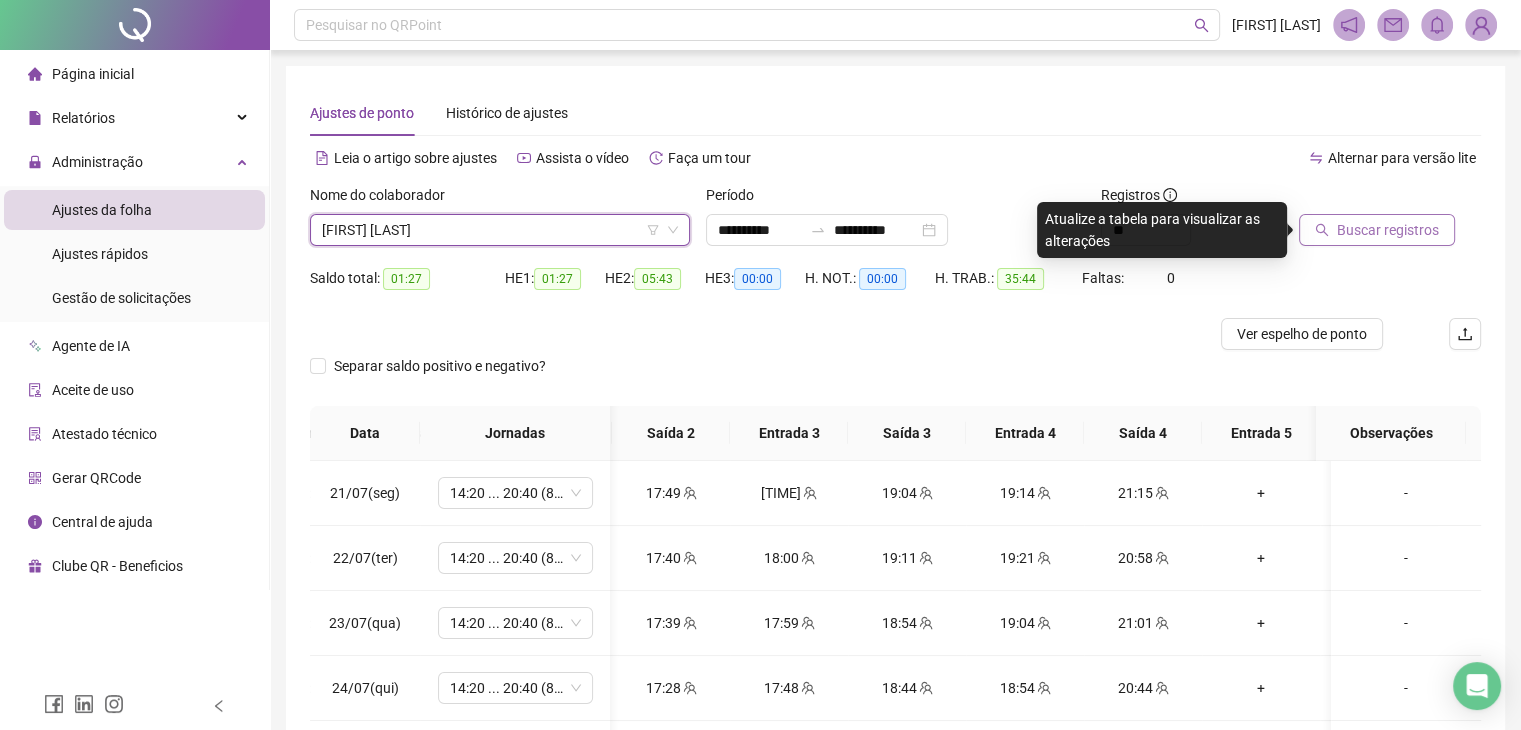 click on "Buscar registros" at bounding box center (1388, 230) 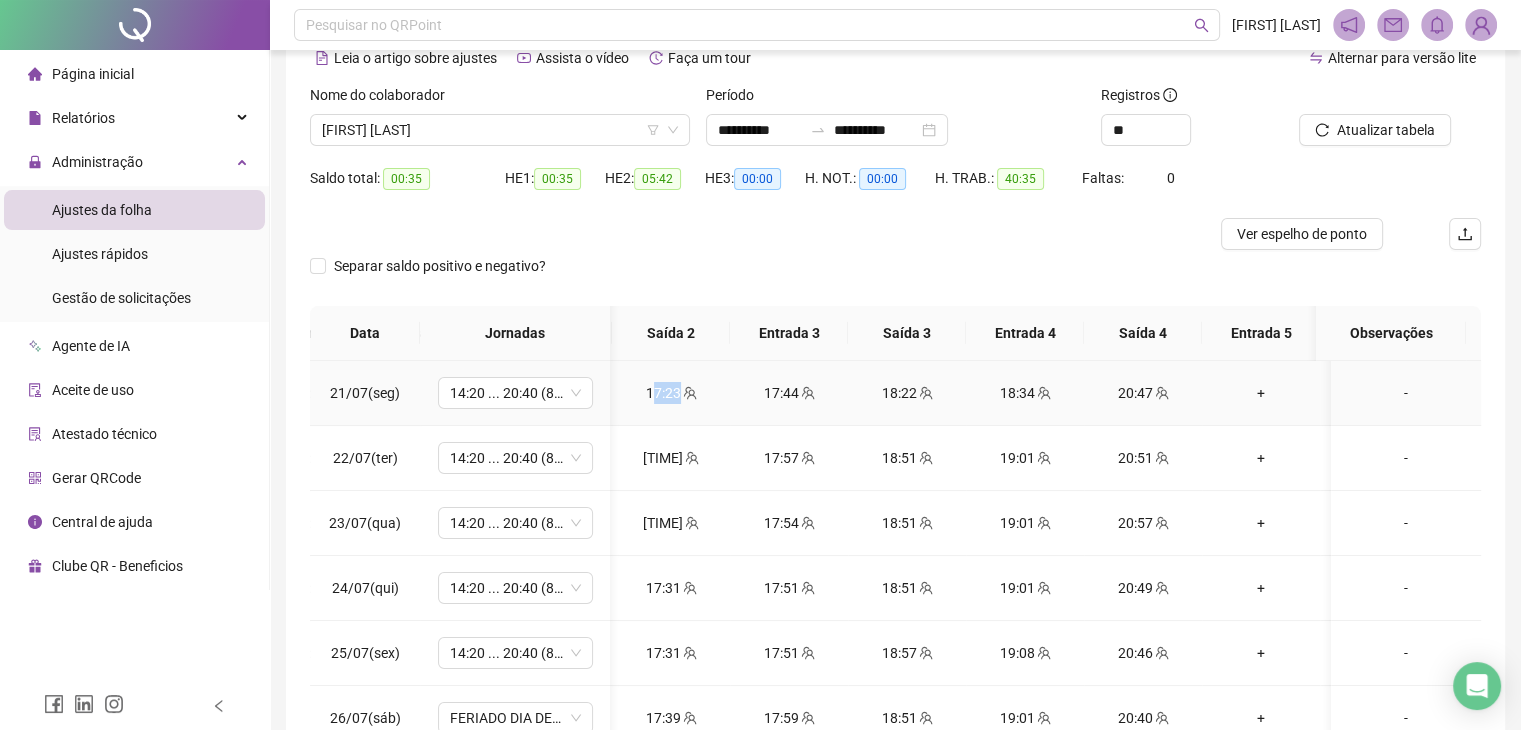 drag, startPoint x: 649, startPoint y: 394, endPoint x: 698, endPoint y: 395, distance: 49.010204 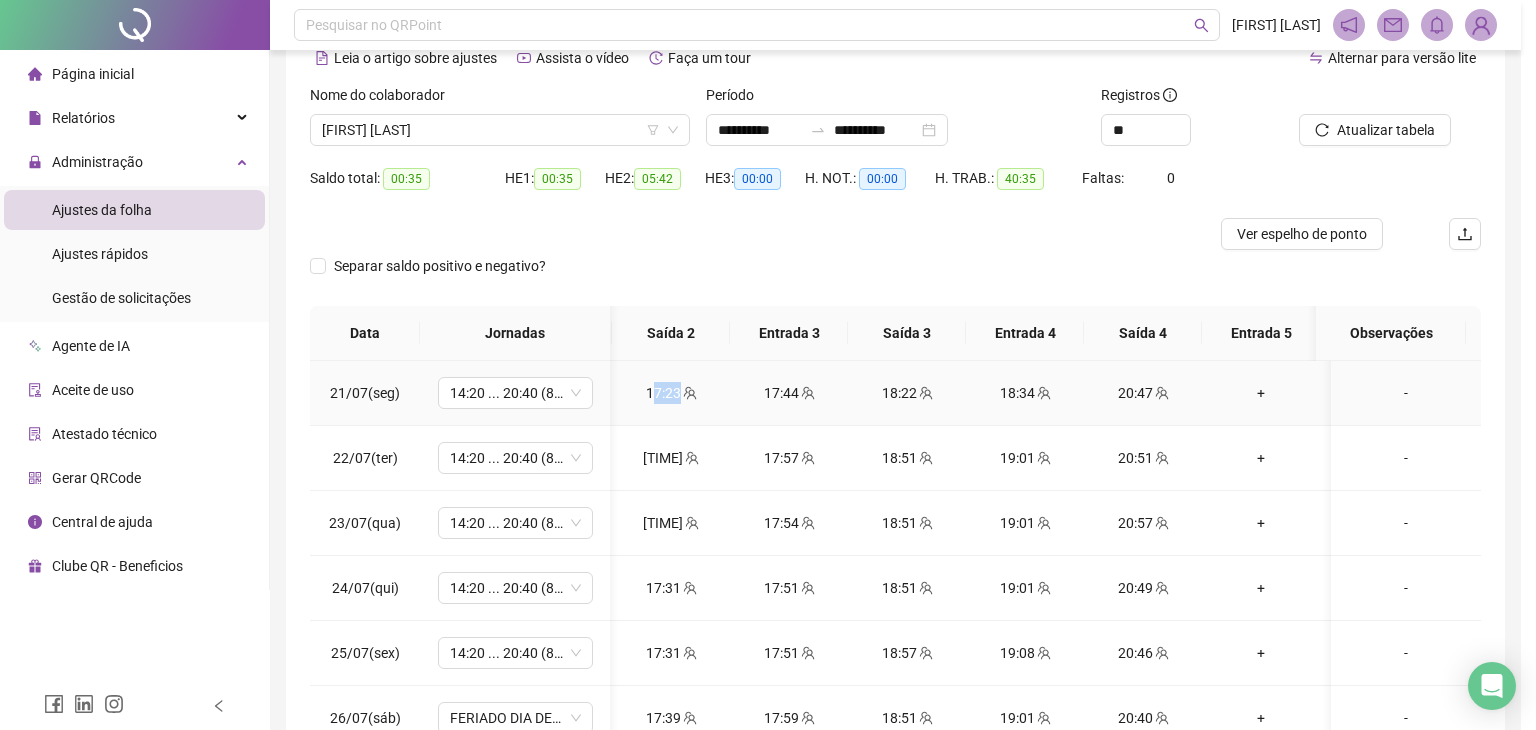 type on "**********" 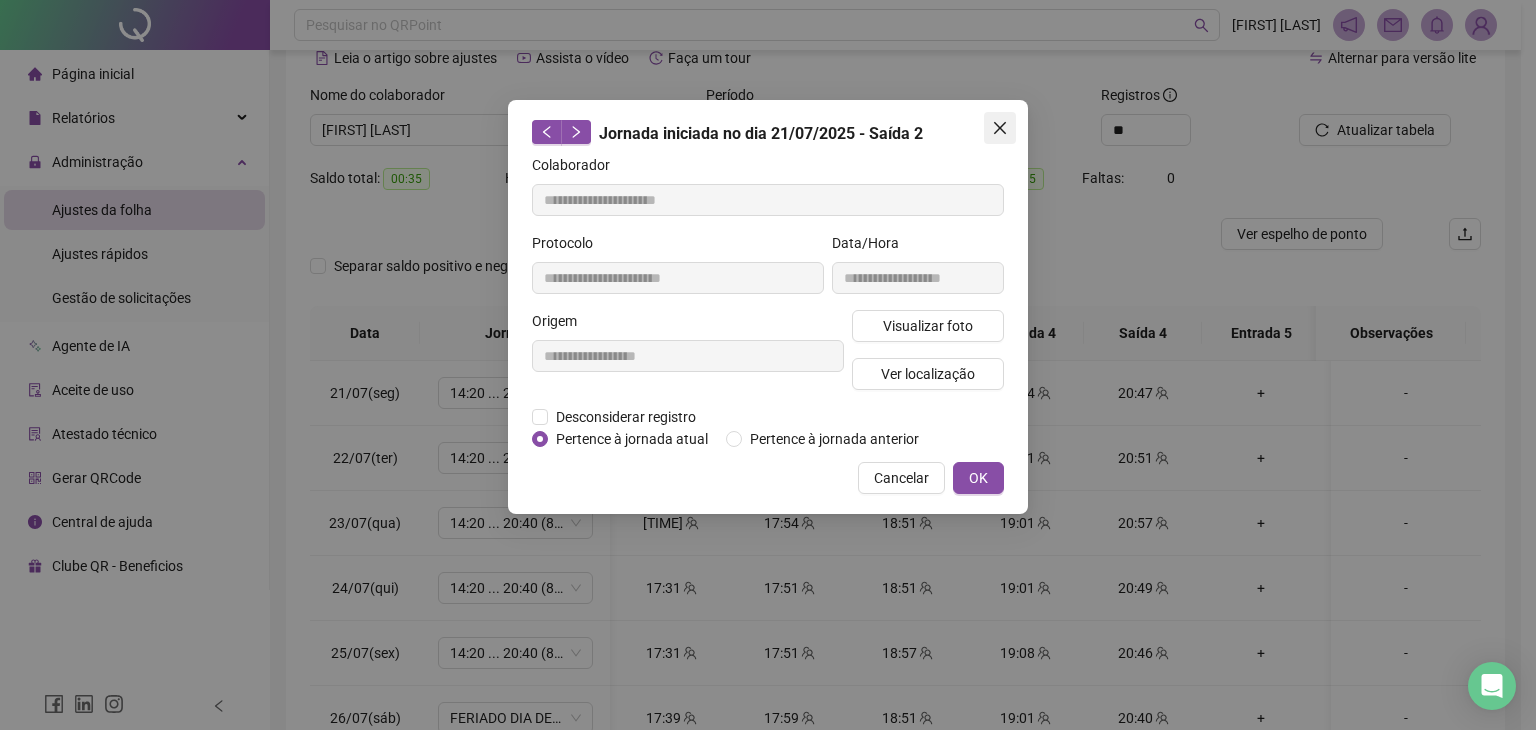 click 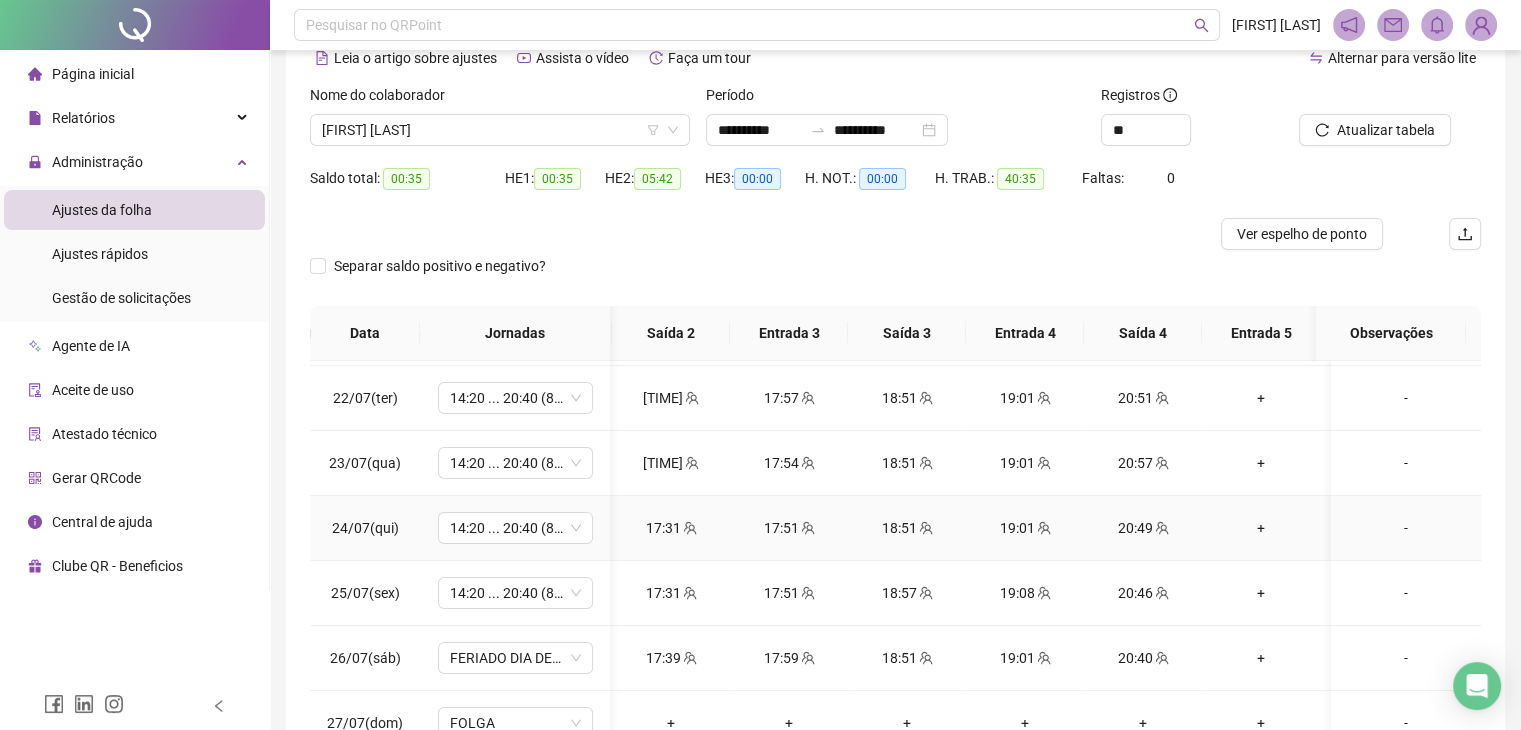 scroll, scrollTop: 106, scrollLeft: 352, axis: both 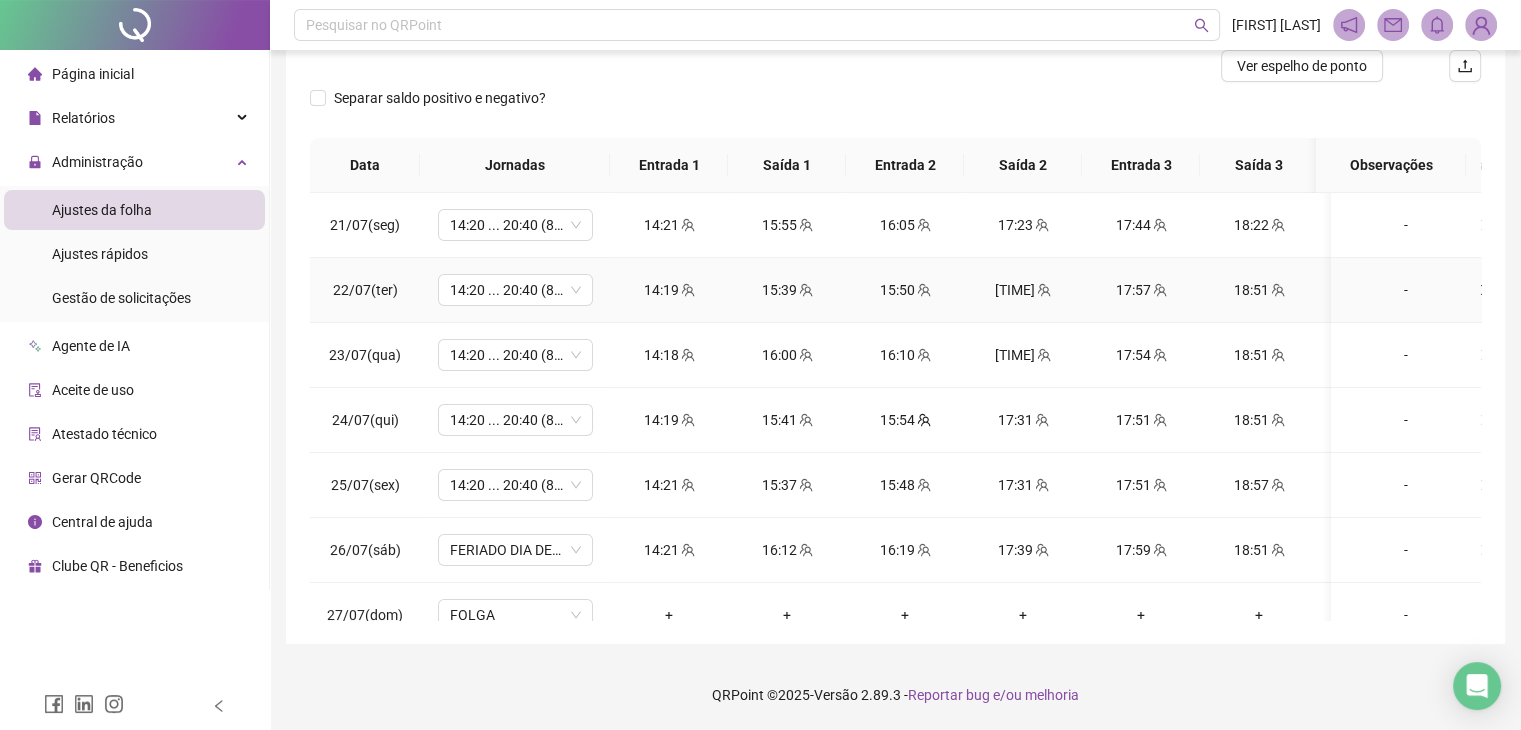 click on "15:39" at bounding box center (787, 290) 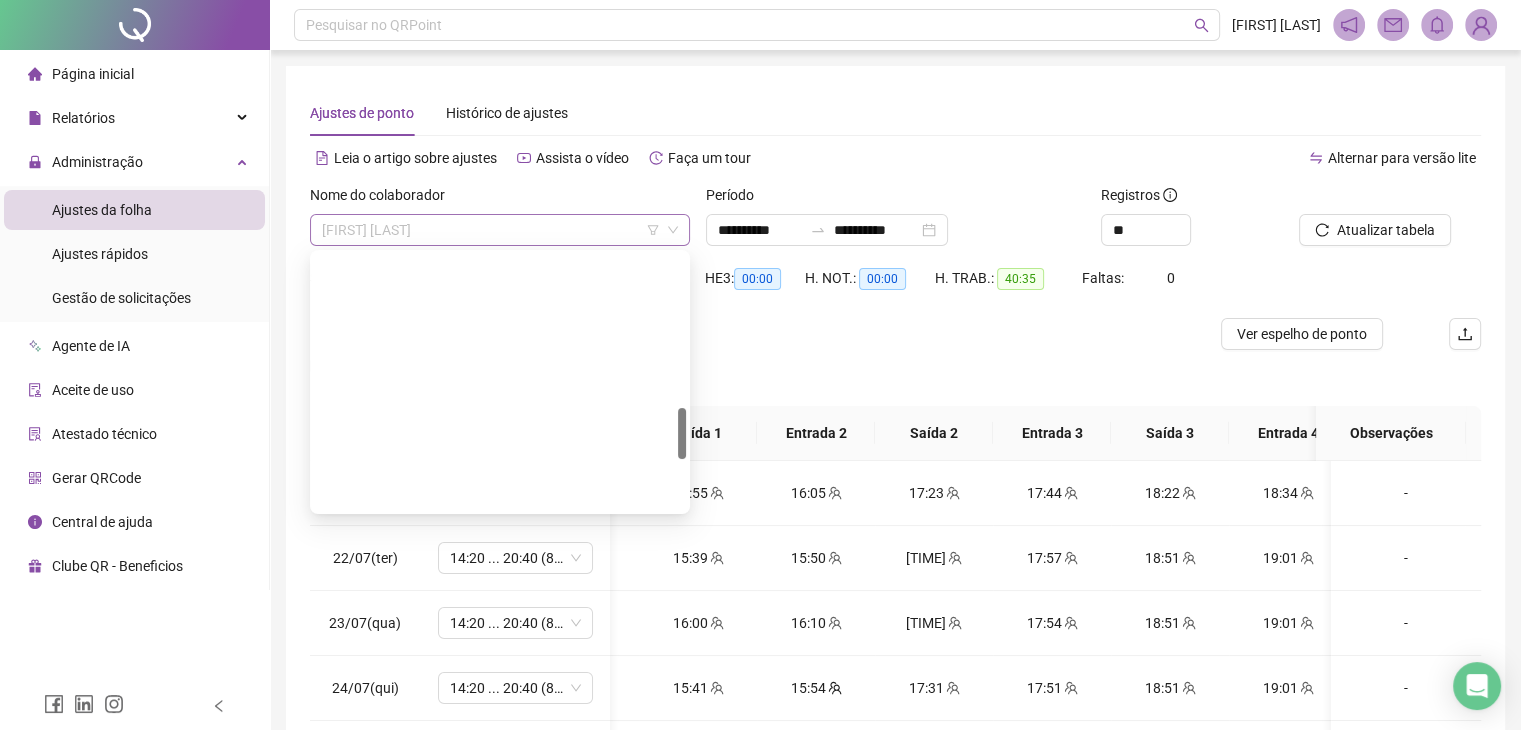 click on "[FIRST] [LAST]" at bounding box center [500, 230] 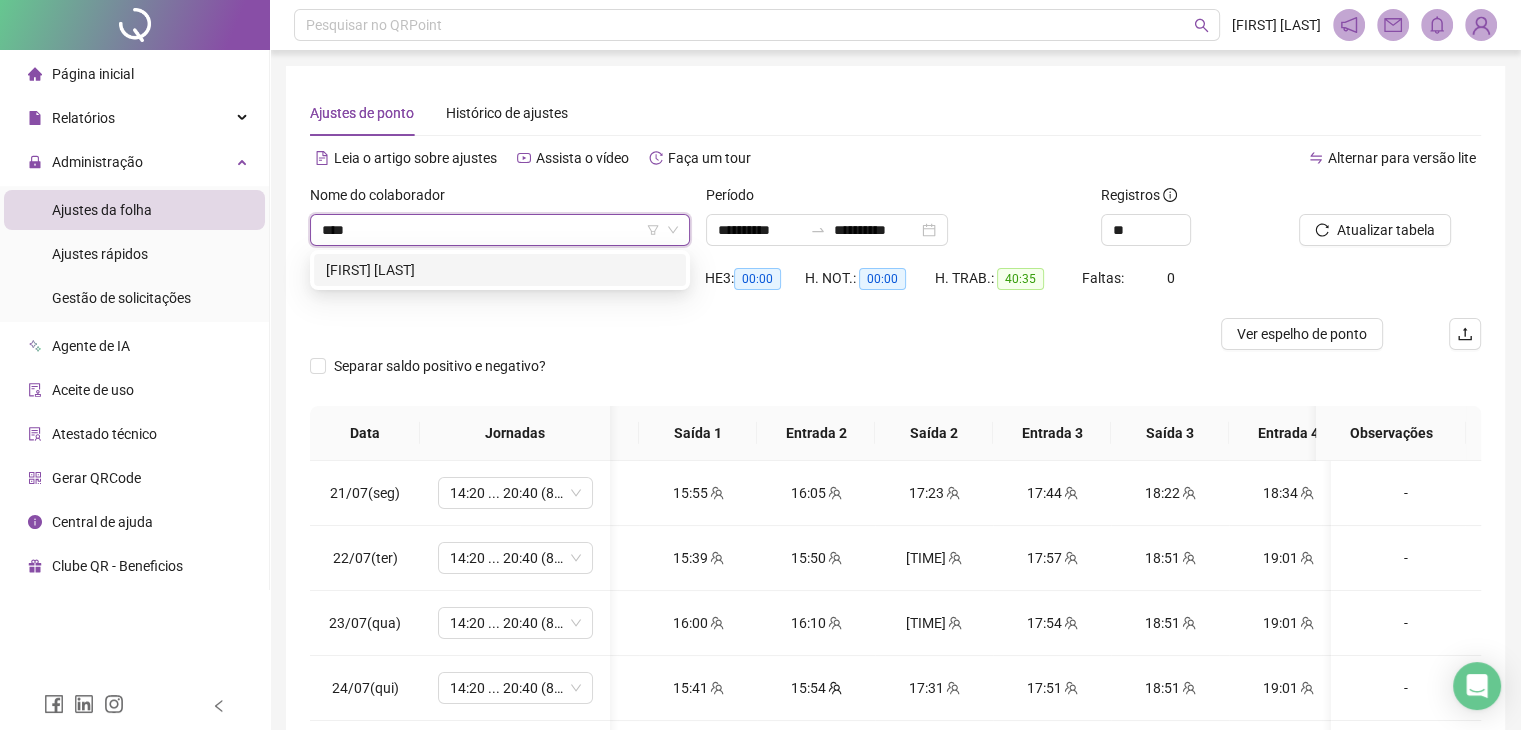 type on "*****" 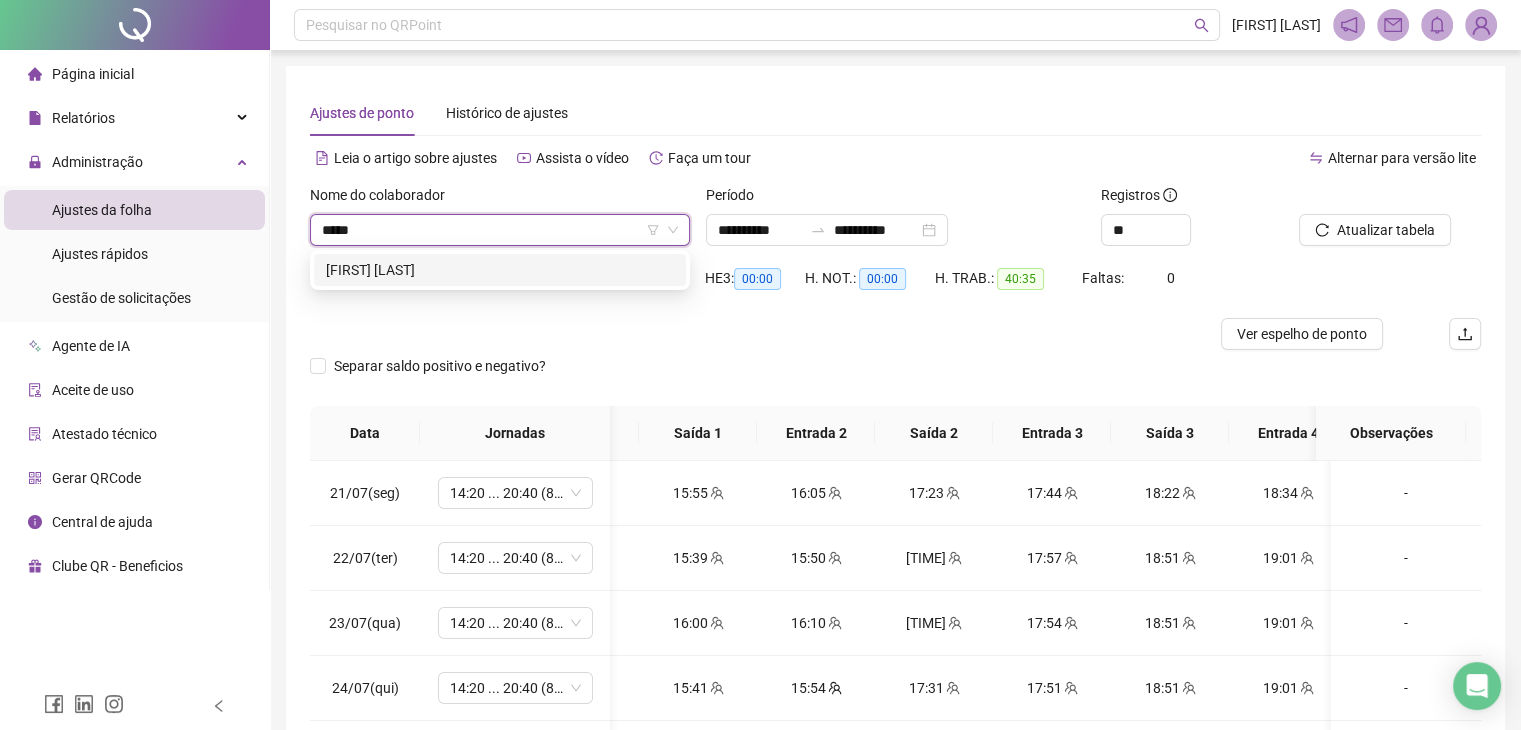 click on "[FIRST] [LAST]" at bounding box center [500, 270] 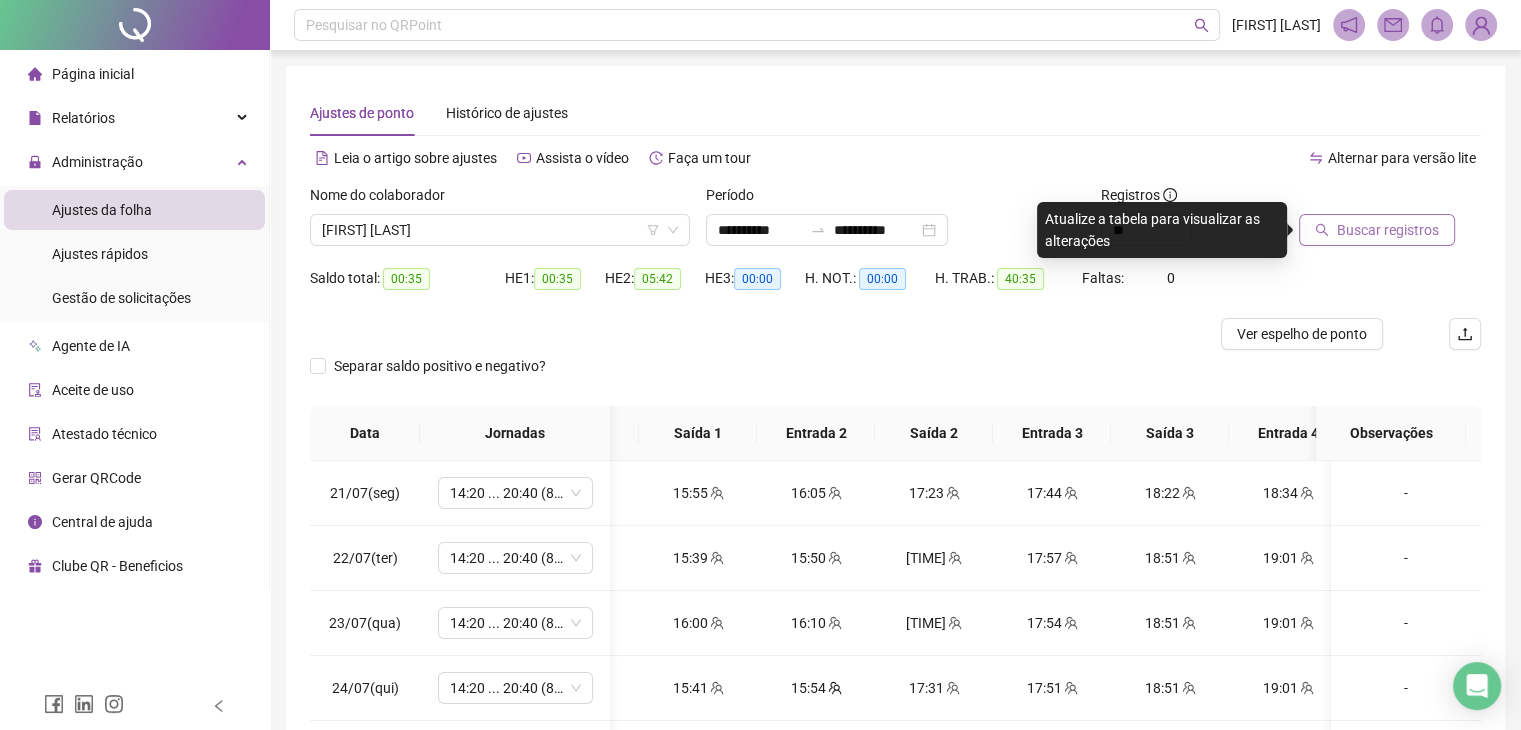 click on "Buscar registros" at bounding box center [1388, 230] 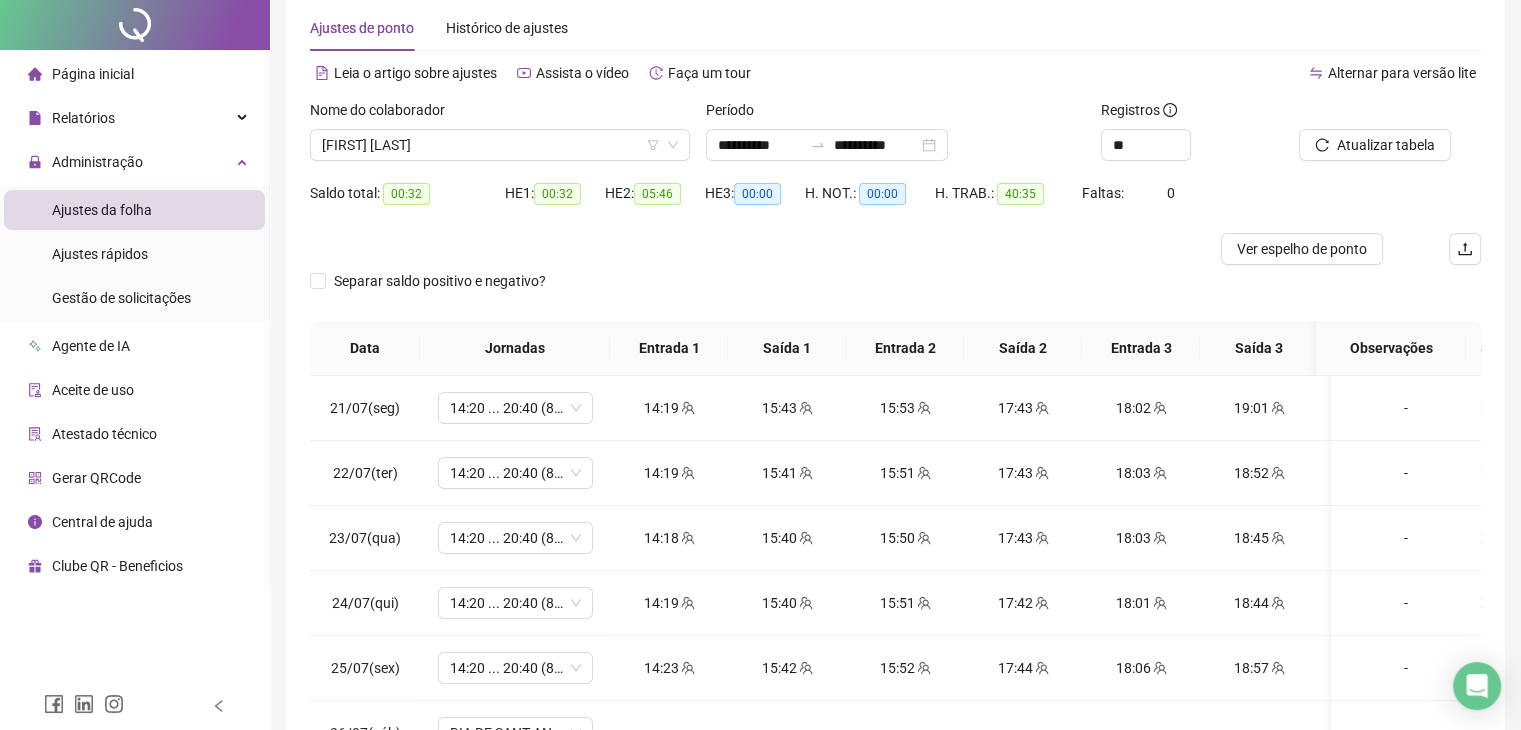 scroll, scrollTop: 200, scrollLeft: 0, axis: vertical 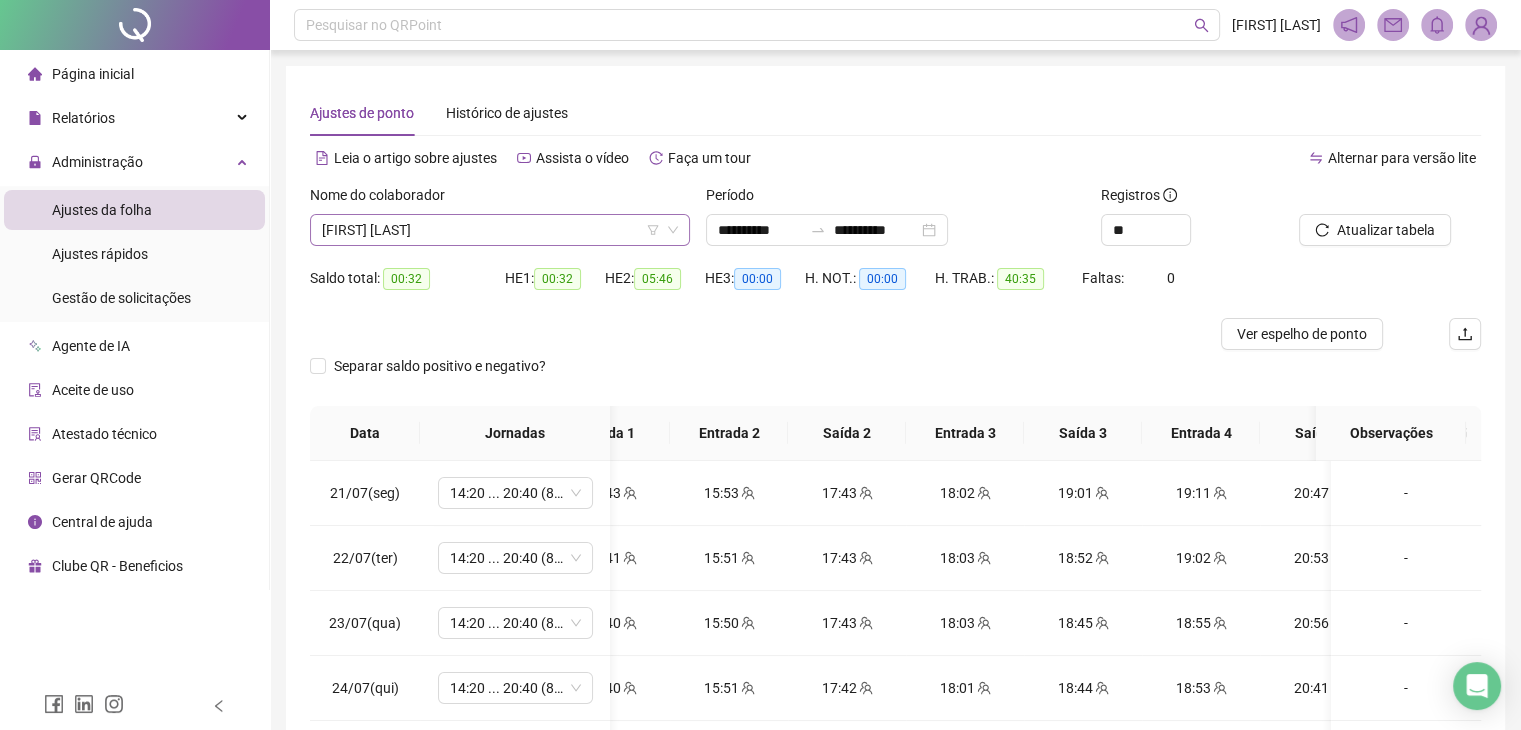 click on "[FIRST] [LAST]" at bounding box center [500, 230] 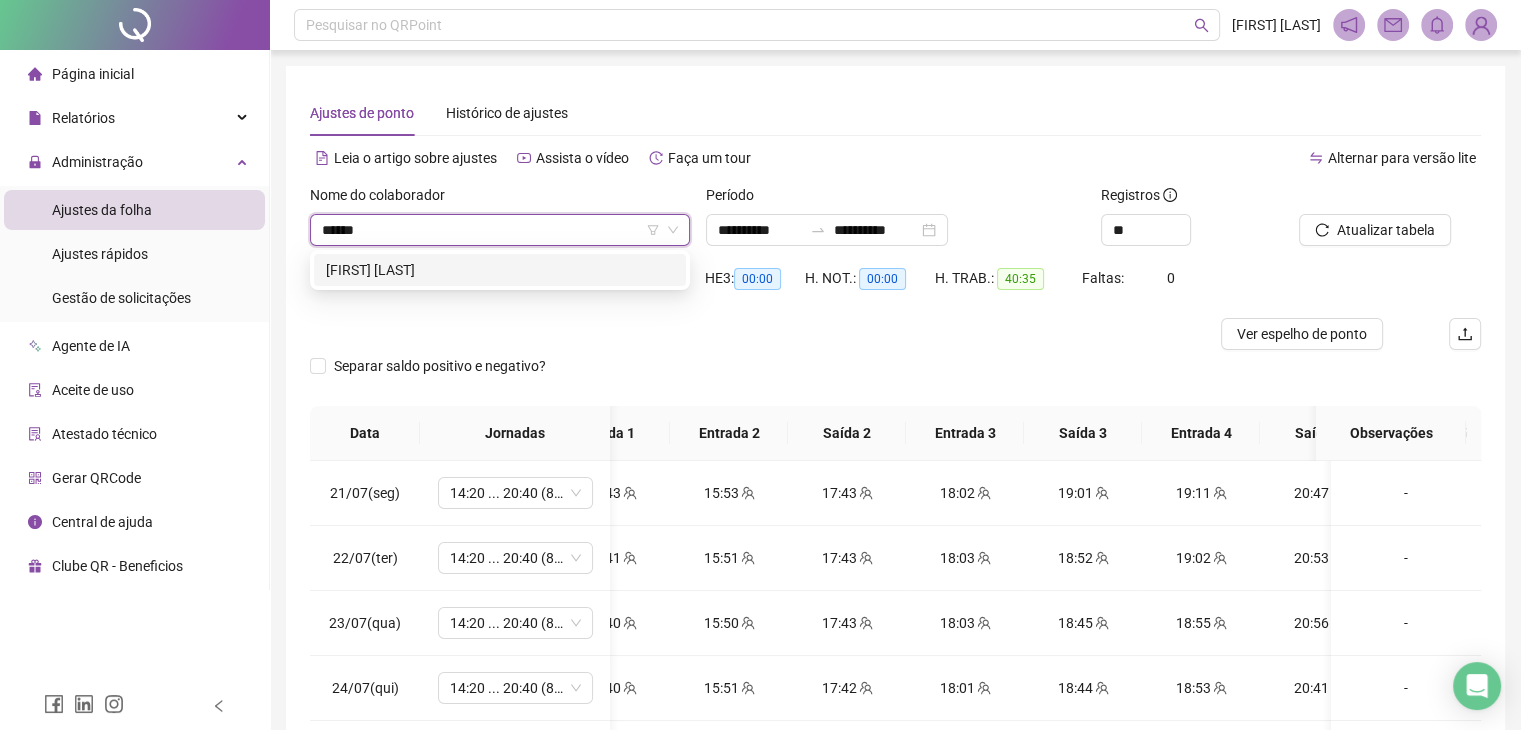 type on "*******" 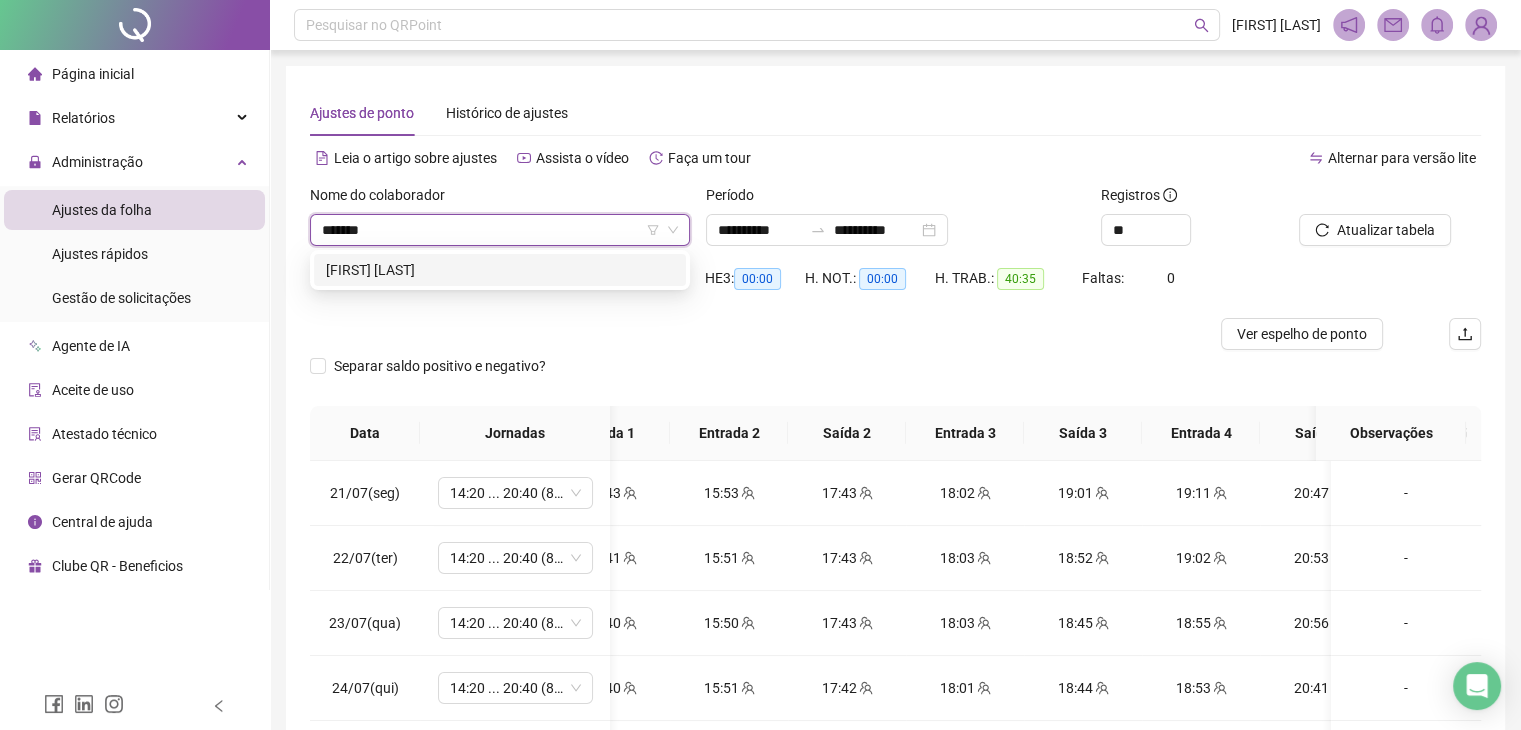 click on "[FIRST] [LAST]" at bounding box center (500, 270) 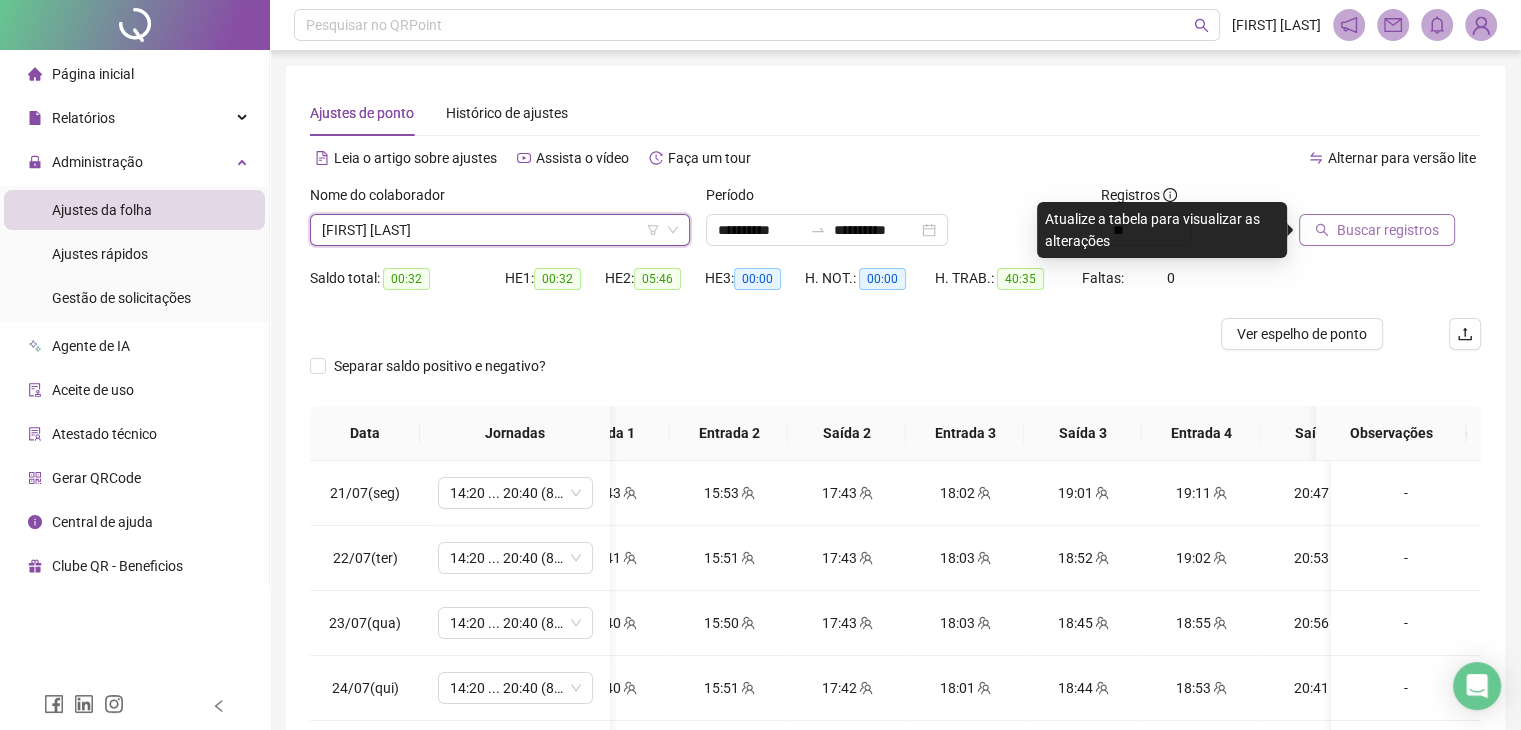 click on "Buscar registros" at bounding box center [1377, 230] 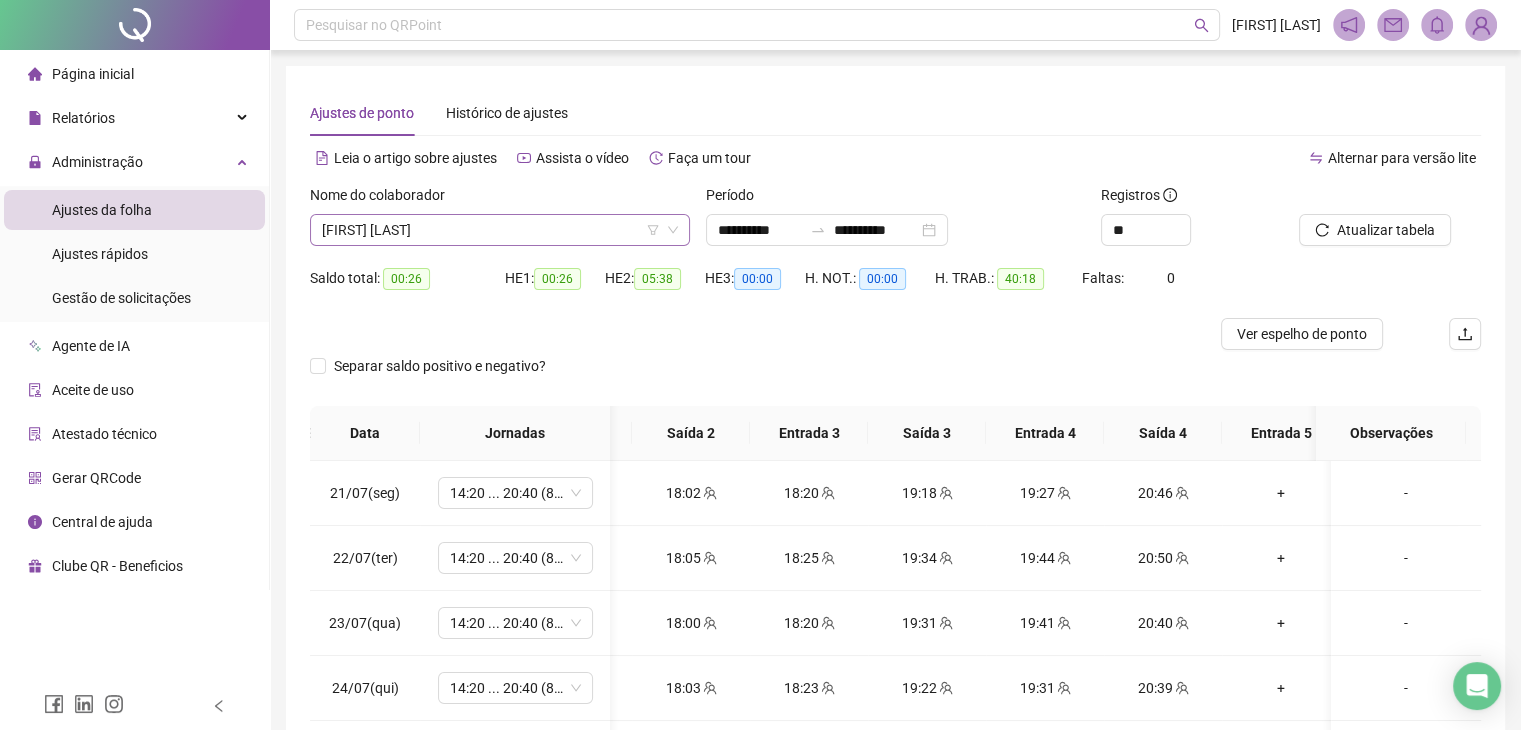 click on "[FIRST] [LAST]" at bounding box center (500, 230) 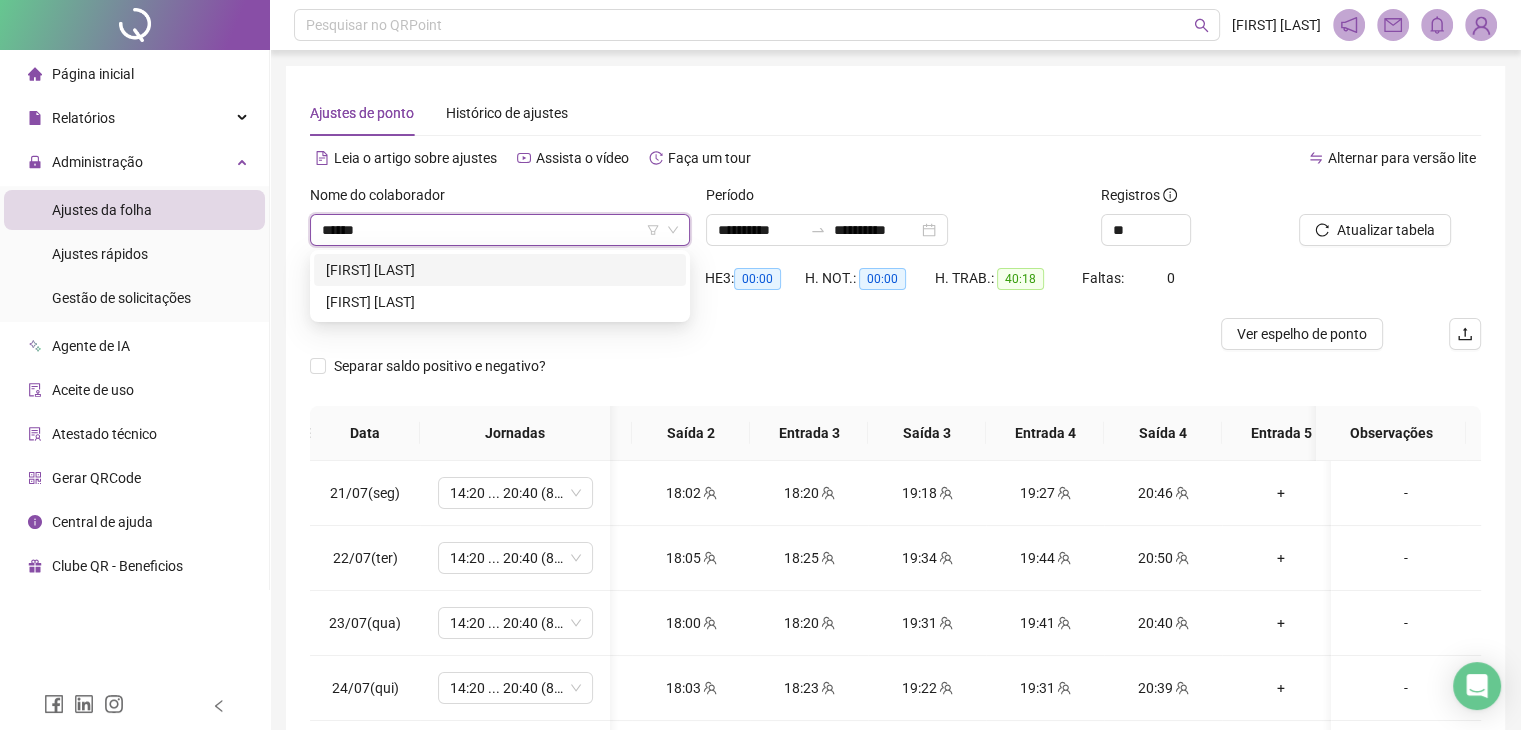 type on "*******" 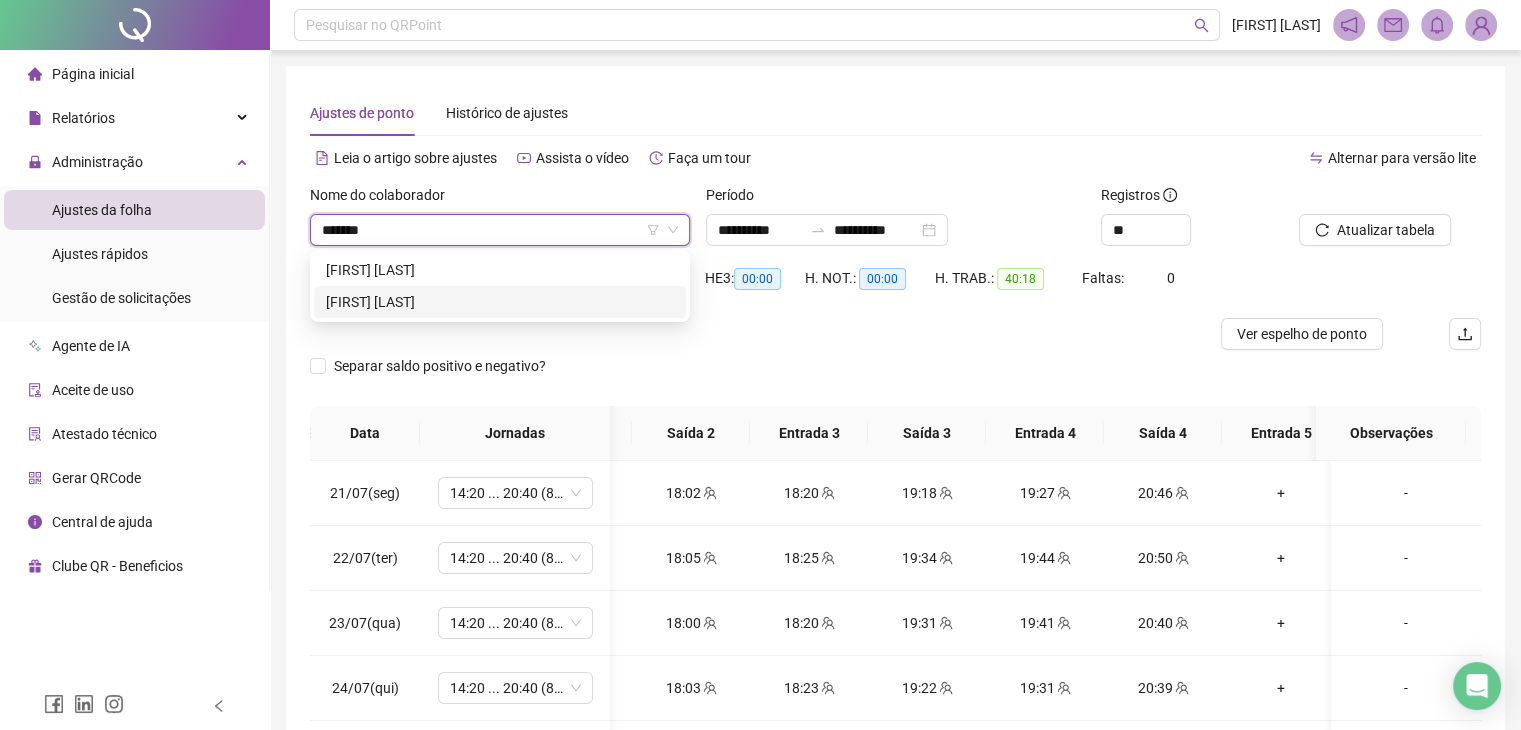 click on "[FIRST] [LAST]" at bounding box center (500, 302) 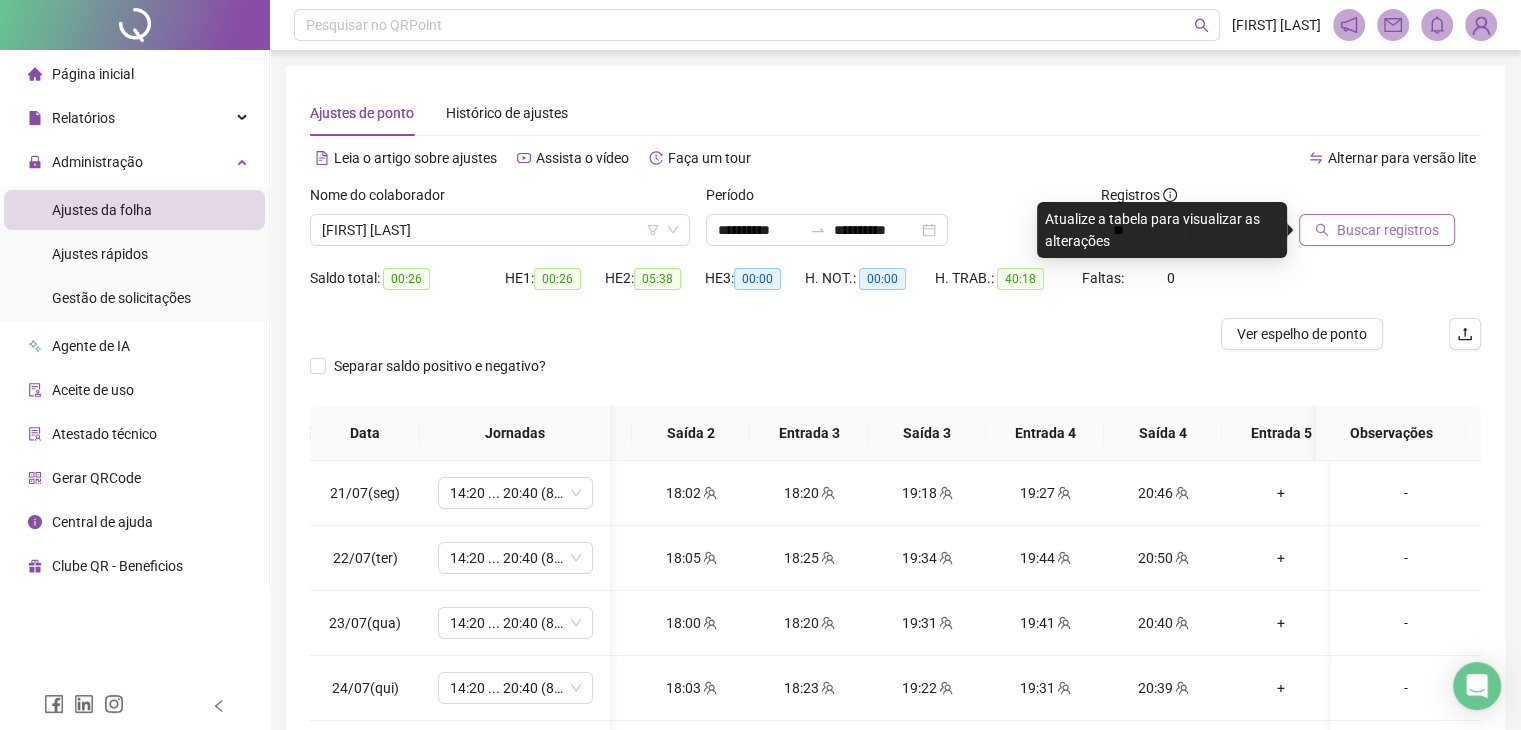 click 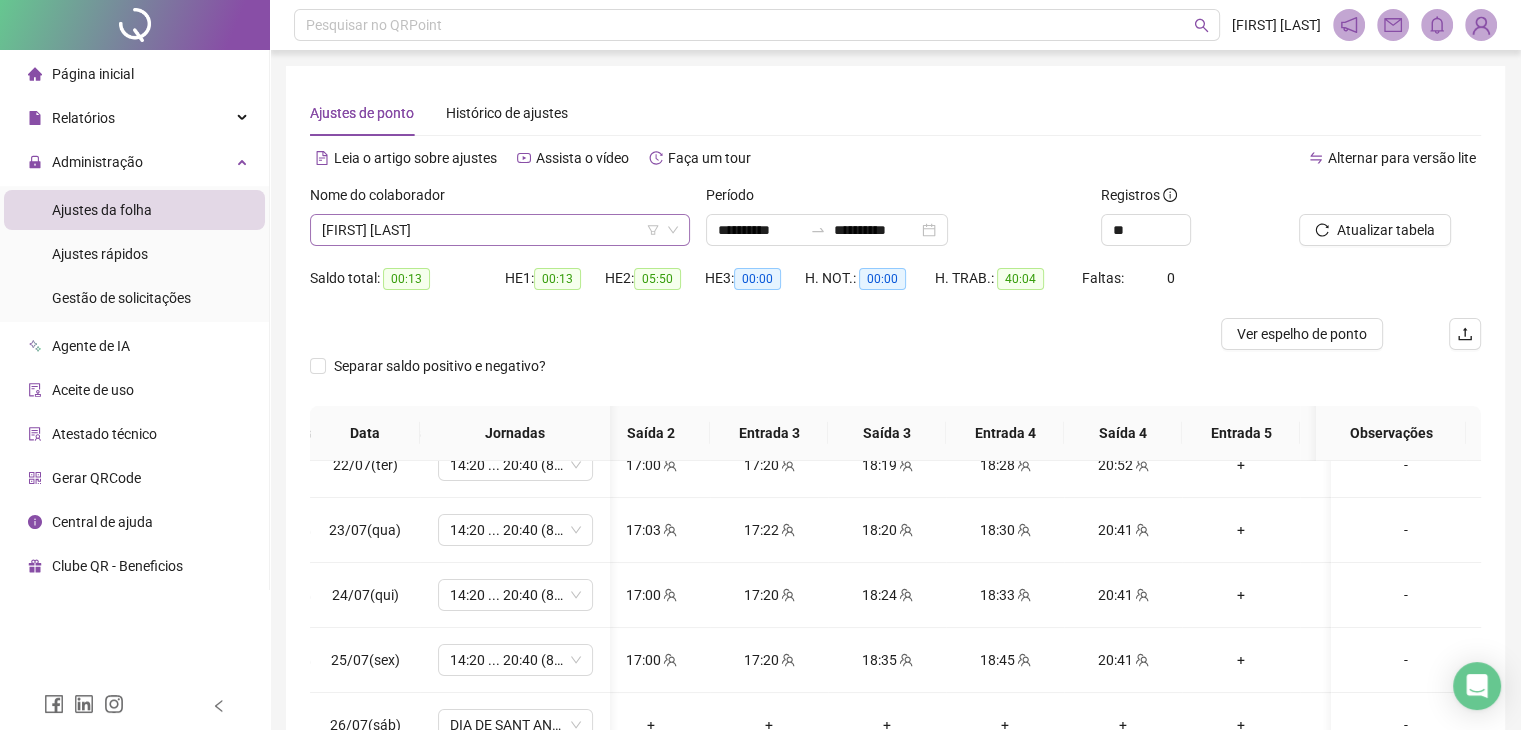 click on "[FIRST] [LAST]" at bounding box center [500, 230] 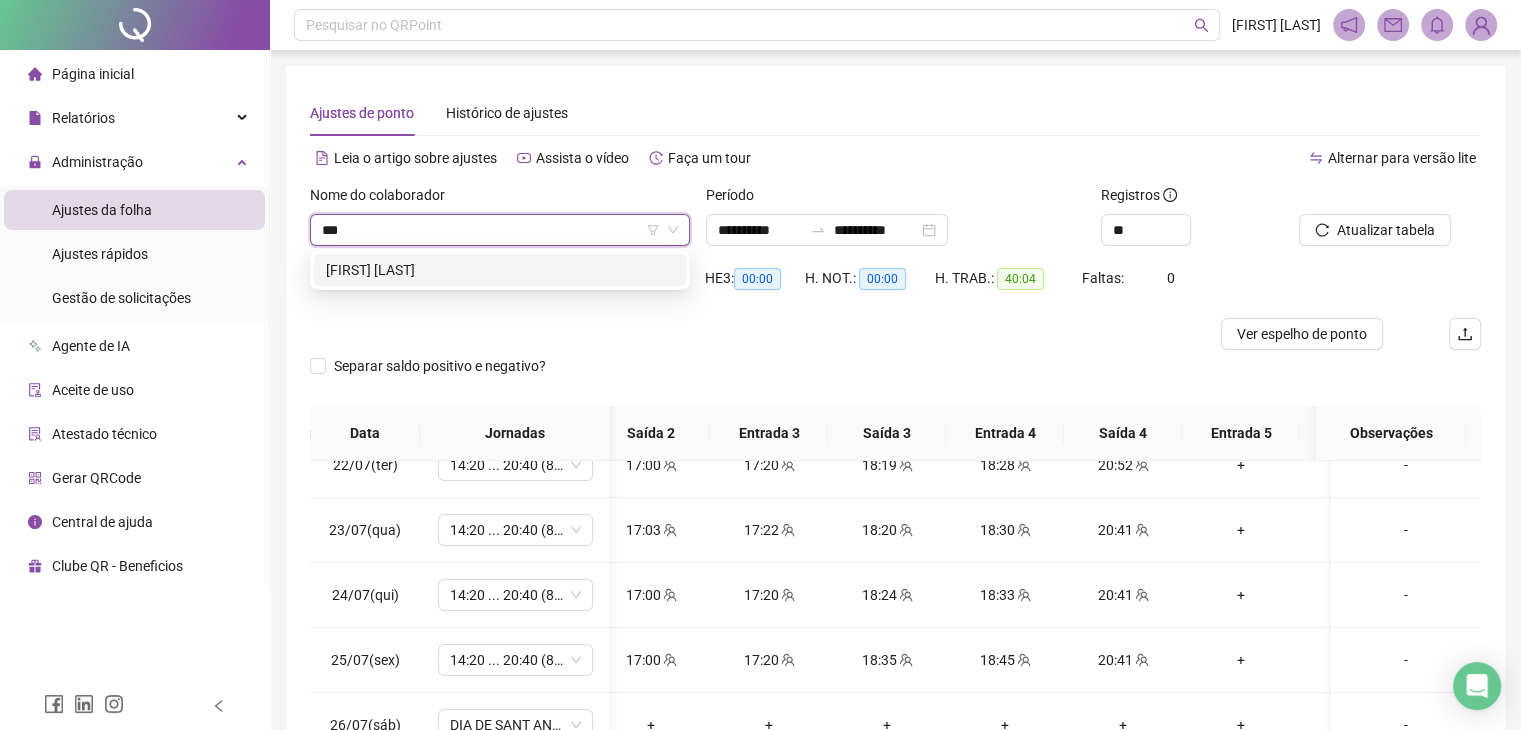 type on "****" 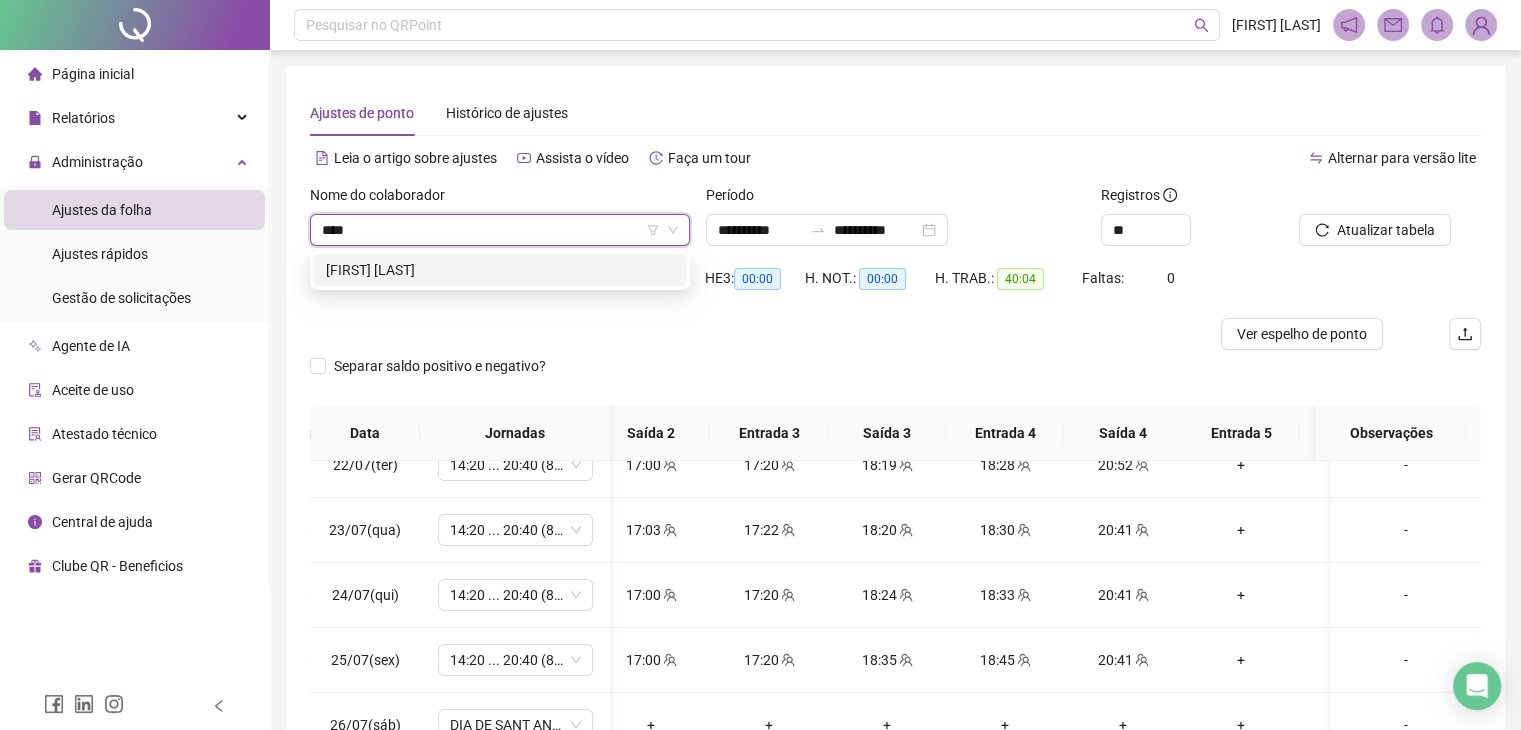 click on "[FIRST] [LAST]" at bounding box center (500, 270) 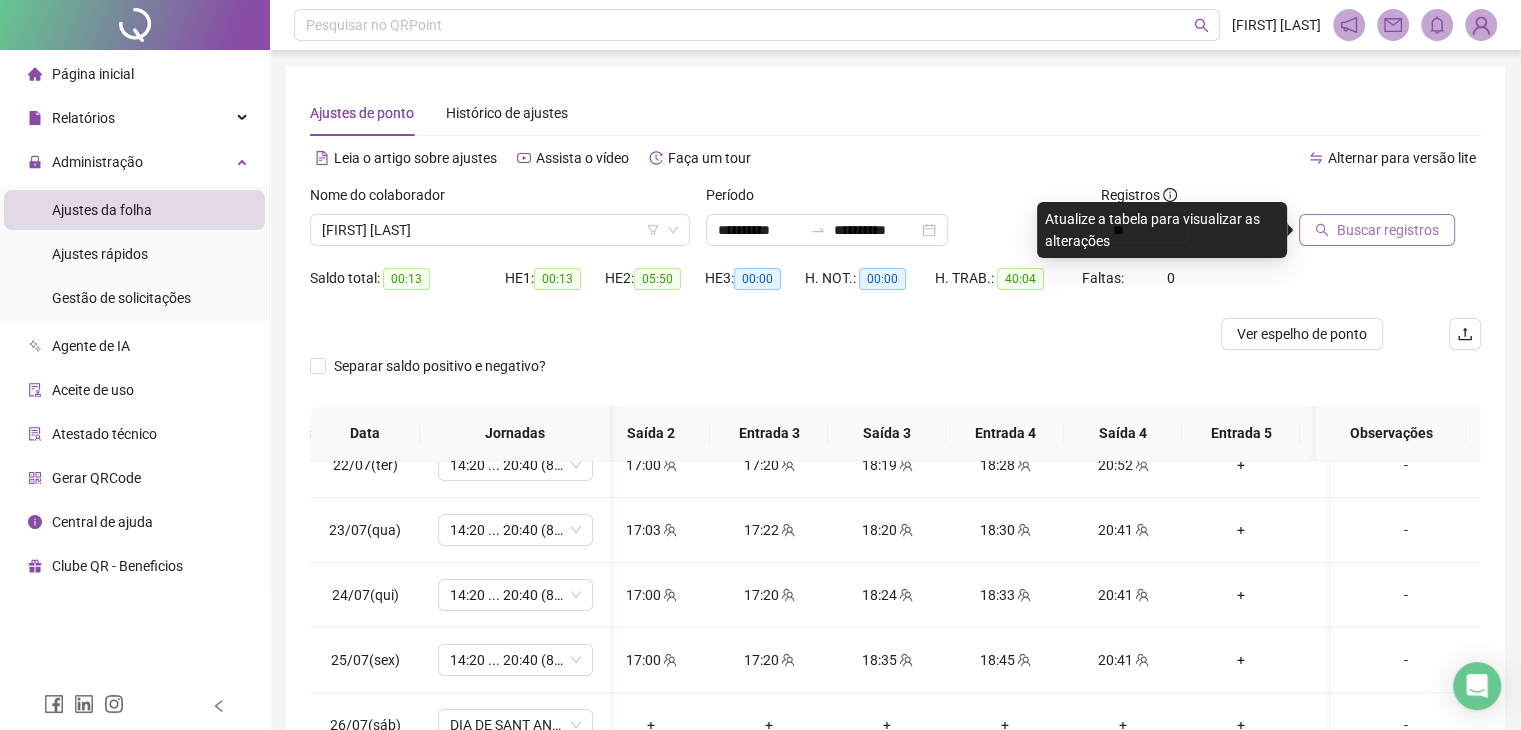 click on "Buscar registros" at bounding box center [1377, 230] 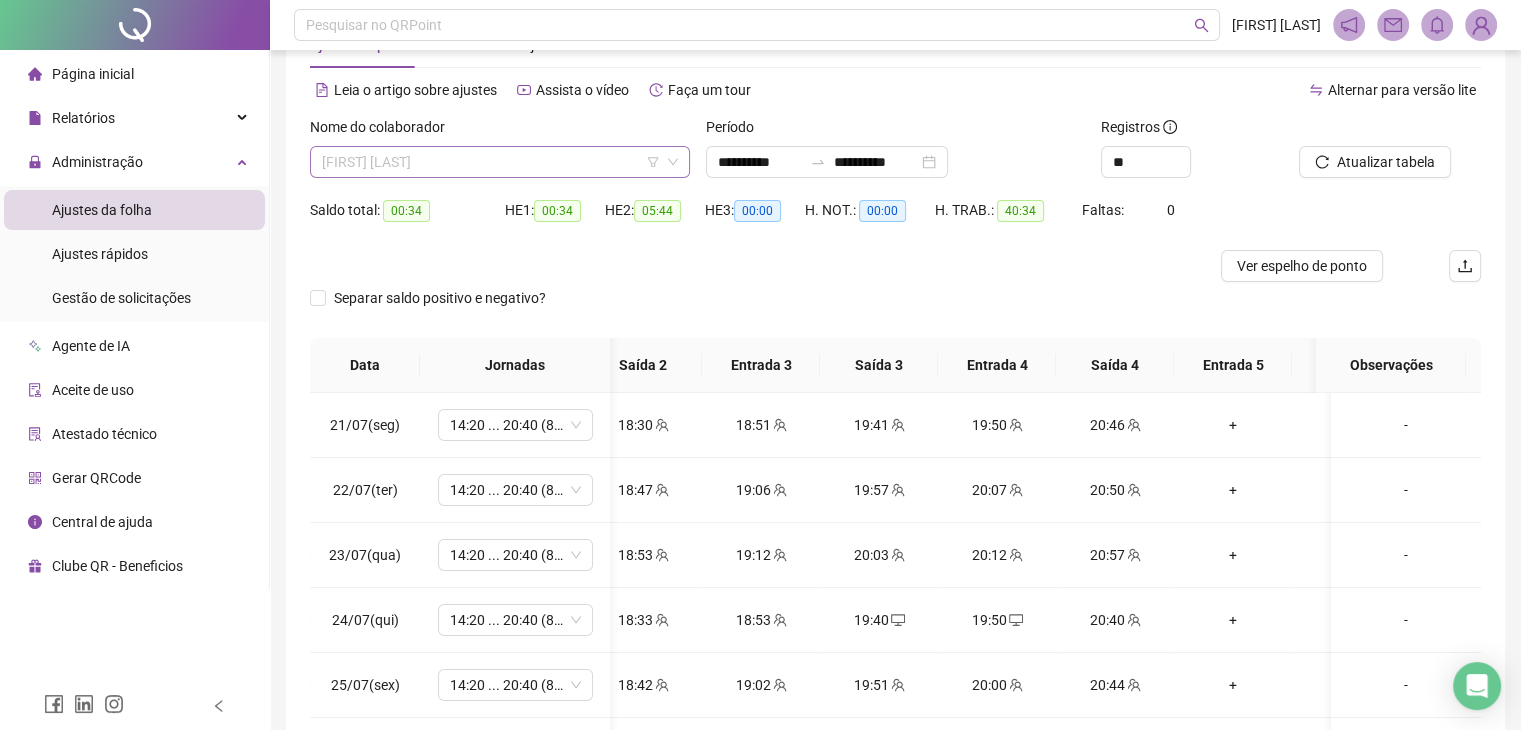 click on "[FIRST] [LAST]" at bounding box center [500, 162] 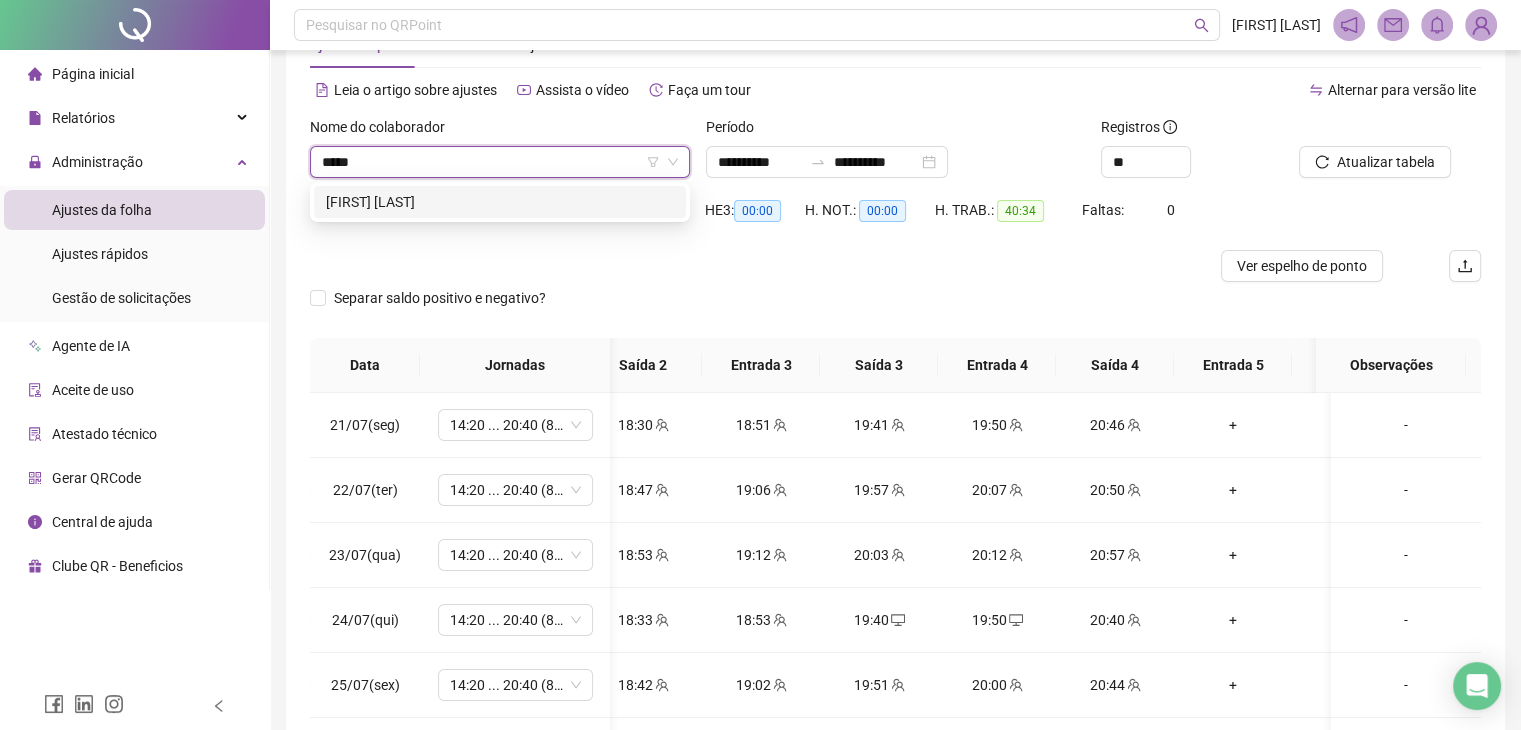 type on "******" 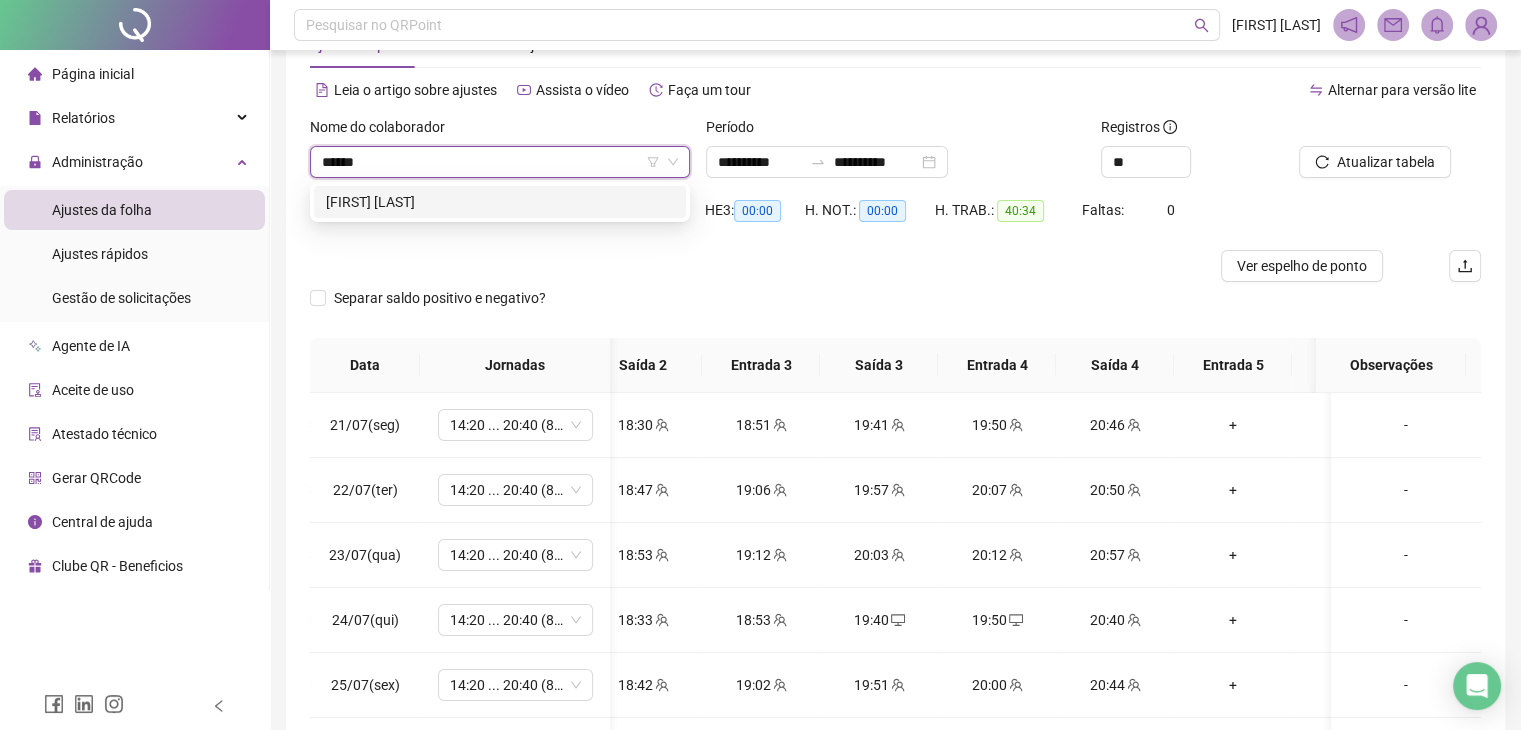 click on "[FIRST] [LAST]" at bounding box center (500, 202) 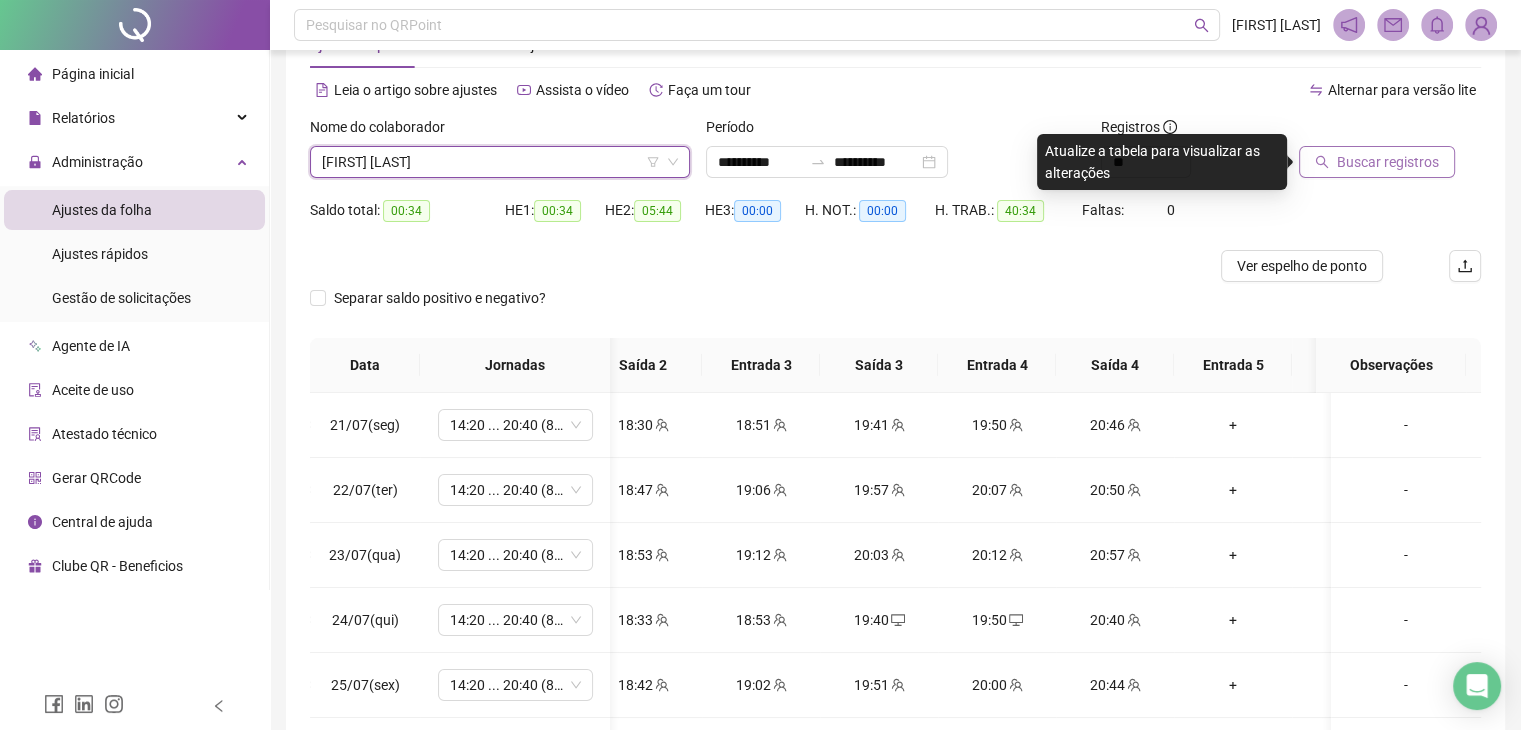 click on "Buscar registros" at bounding box center (1388, 162) 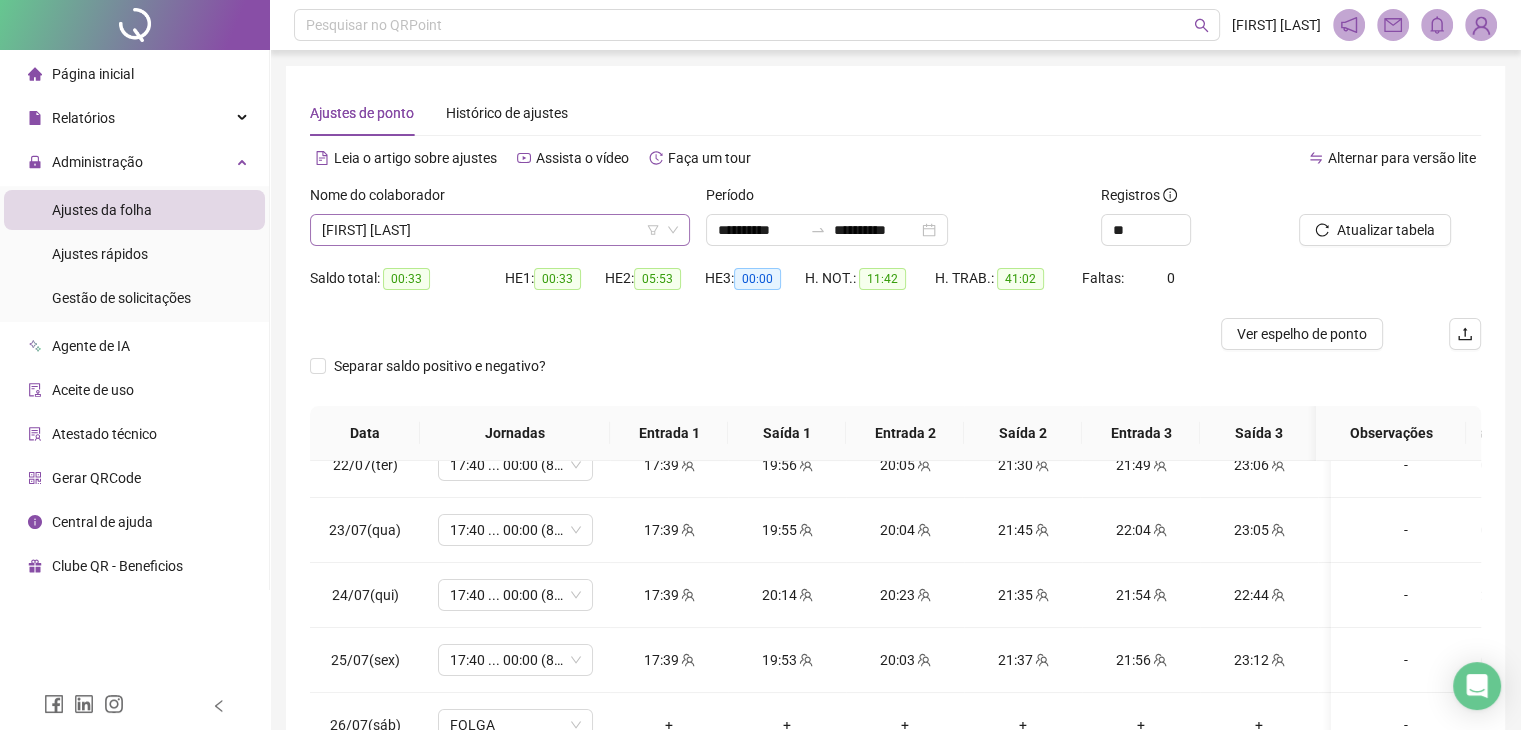 click on "[FIRST] [LAST]" at bounding box center (500, 230) 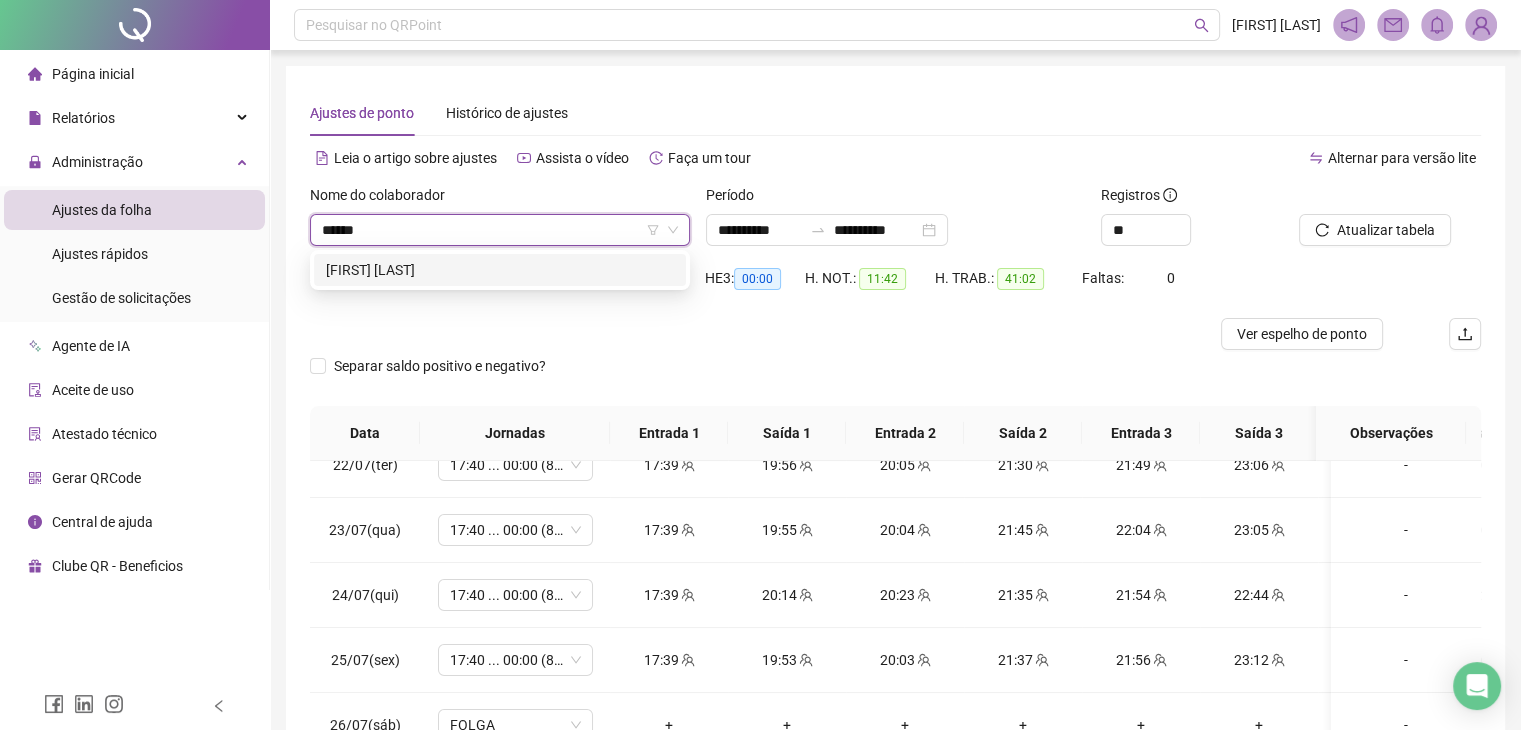 type on "*******" 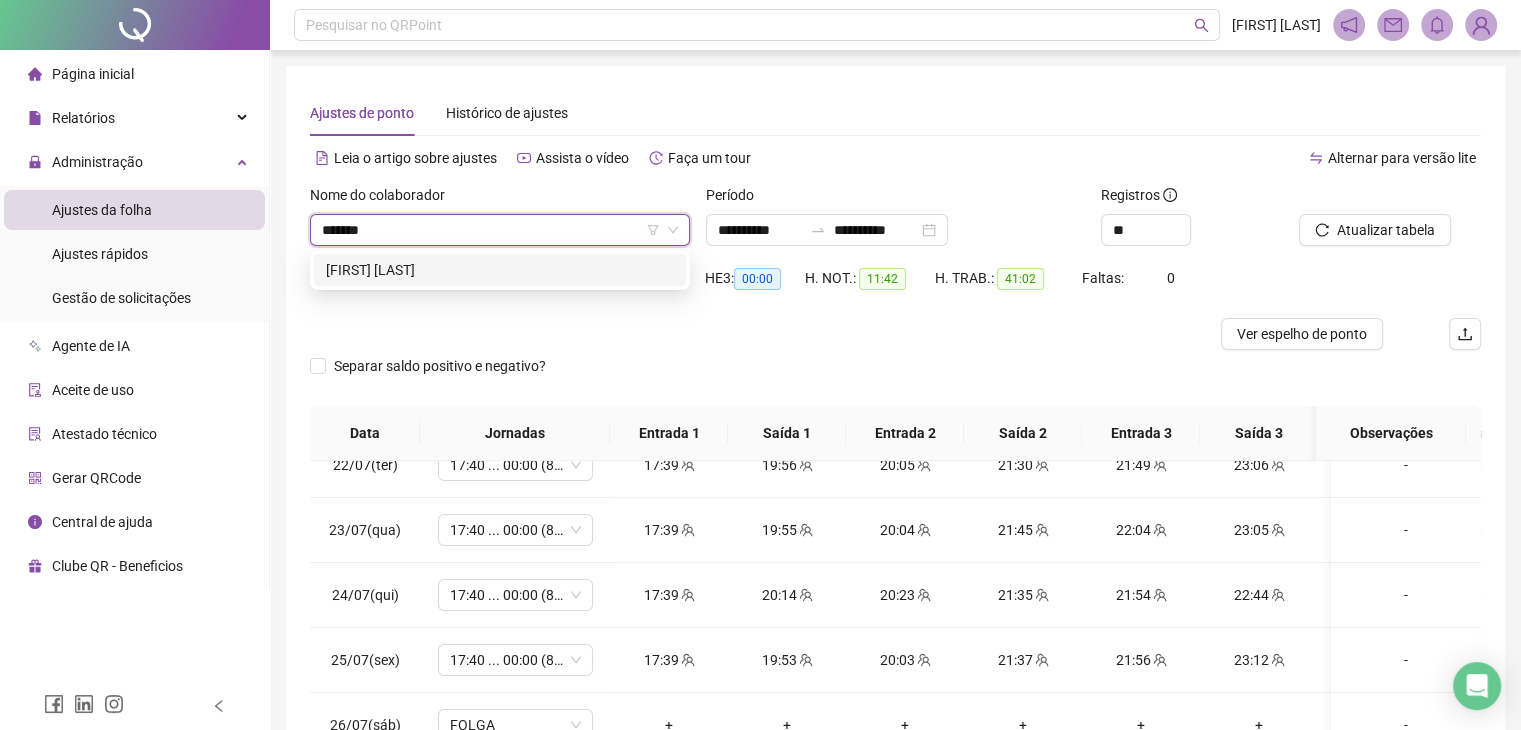 click on "[FIRST] [LAST]" at bounding box center [500, 270] 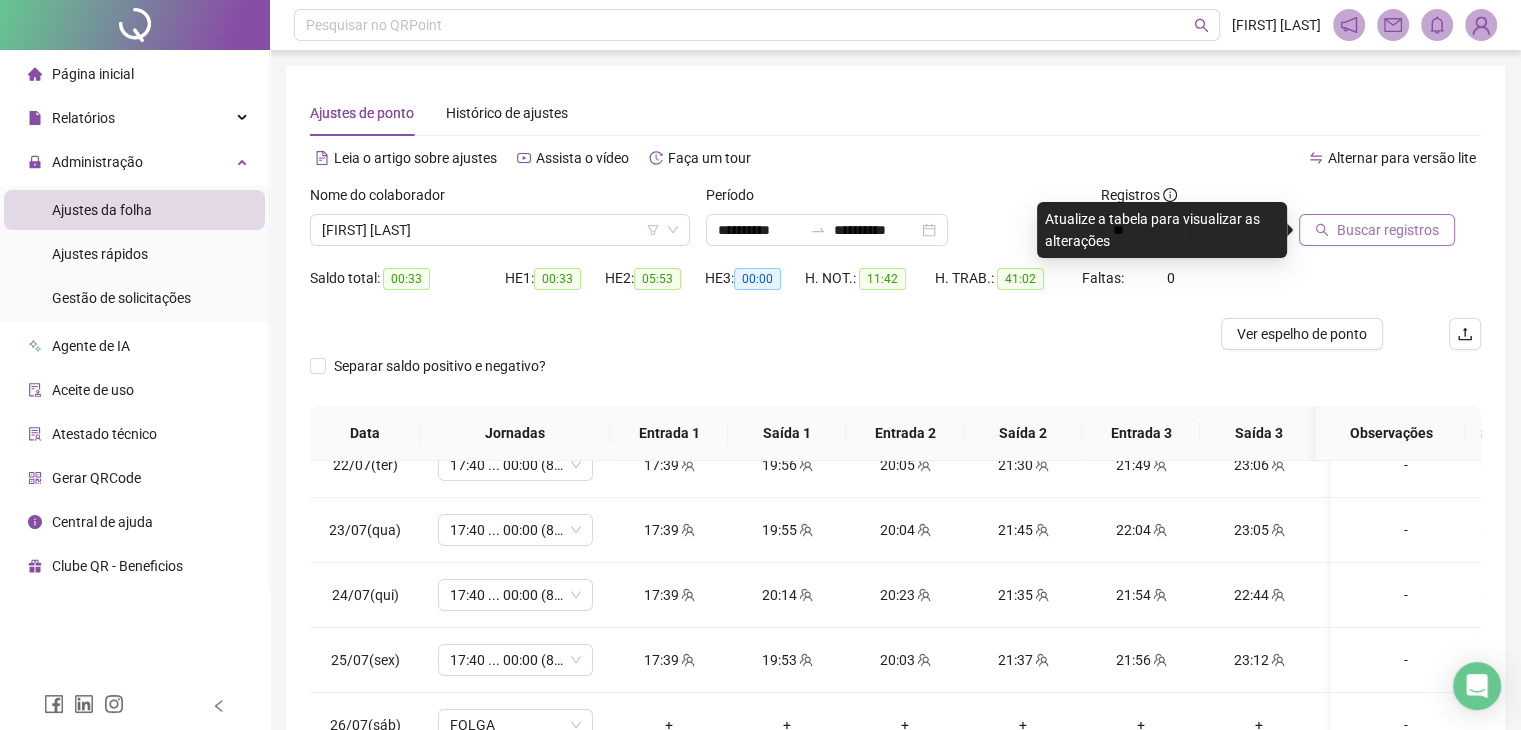 click on "Buscar registros" at bounding box center (1388, 230) 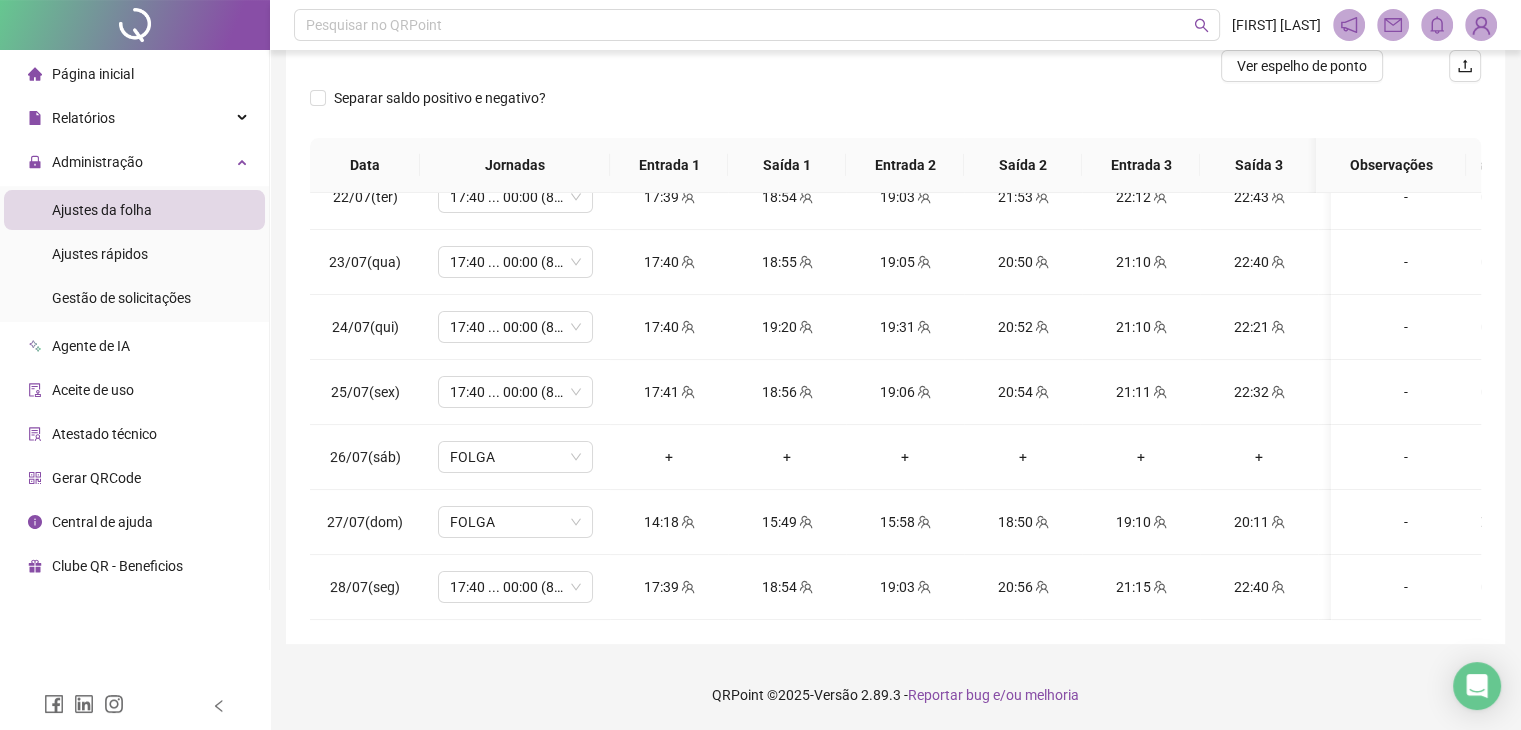 scroll, scrollTop: 106, scrollLeft: 13, axis: both 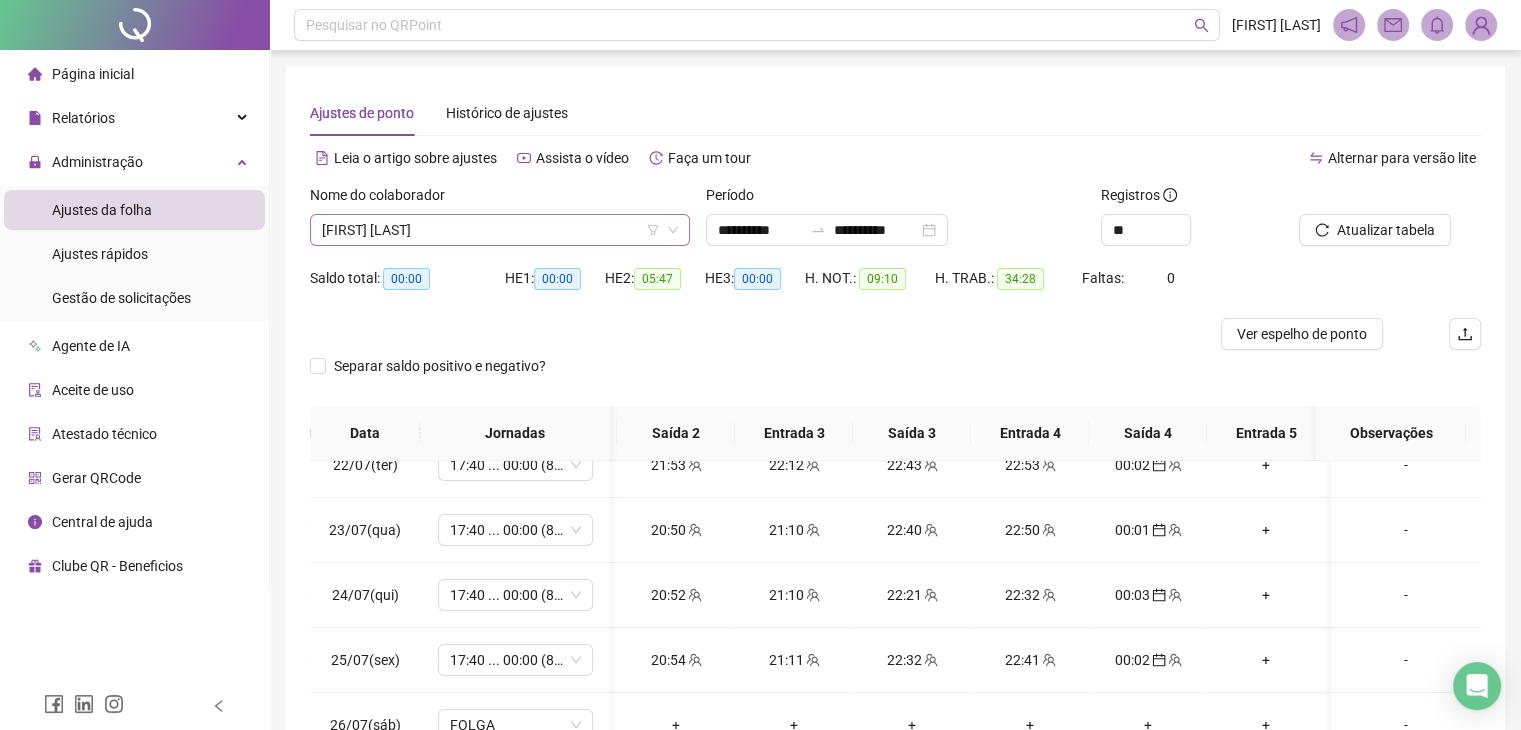 click on "[FIRST] [LAST]" at bounding box center [500, 230] 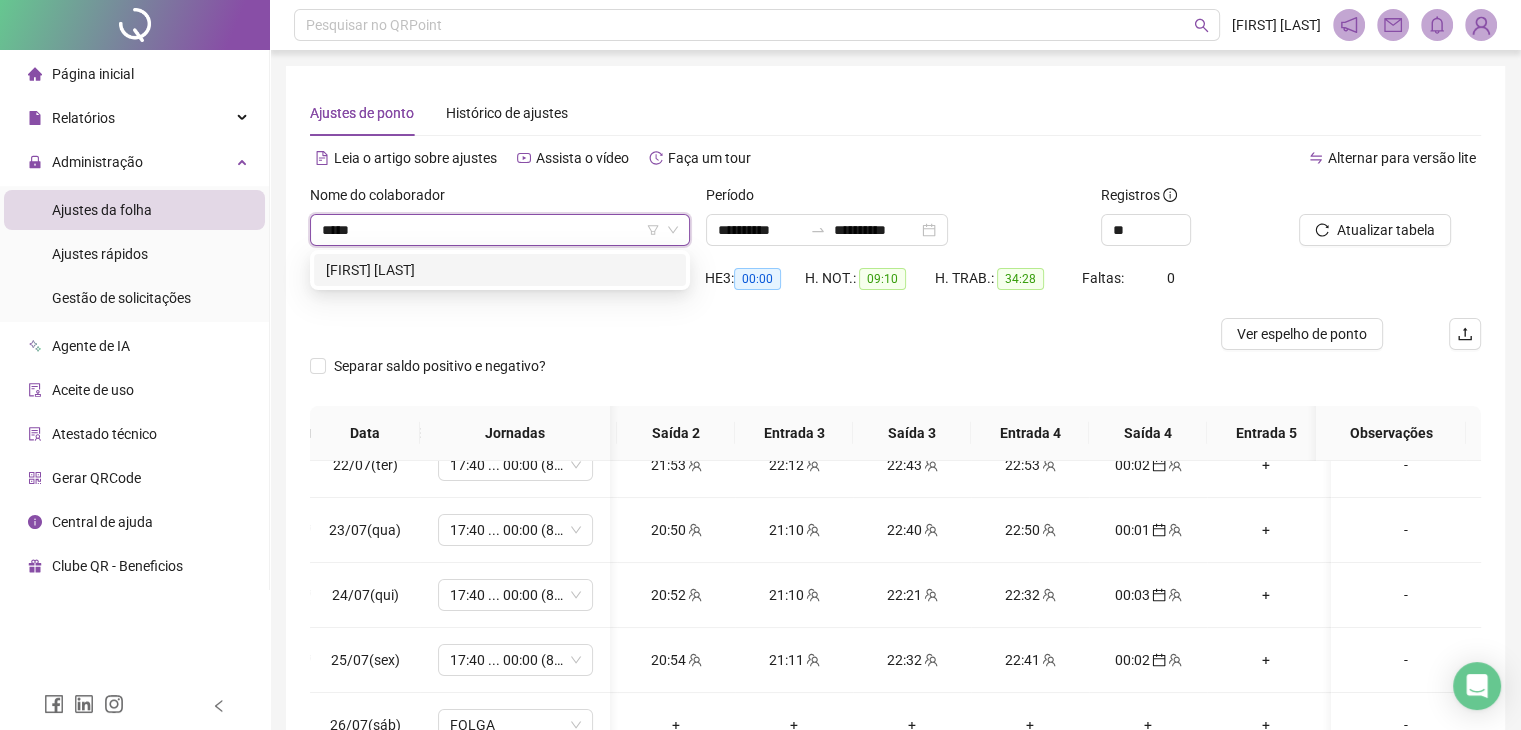 type on "*****" 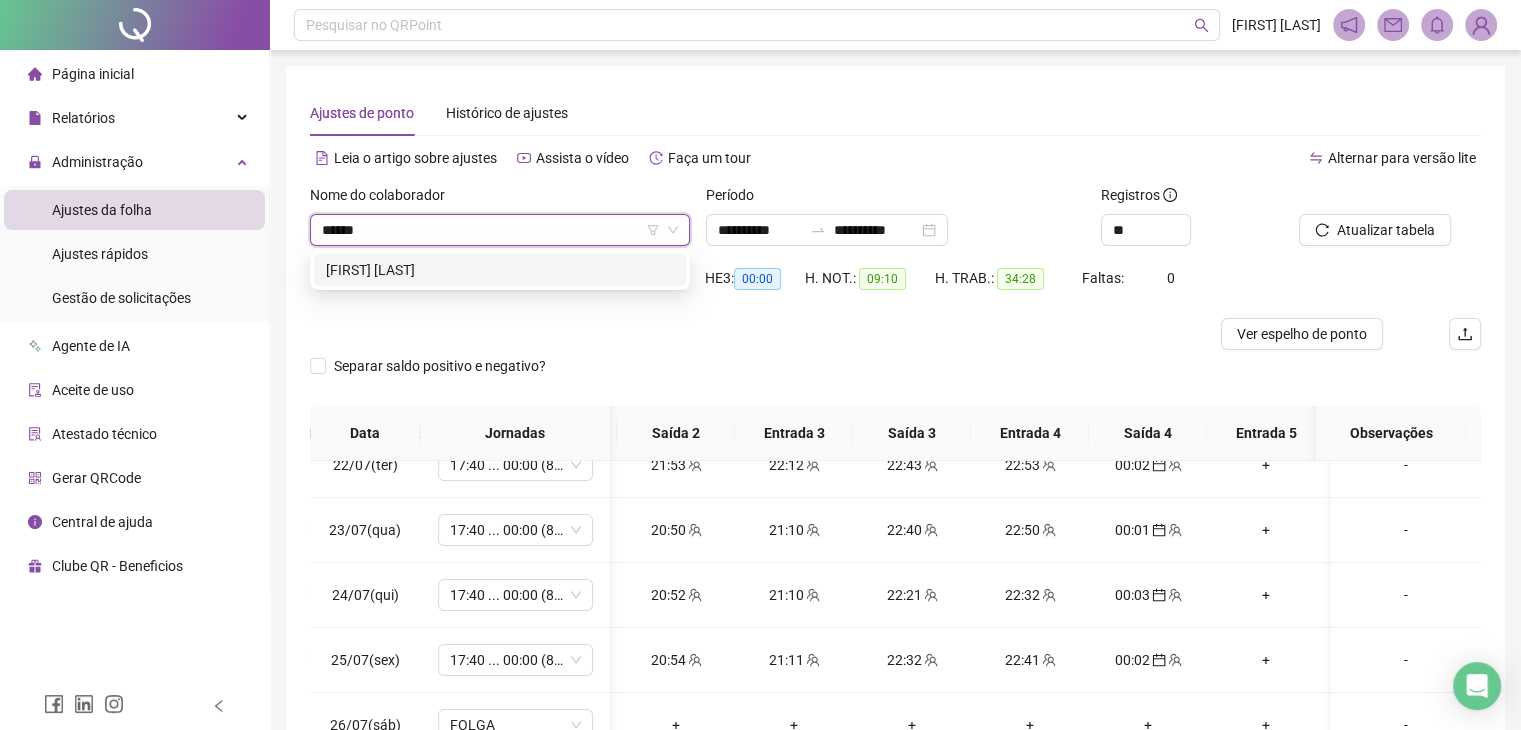 click on "[FIRST] [LAST]" at bounding box center [500, 270] 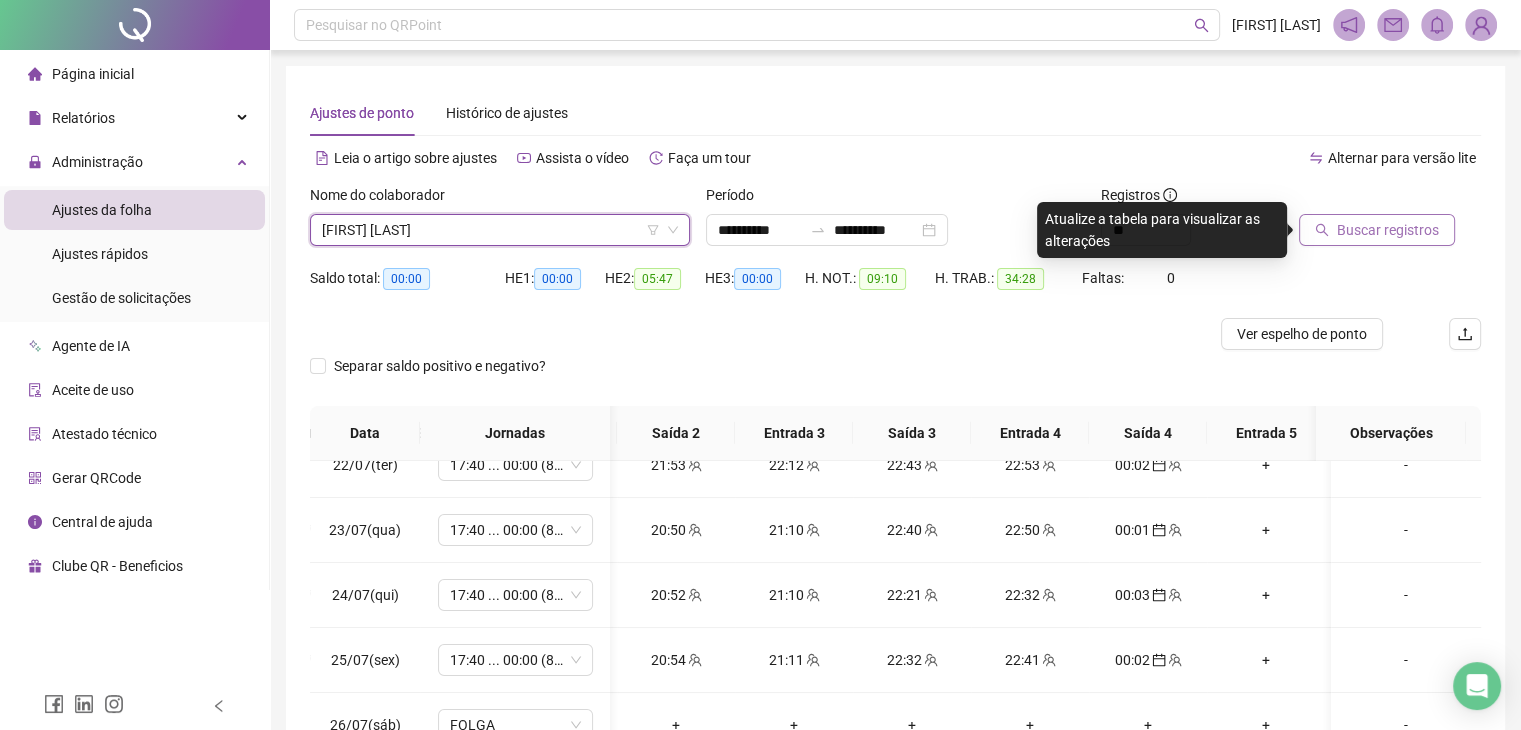 click on "Buscar registros" at bounding box center [1388, 230] 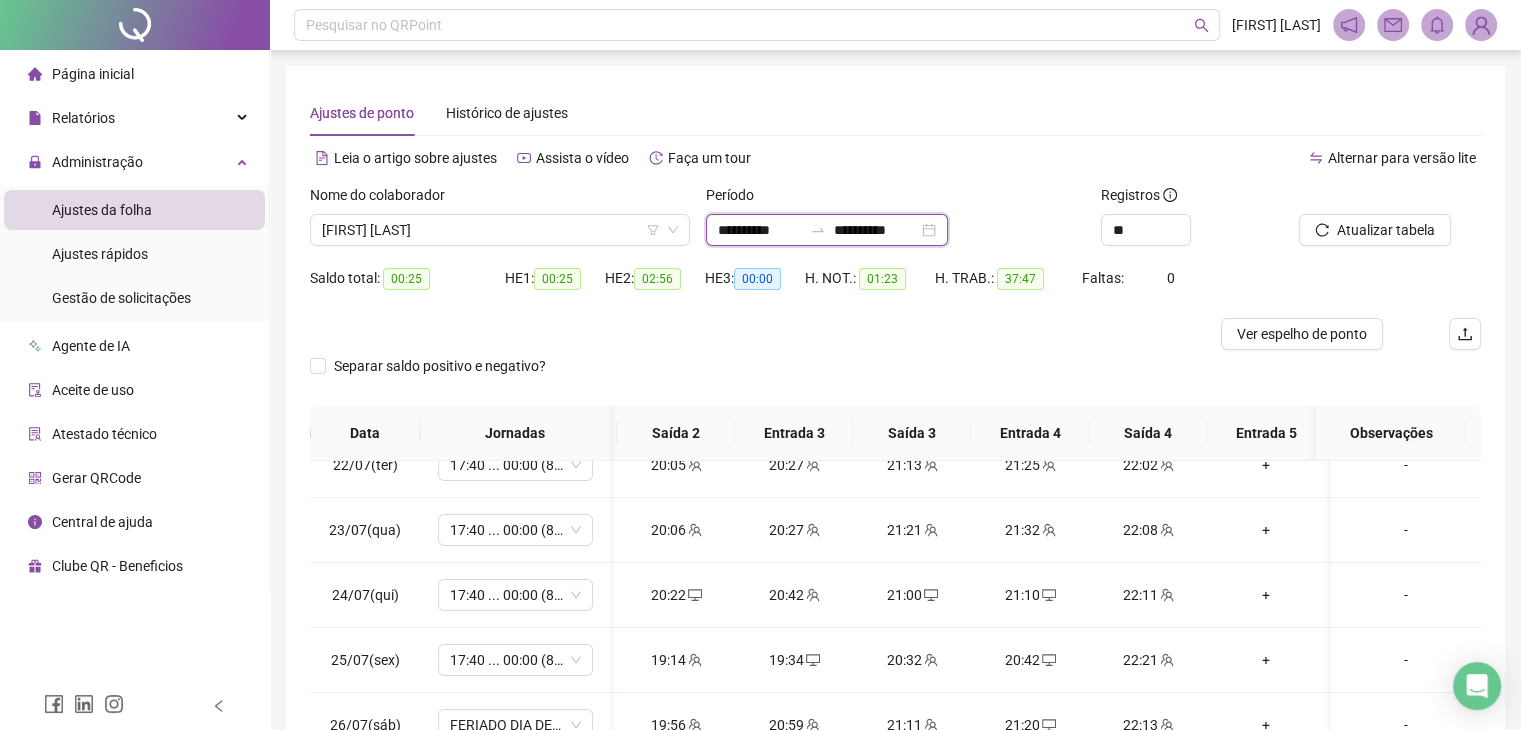 click on "**********" at bounding box center [760, 230] 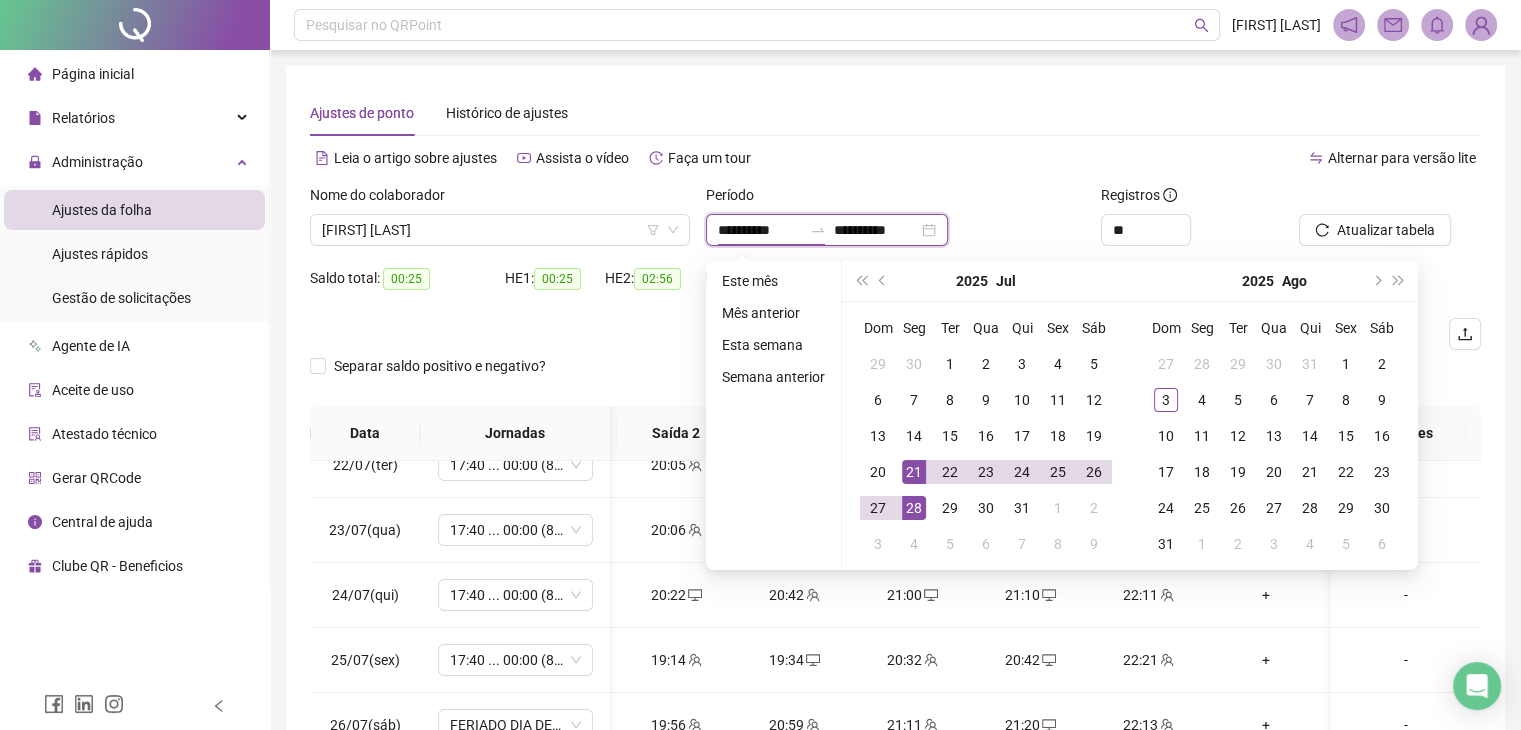 type on "**********" 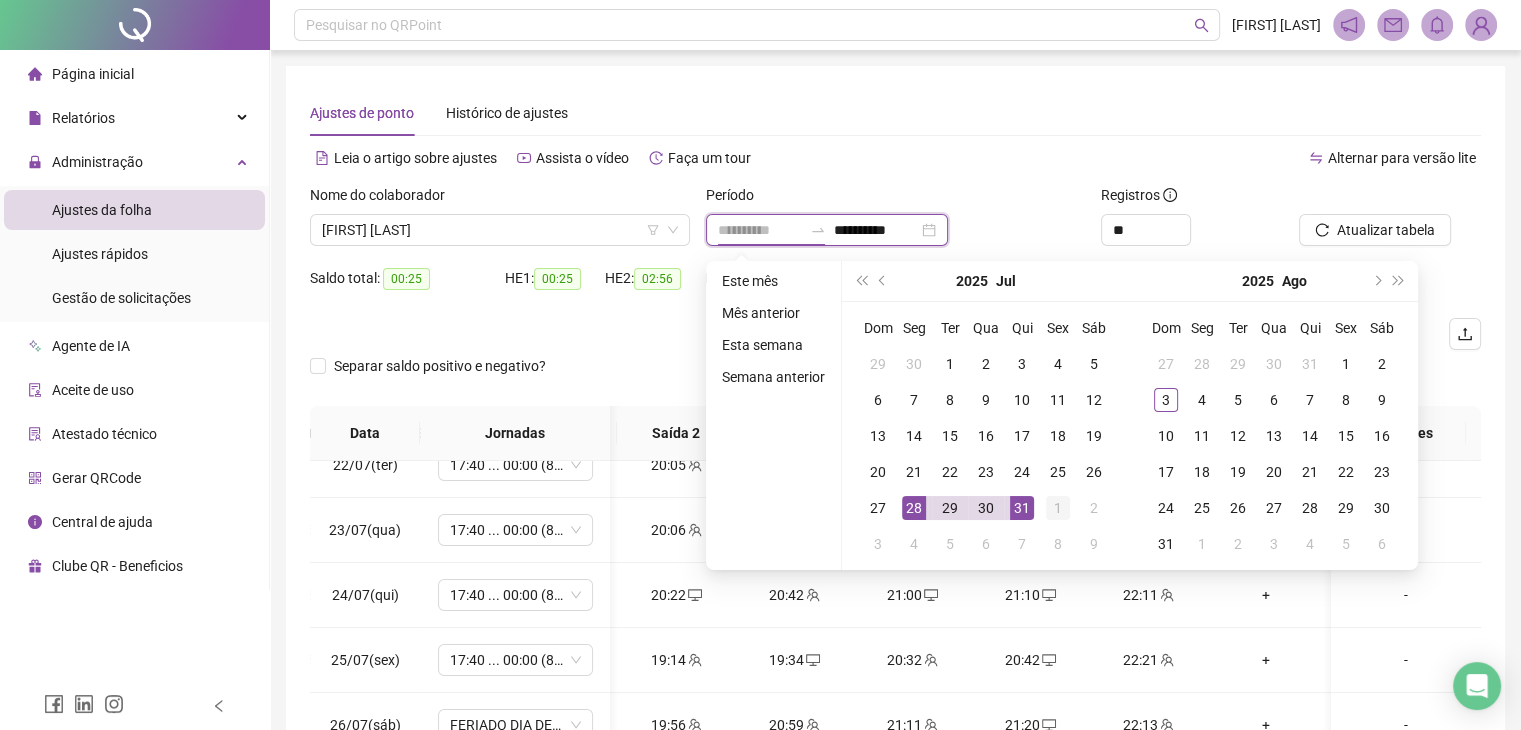 type on "**********" 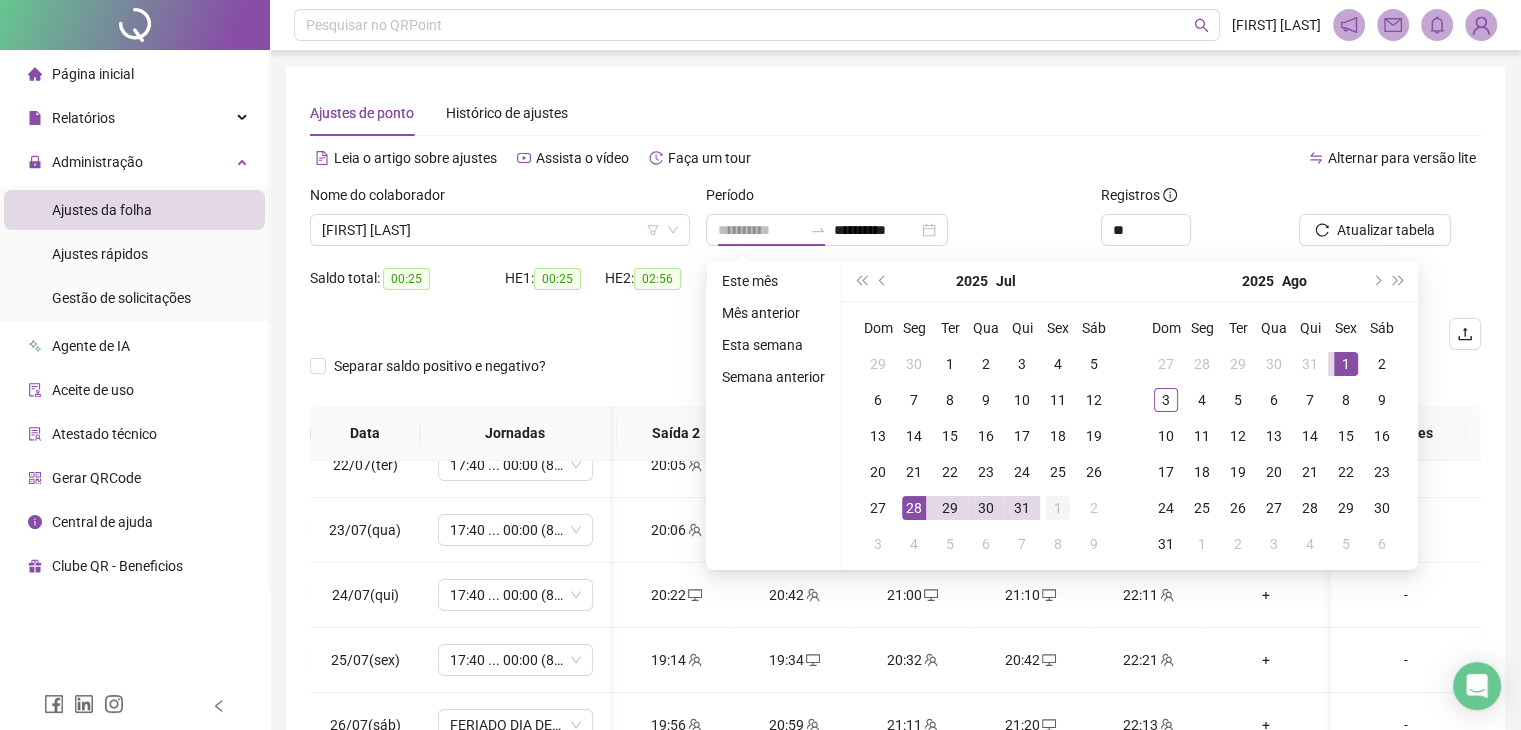 click on "1" at bounding box center [1058, 508] 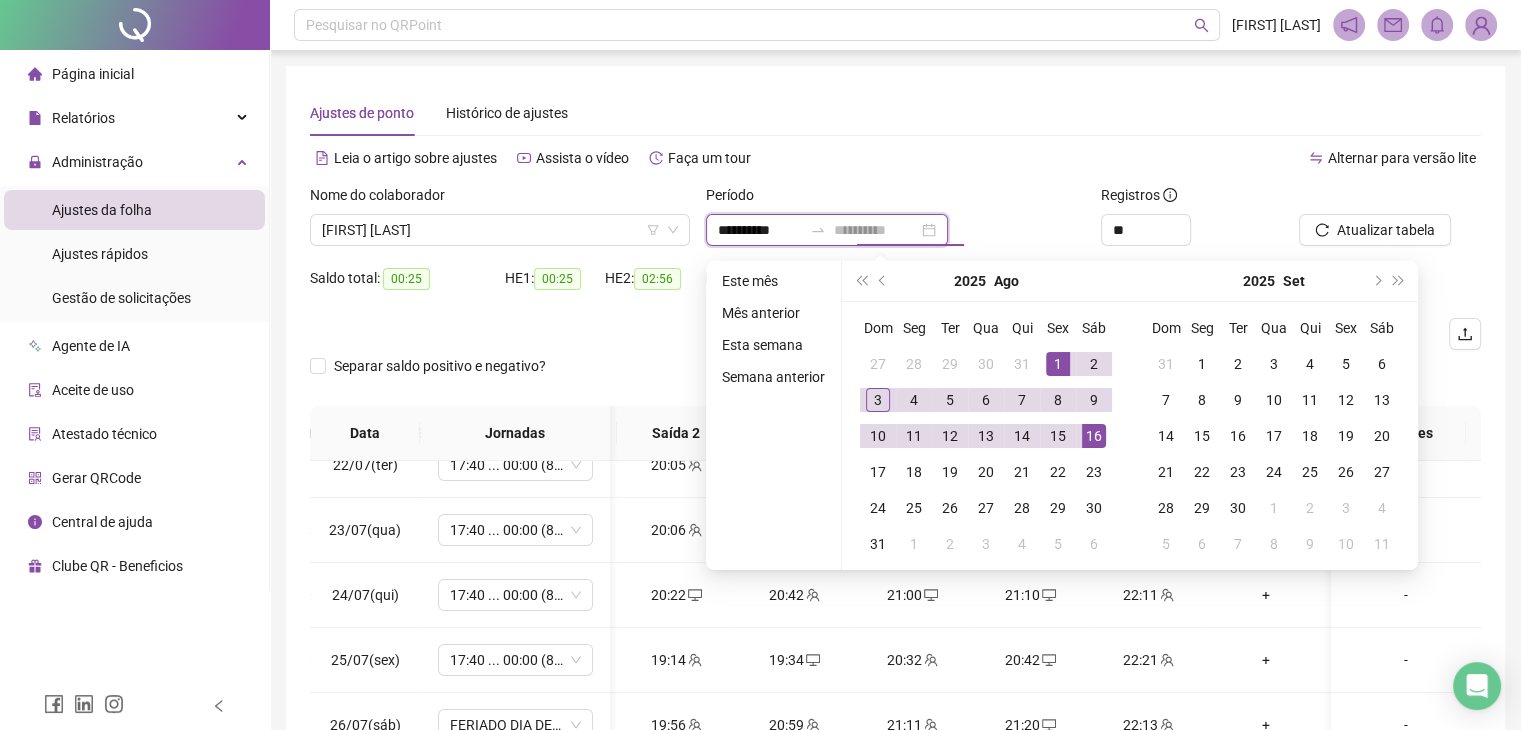 type on "**********" 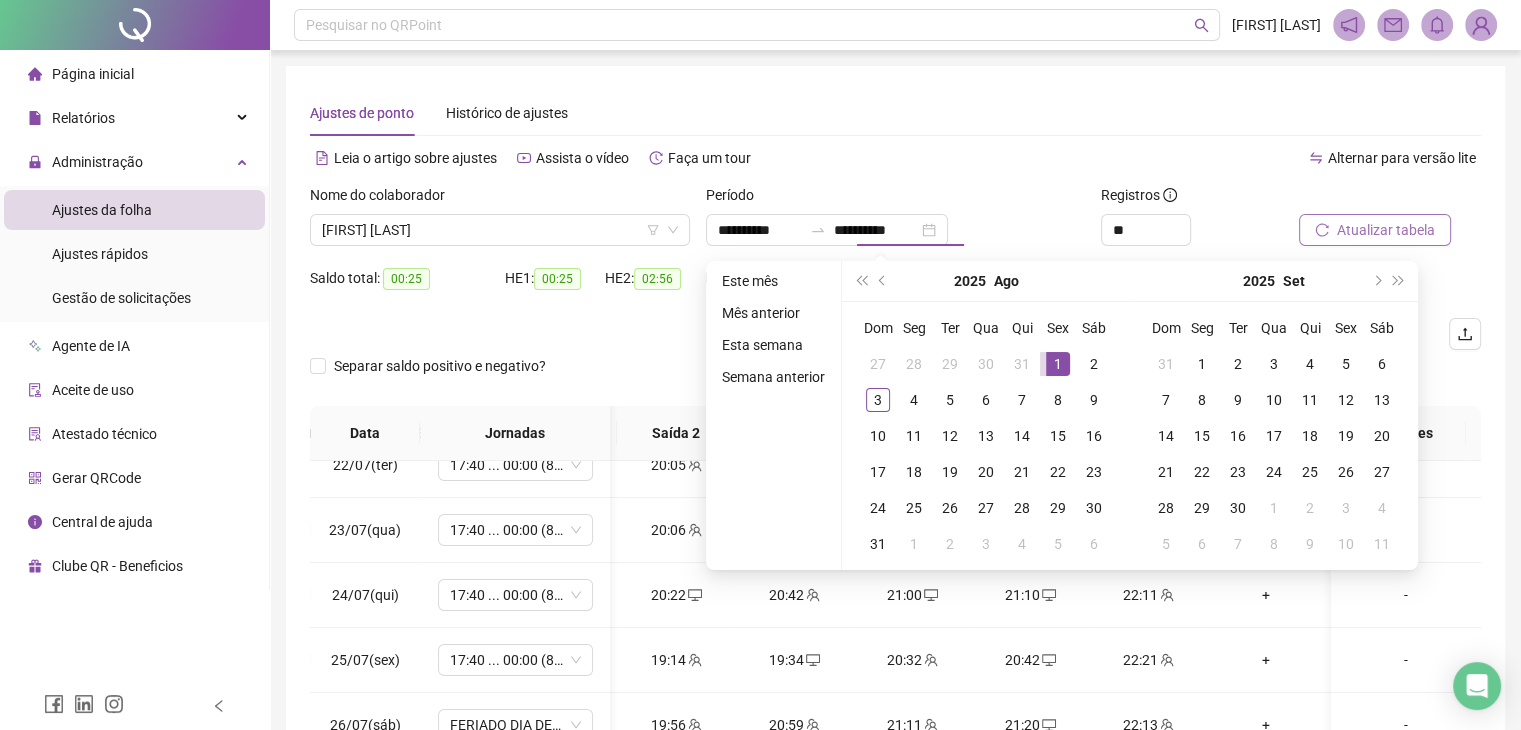 click on "Atualizar tabela" at bounding box center [1375, 230] 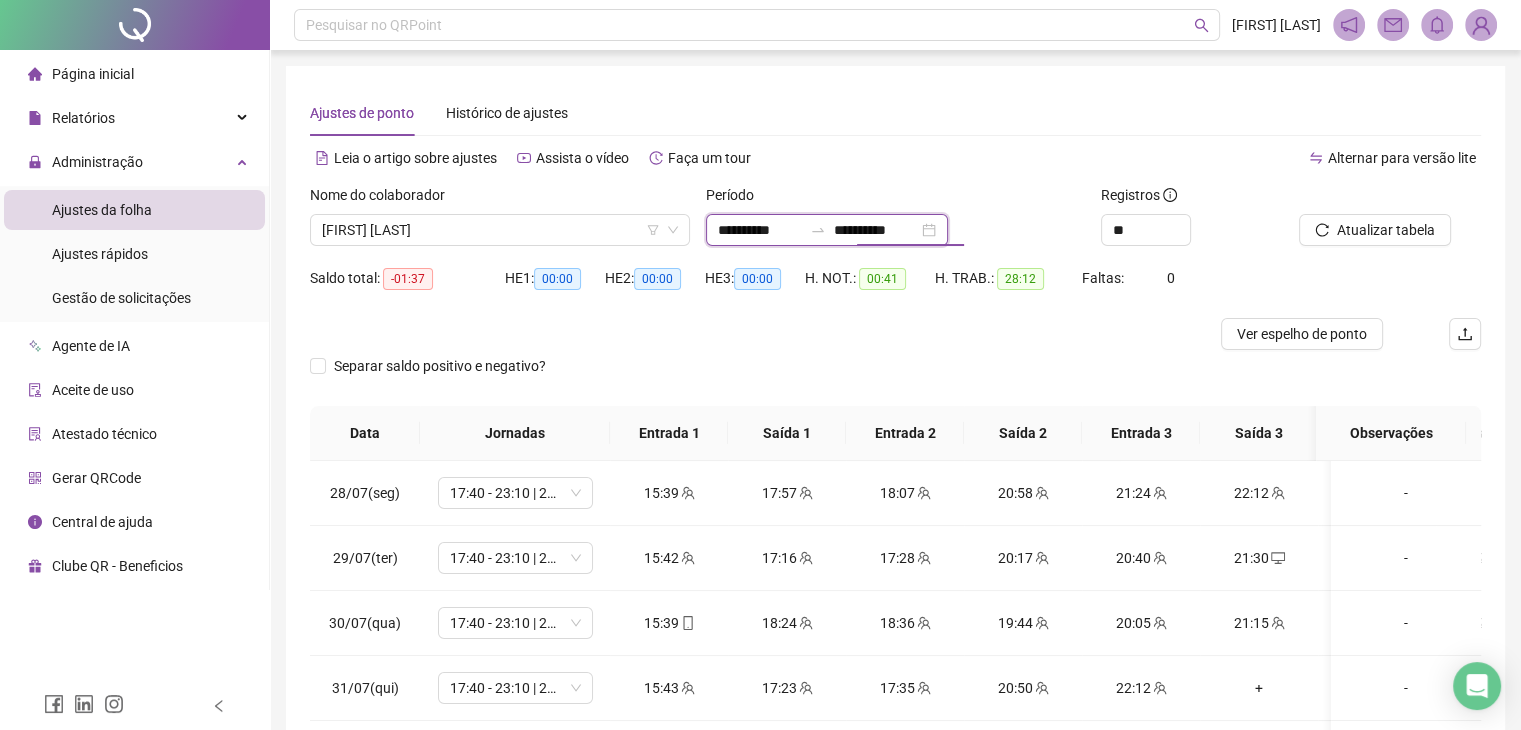 click on "**********" at bounding box center (876, 230) 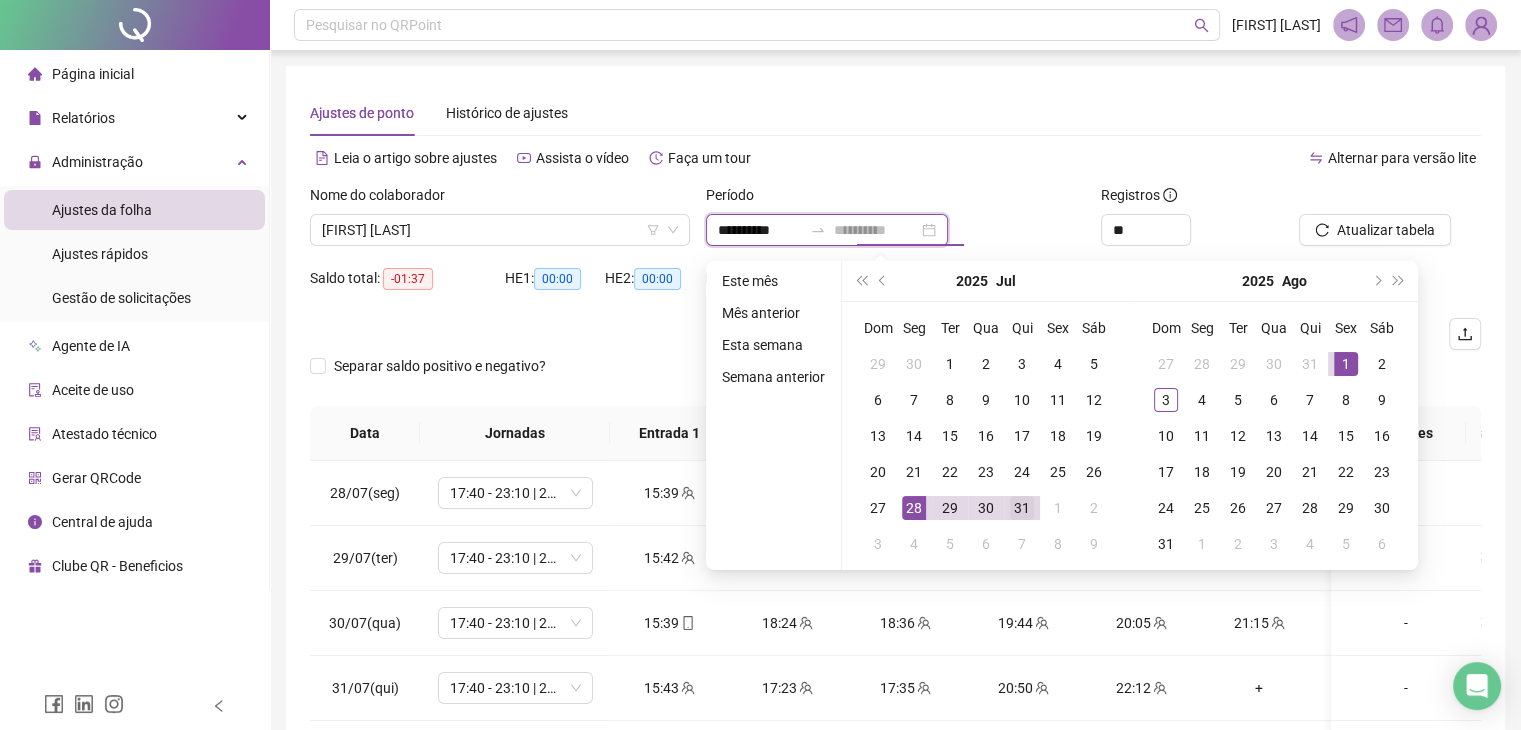 type on "**********" 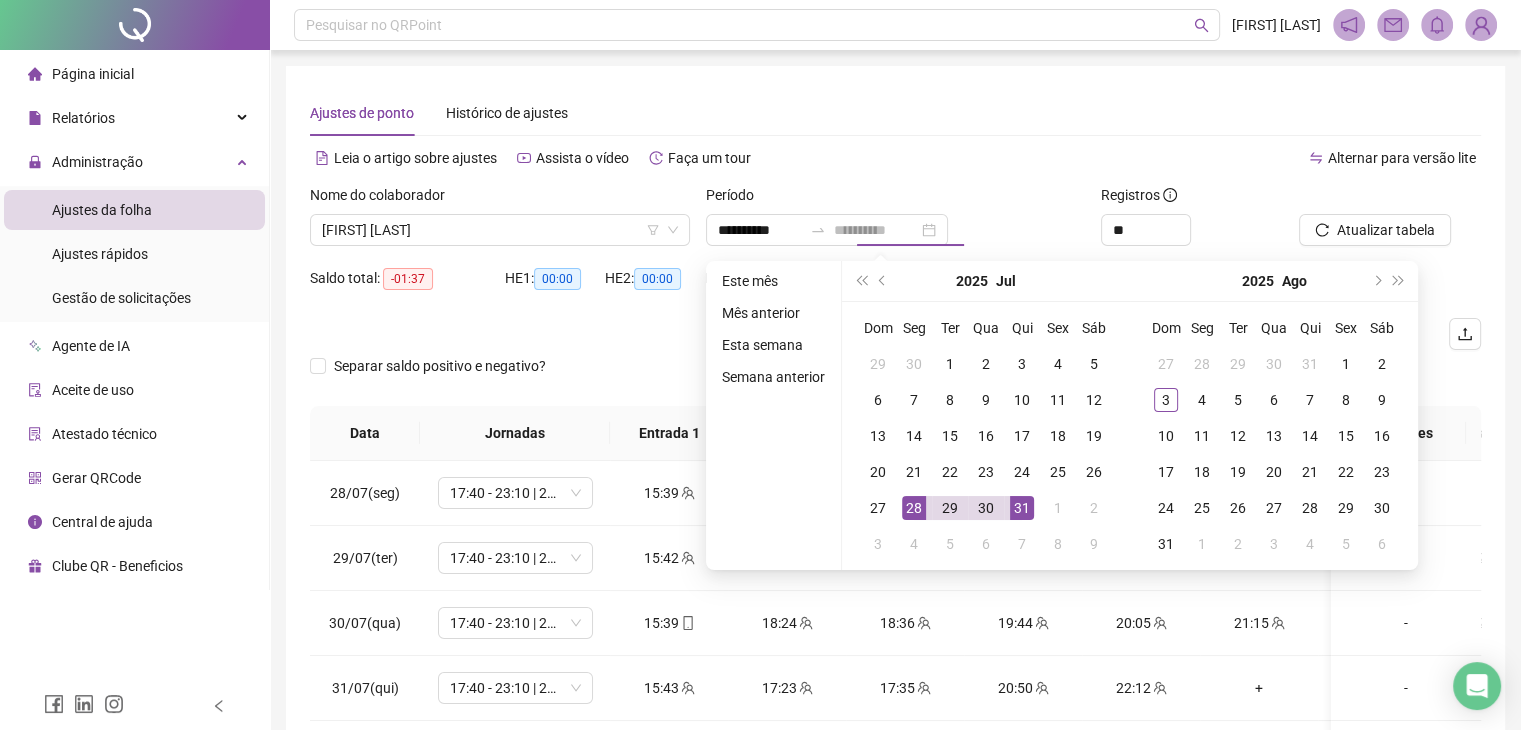click on "31" at bounding box center [1022, 508] 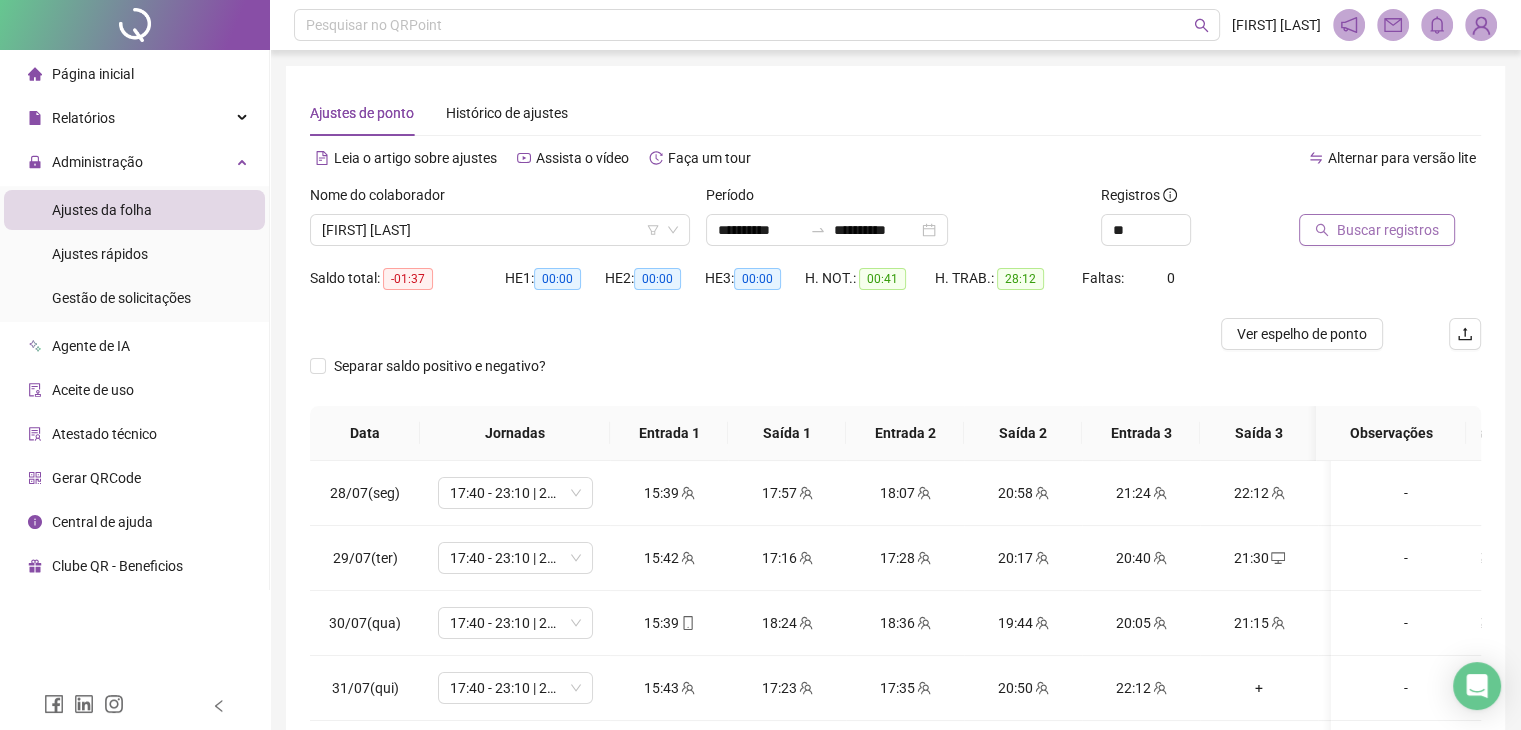 click on "Buscar registros" at bounding box center [1377, 230] 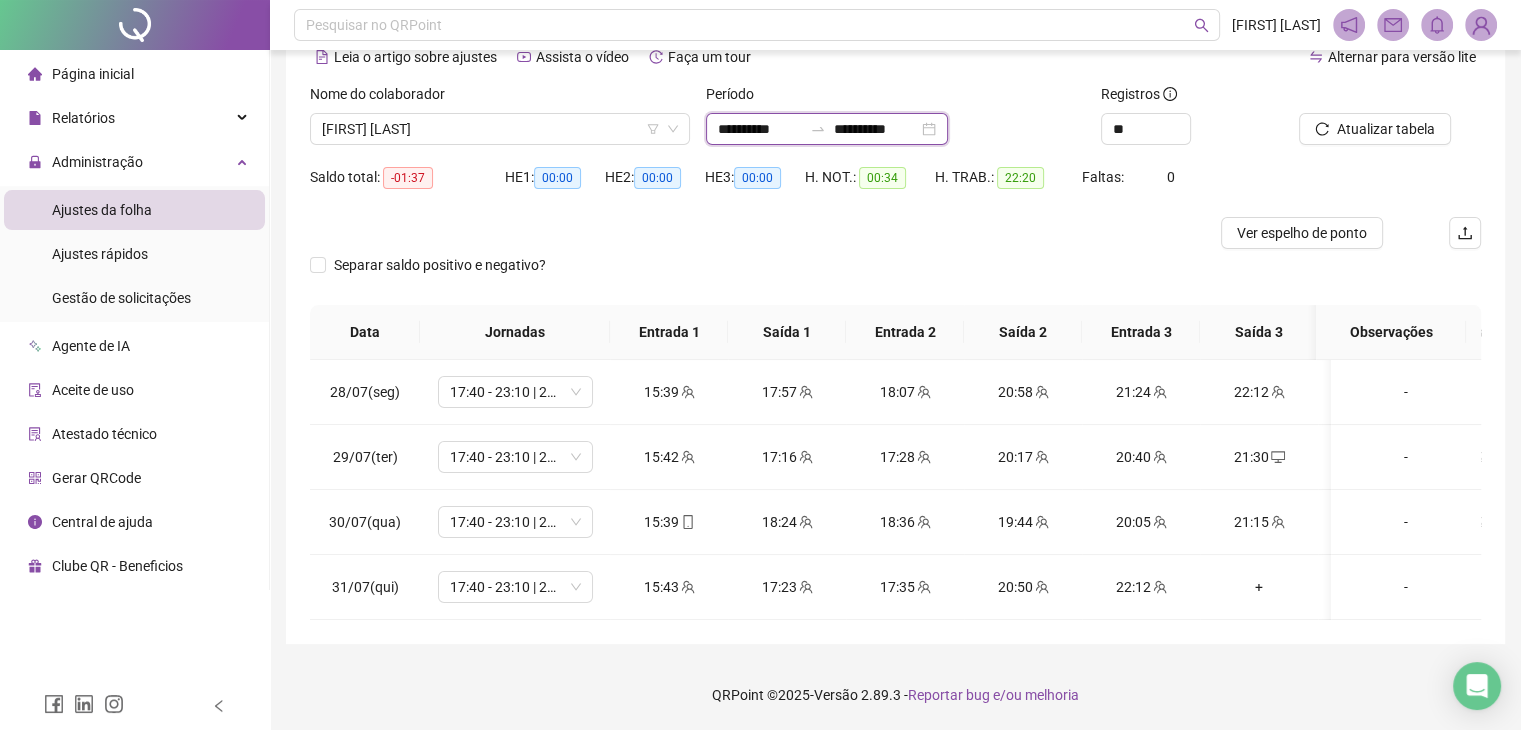 click on "**********" at bounding box center [760, 129] 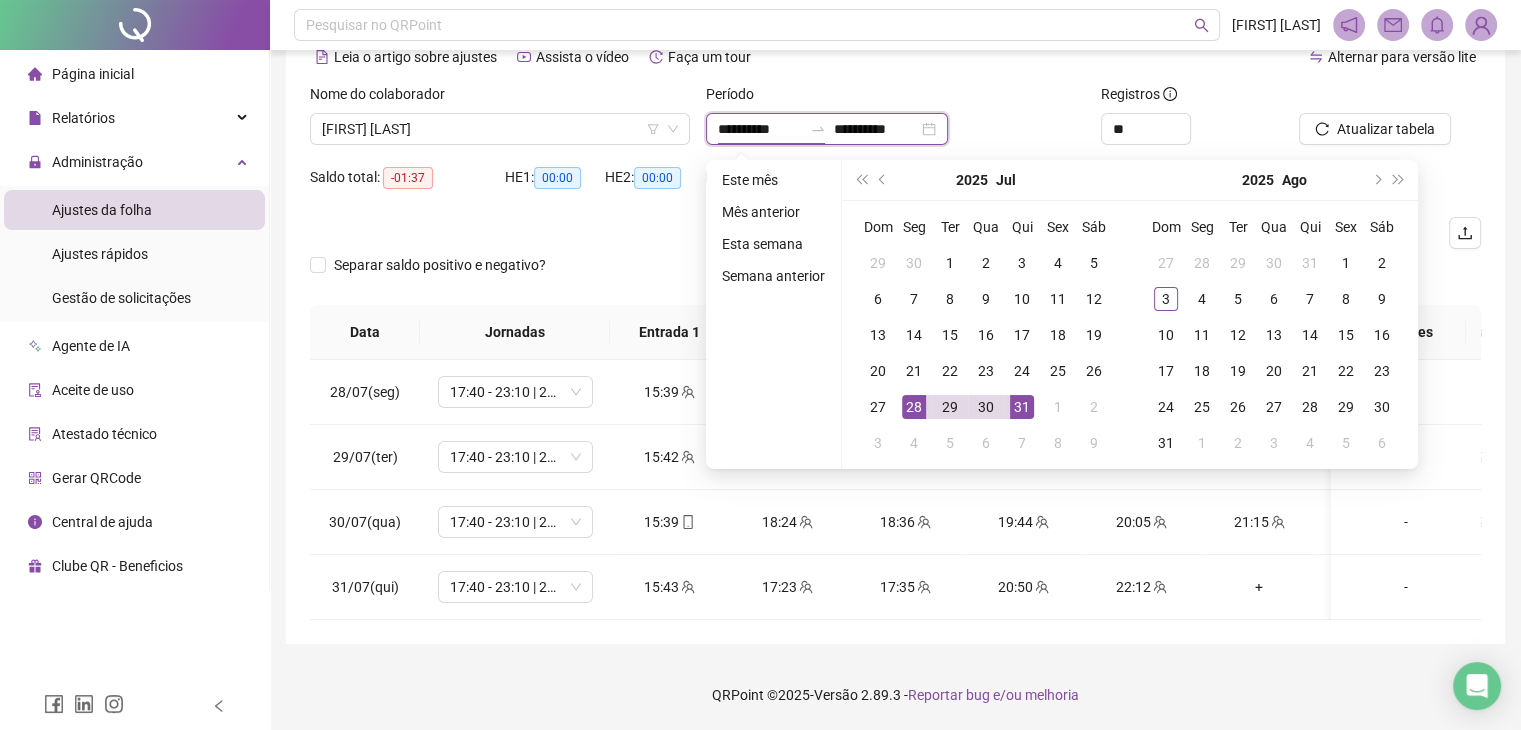 type on "**********" 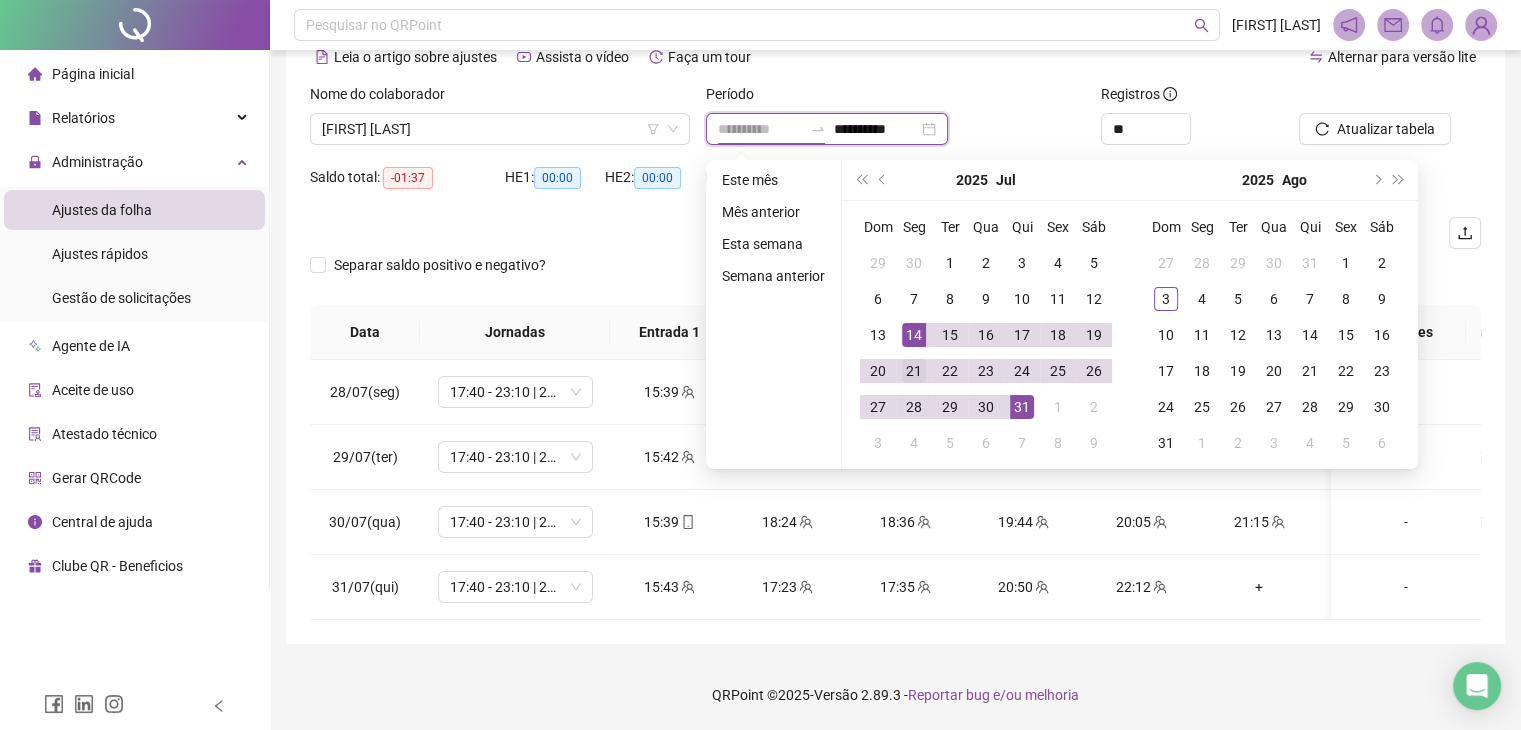 type on "**********" 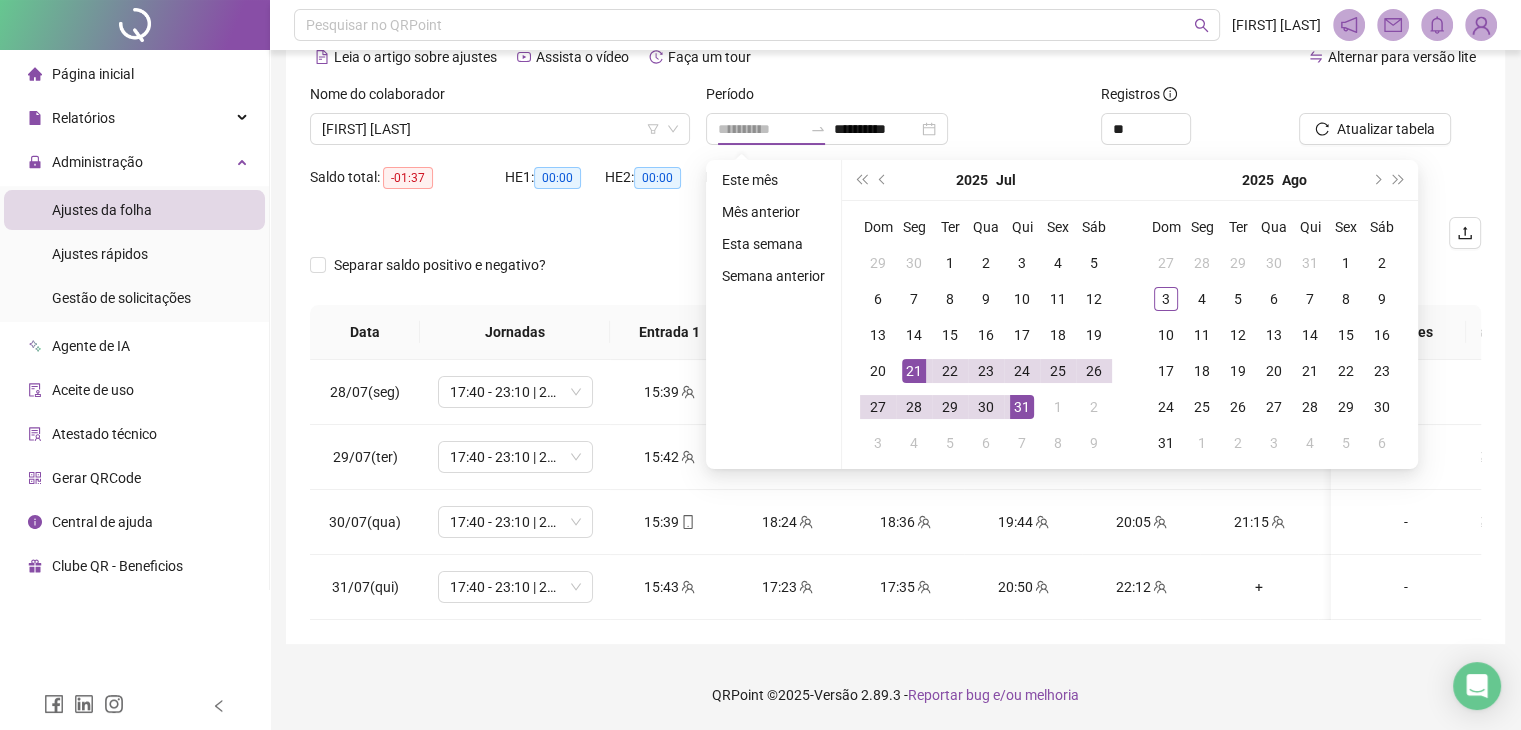 click on "21" at bounding box center (914, 371) 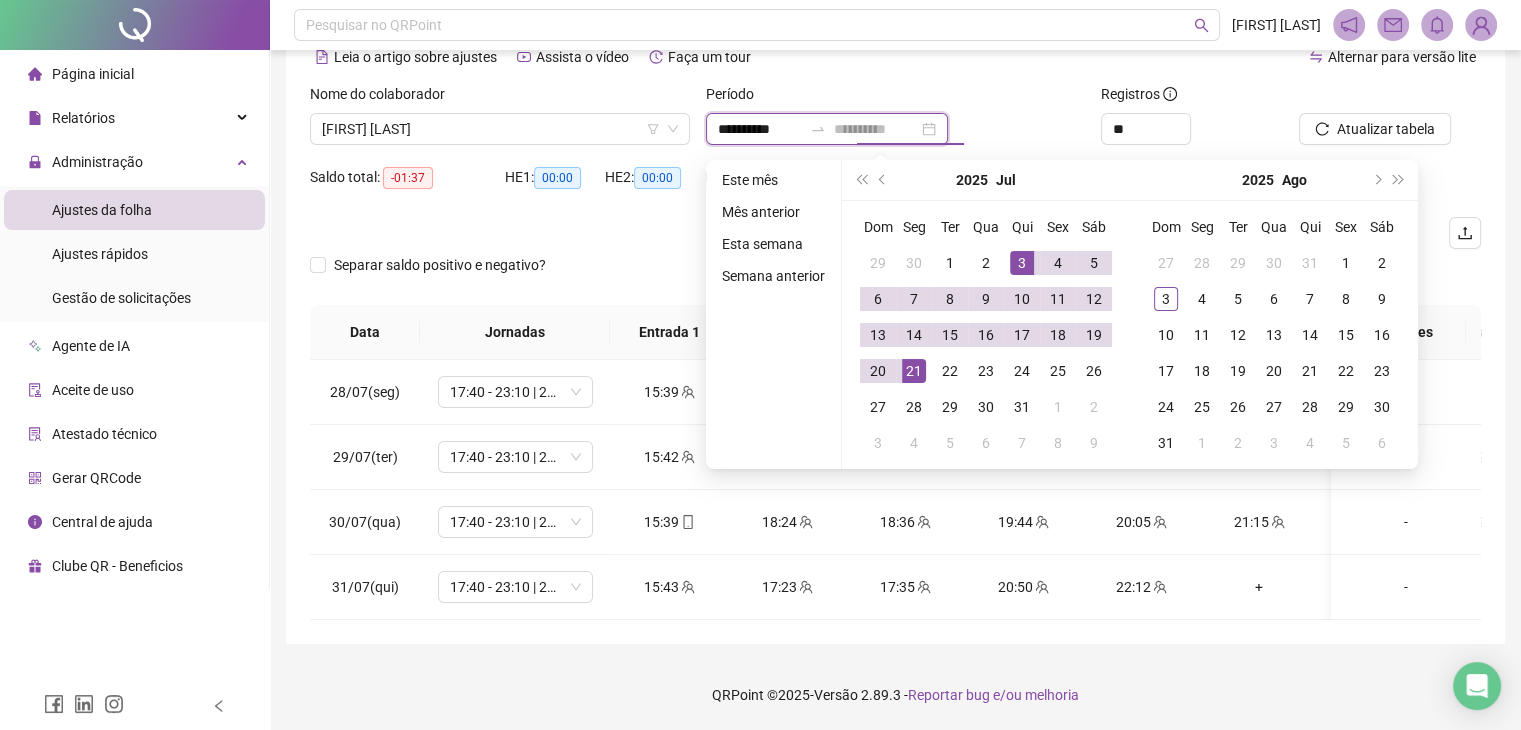 type on "**********" 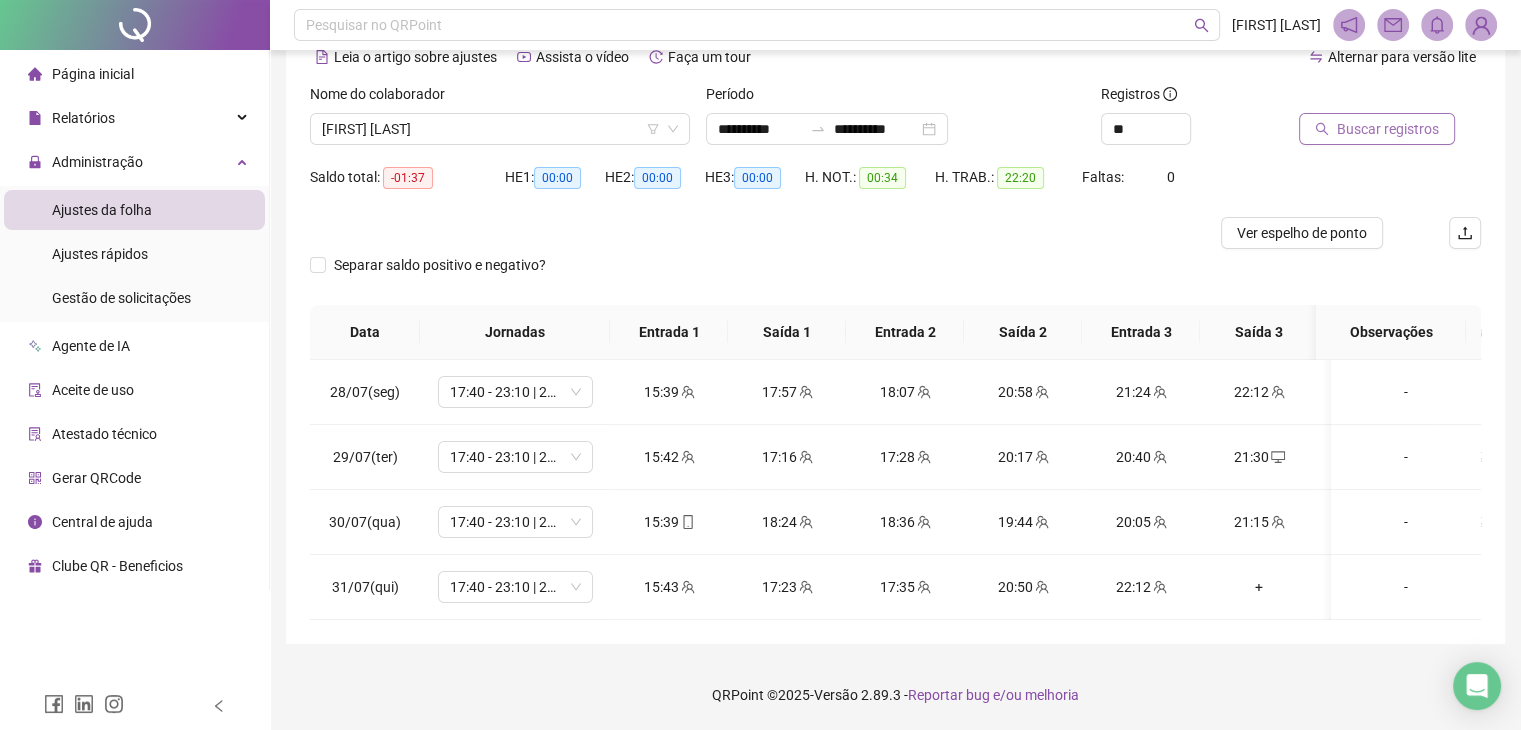 click on "Buscar registros" at bounding box center [1388, 129] 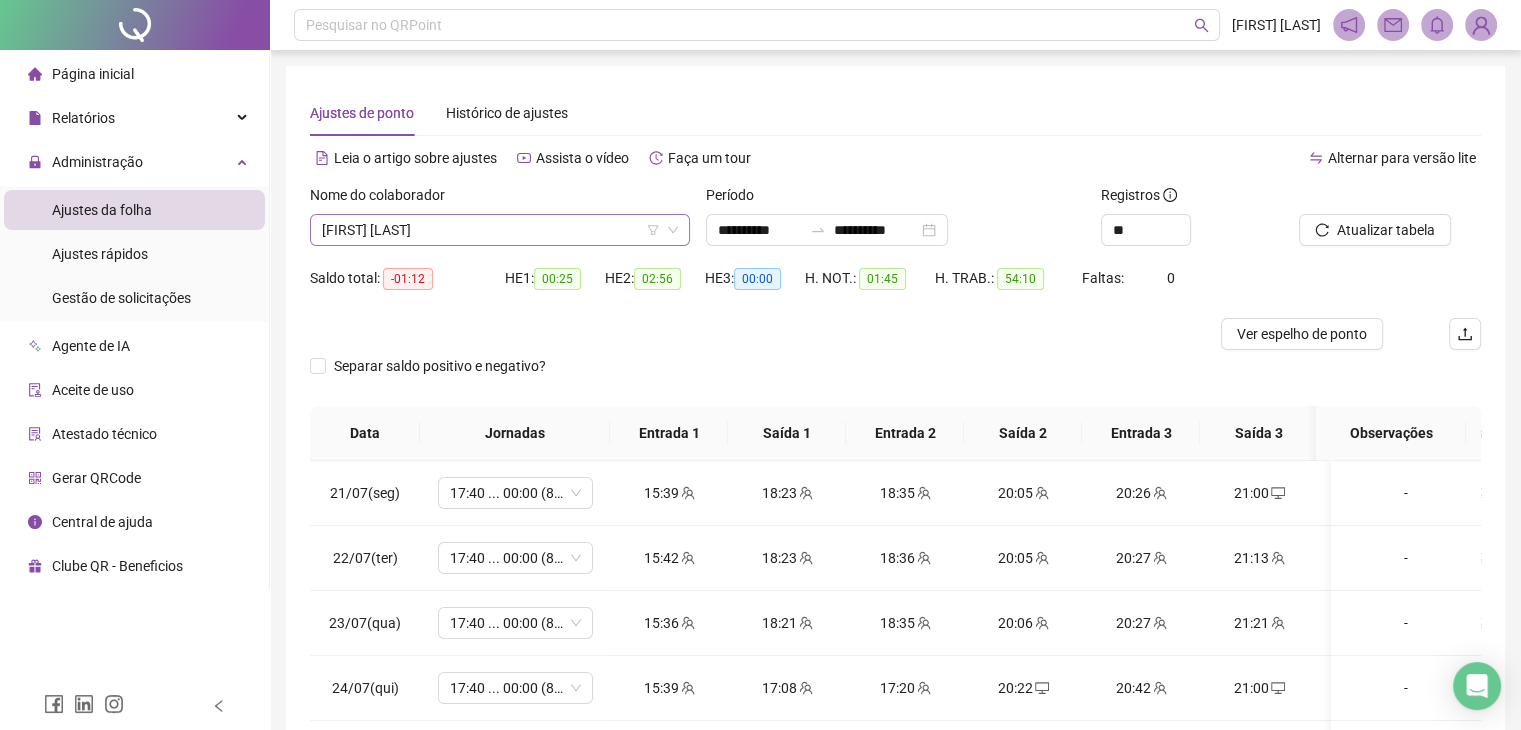 click on "[FIRST] [LAST]" at bounding box center [500, 230] 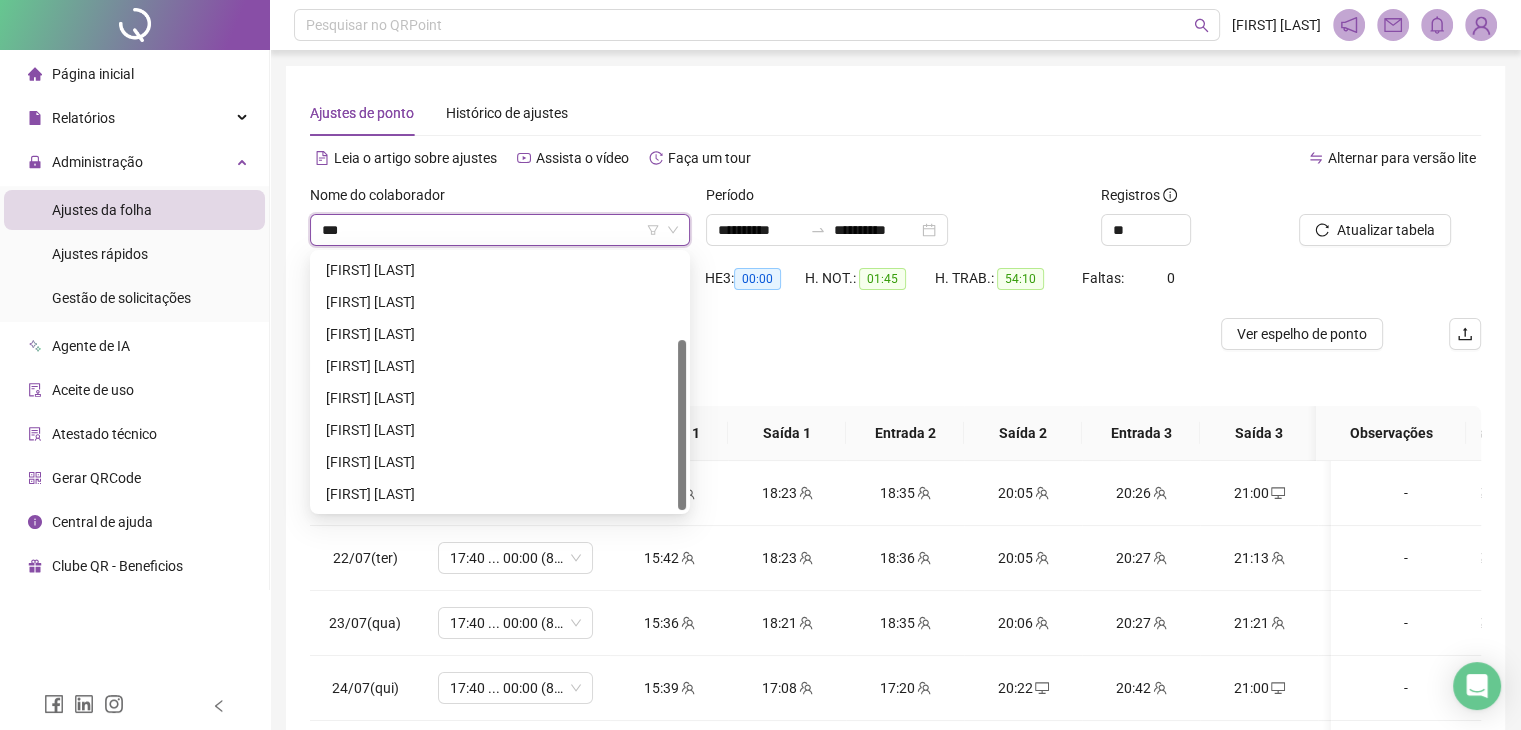 scroll, scrollTop: 0, scrollLeft: 0, axis: both 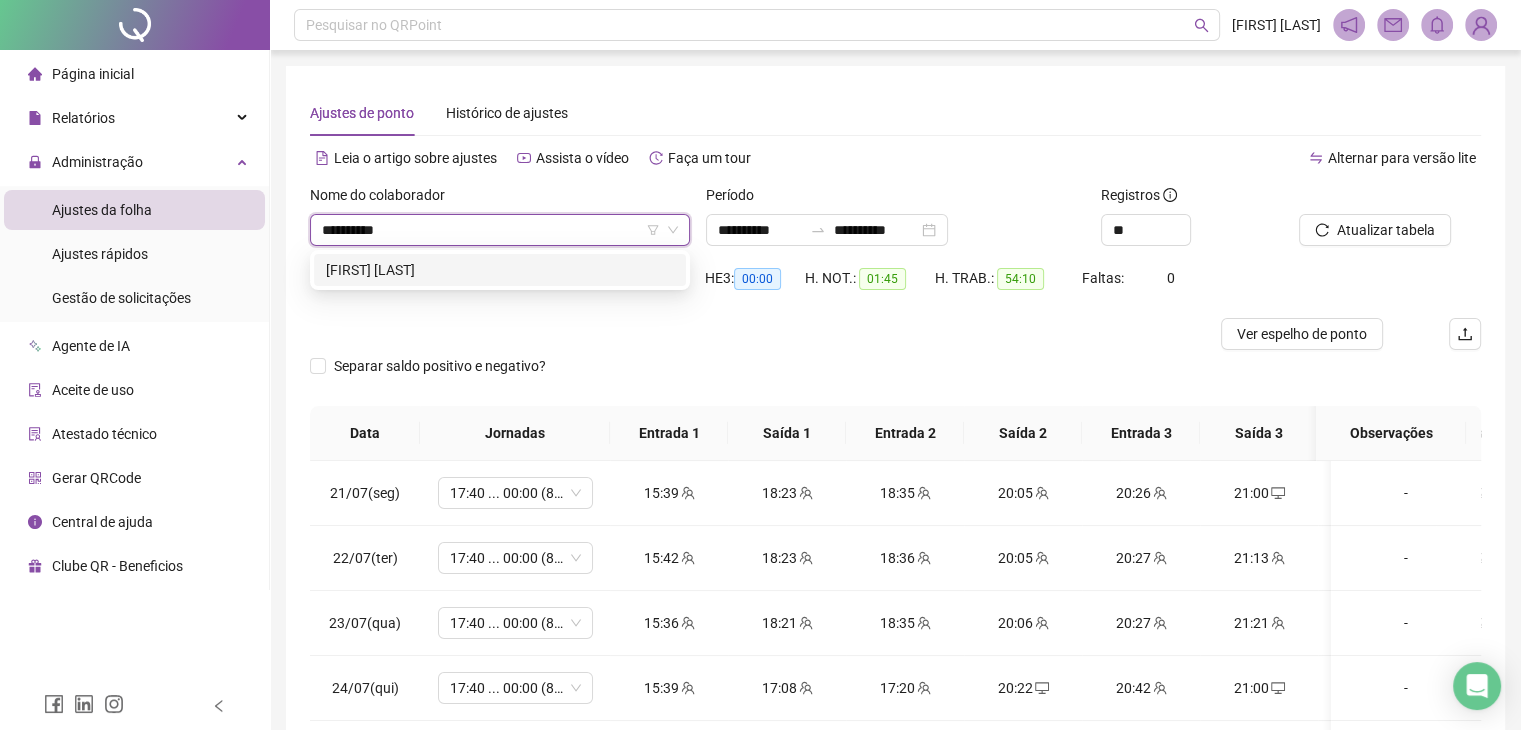 type on "**********" 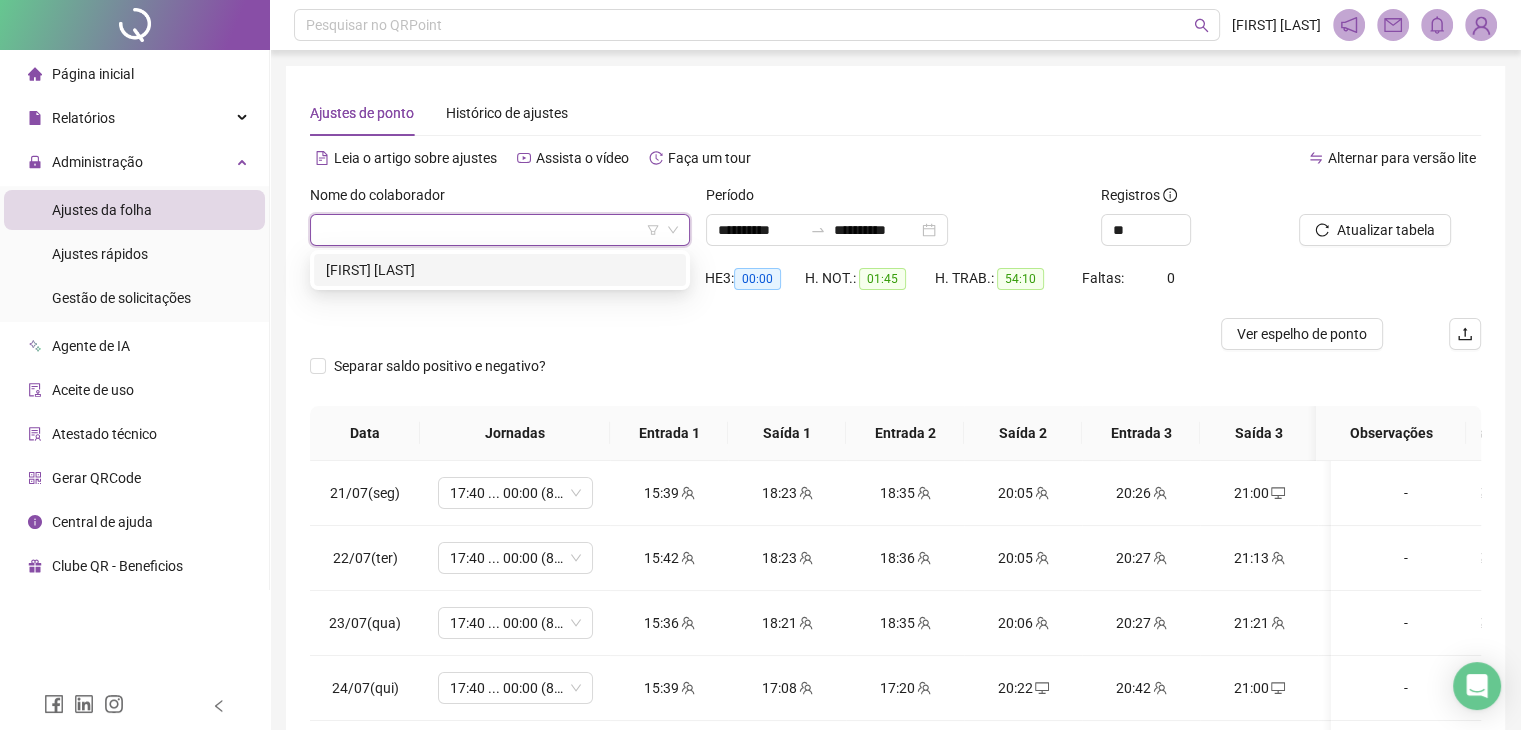 click on "Ajustes de ponto Histórico de ajustes" at bounding box center [895, 113] 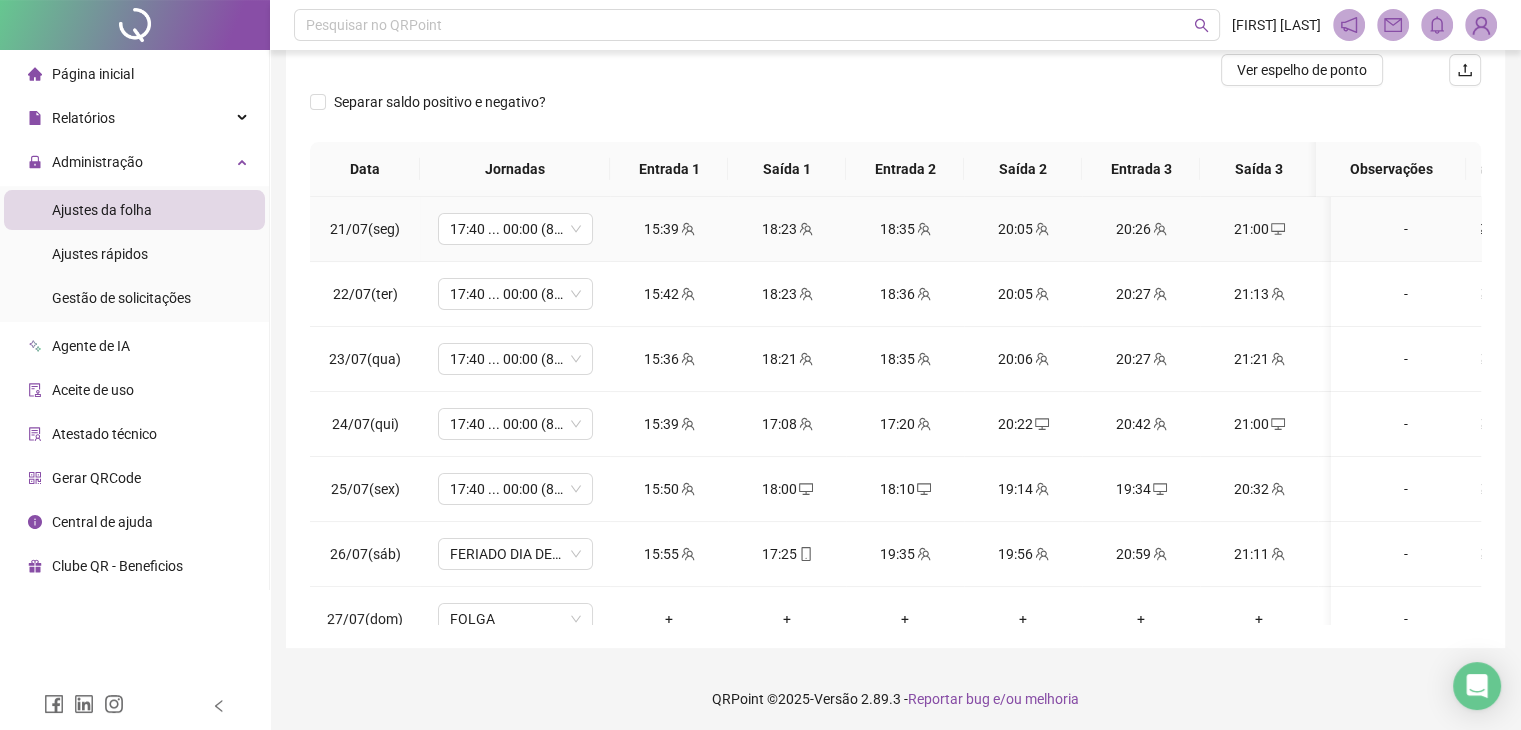scroll, scrollTop: 268, scrollLeft: 0, axis: vertical 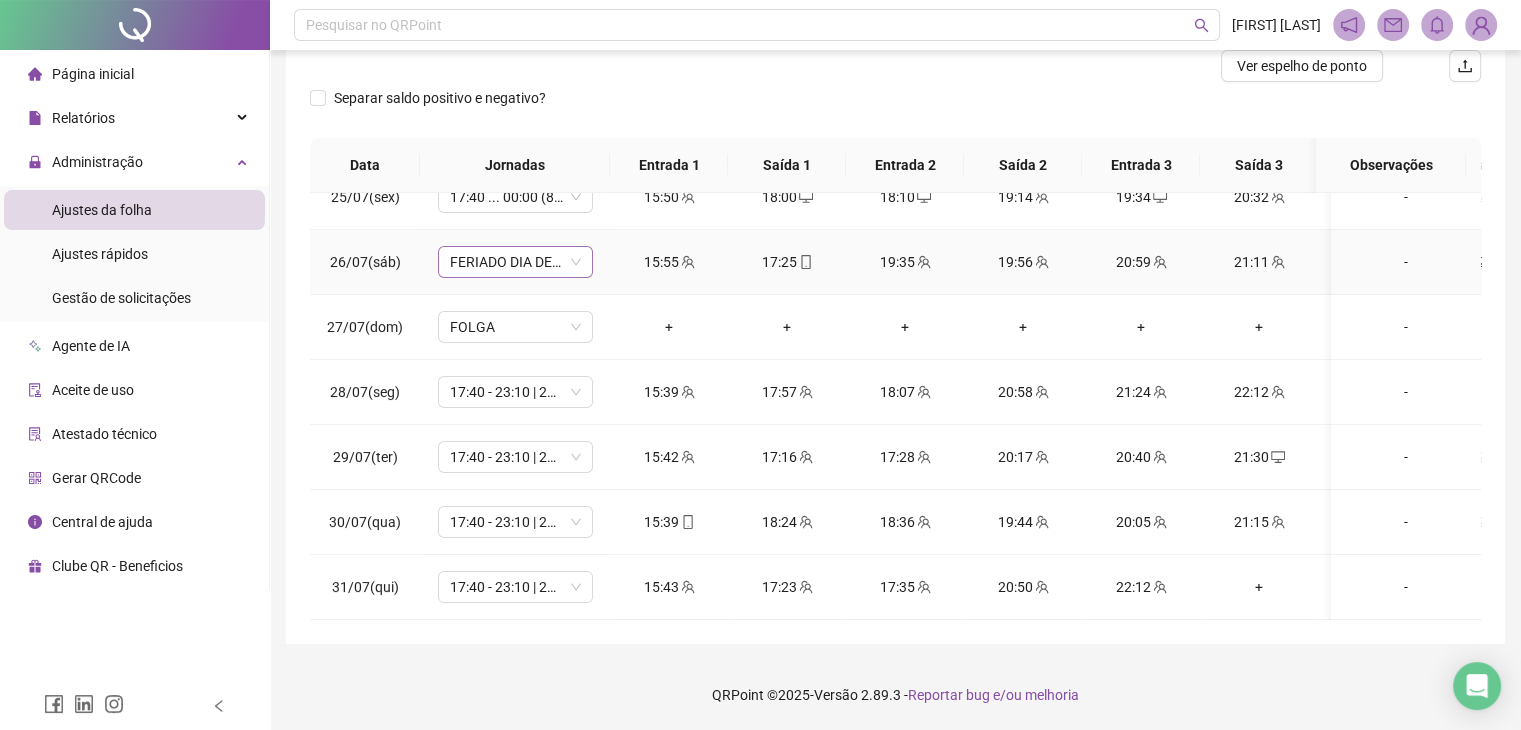 click on "FERIADO DIA DE SANT'ANA - AGUAS LINDAS DE GOIAS" at bounding box center [515, 262] 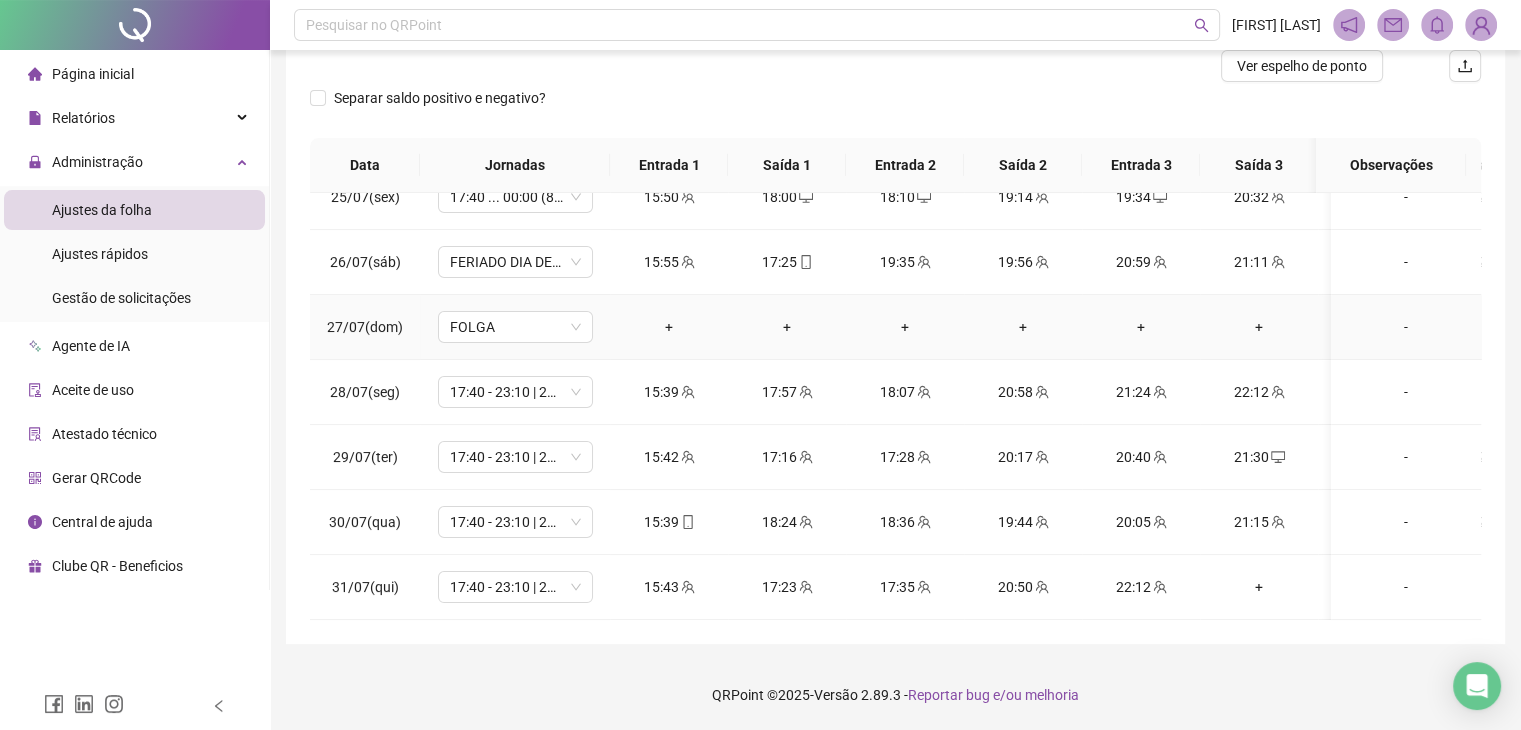 click on "+" at bounding box center [905, 327] 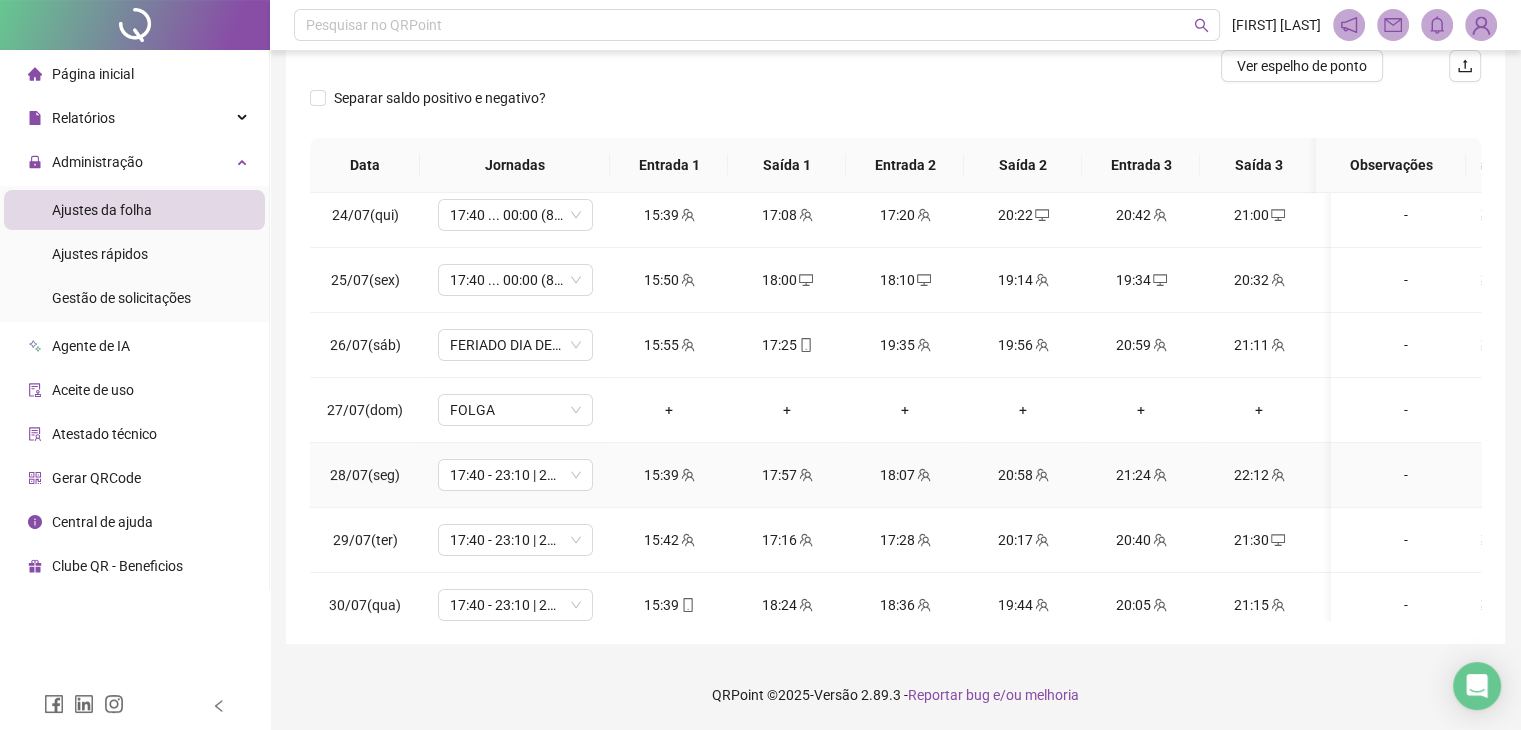 scroll, scrollTop: 0, scrollLeft: 0, axis: both 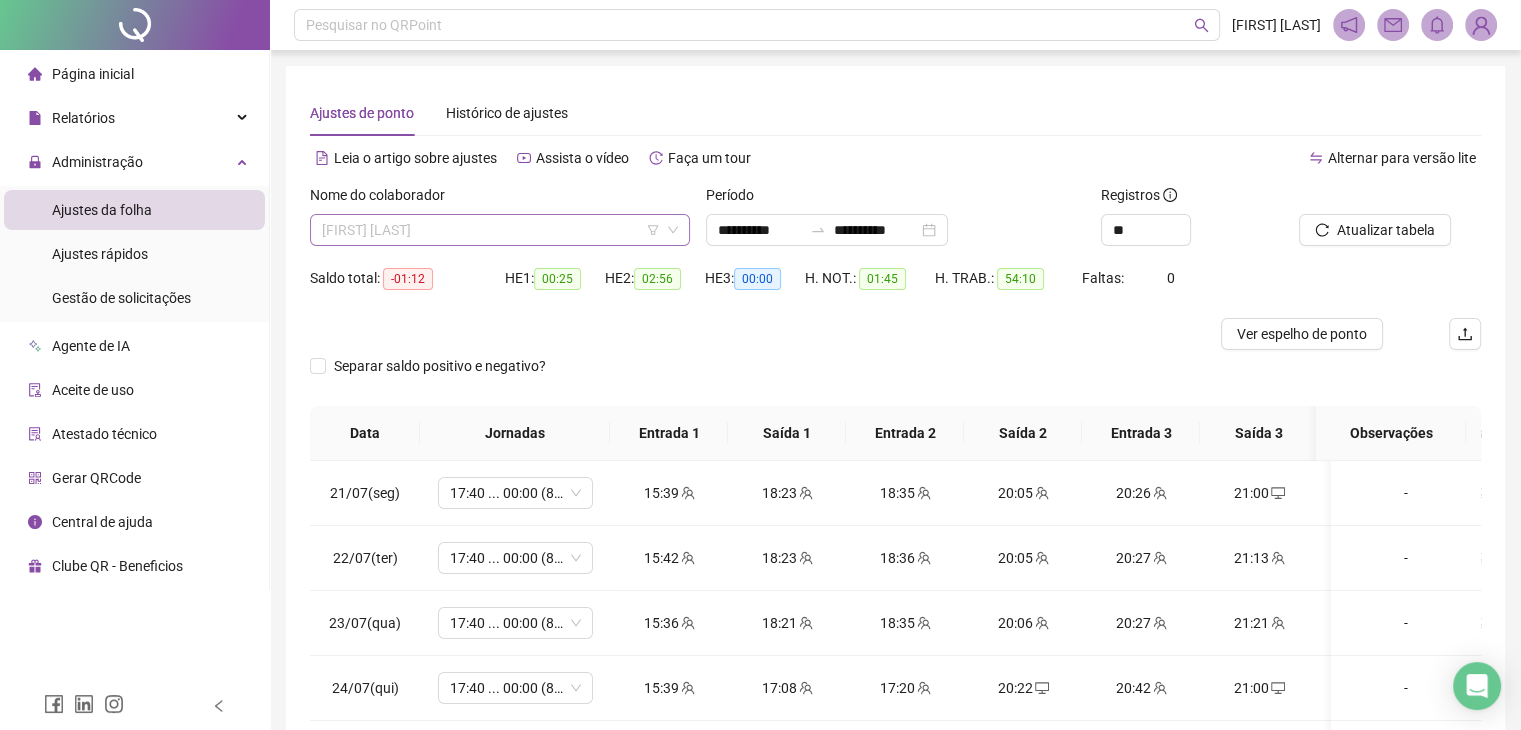 click on "[FIRST] [LAST]" at bounding box center [500, 230] 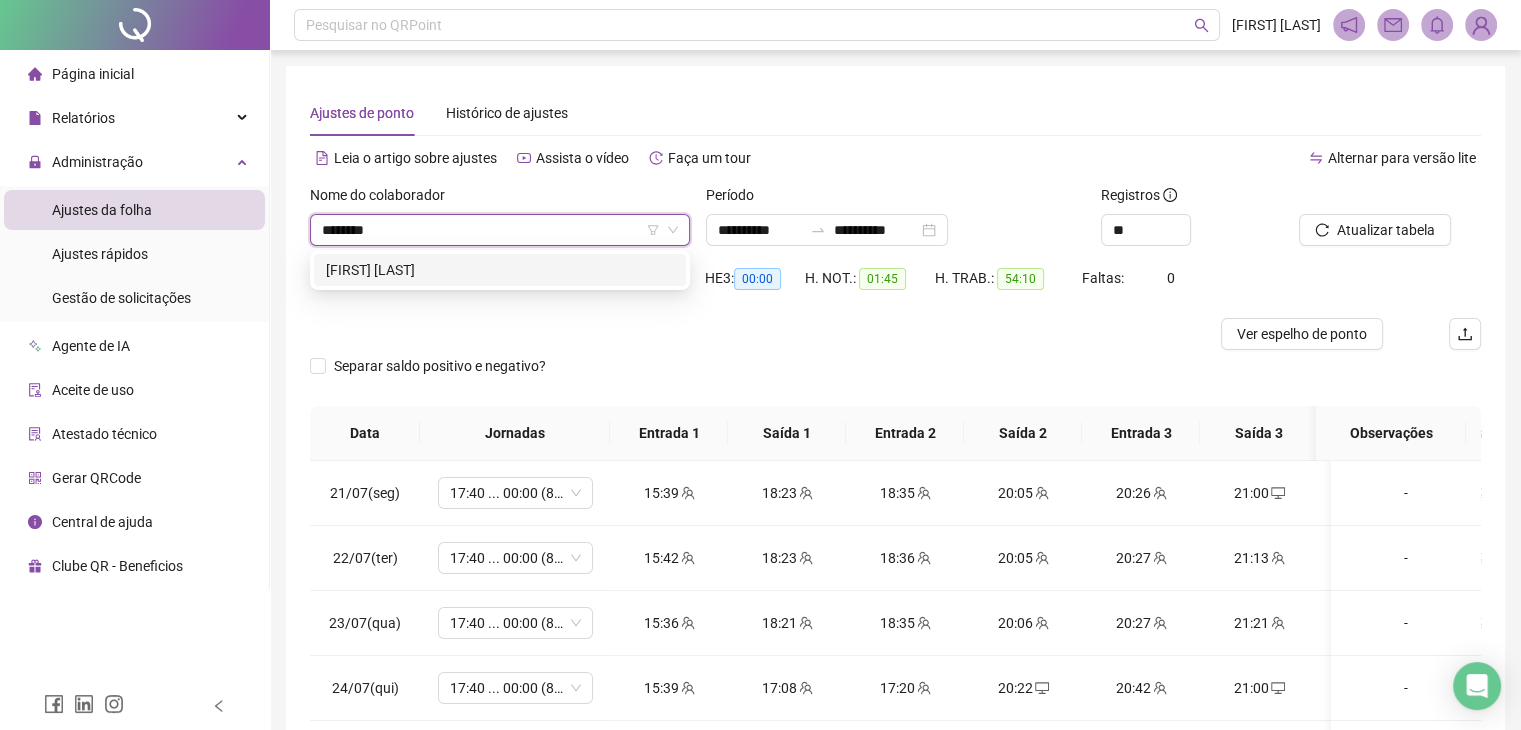 type on "*********" 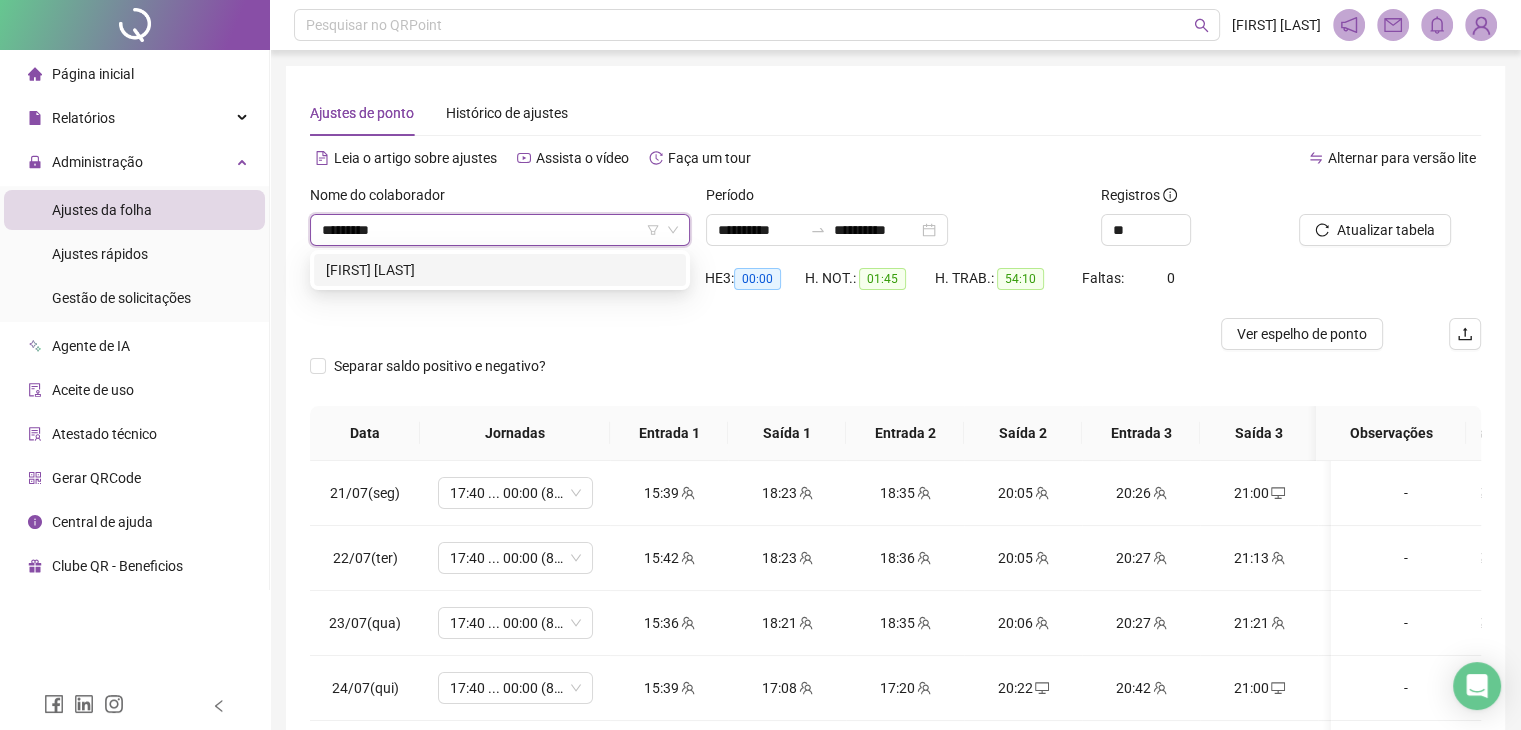click on "[FIRST] [LAST]" at bounding box center [500, 270] 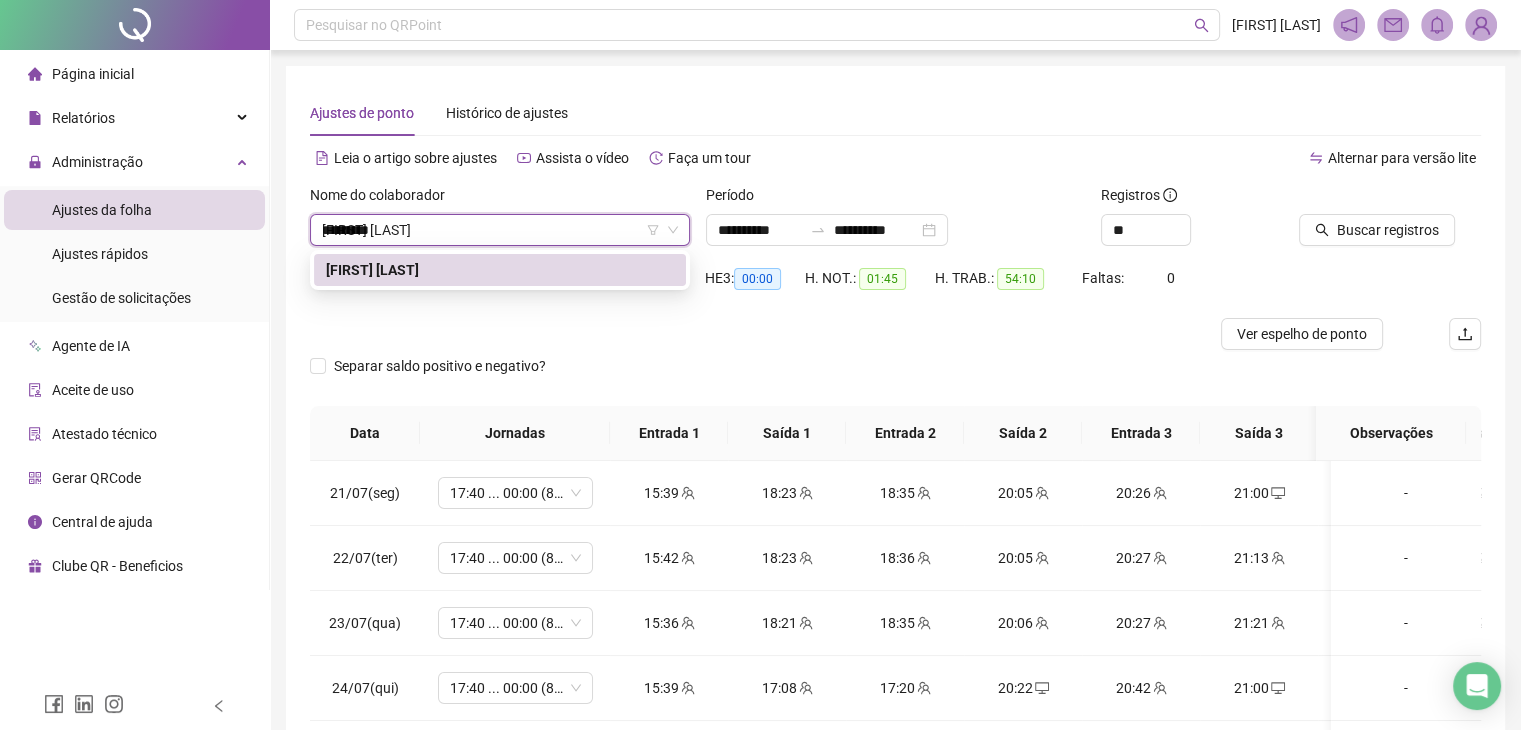 type 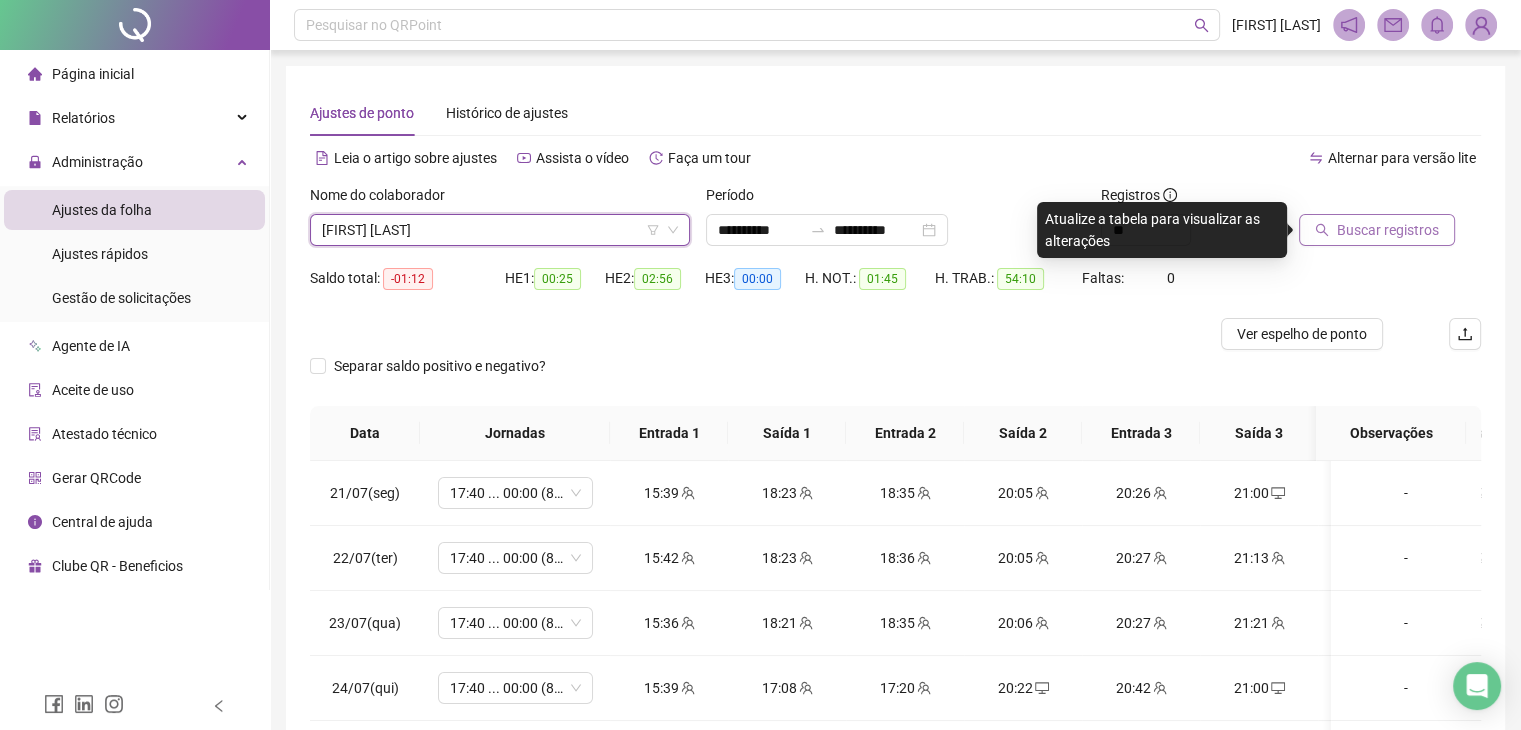 click on "Buscar registros" at bounding box center [1388, 230] 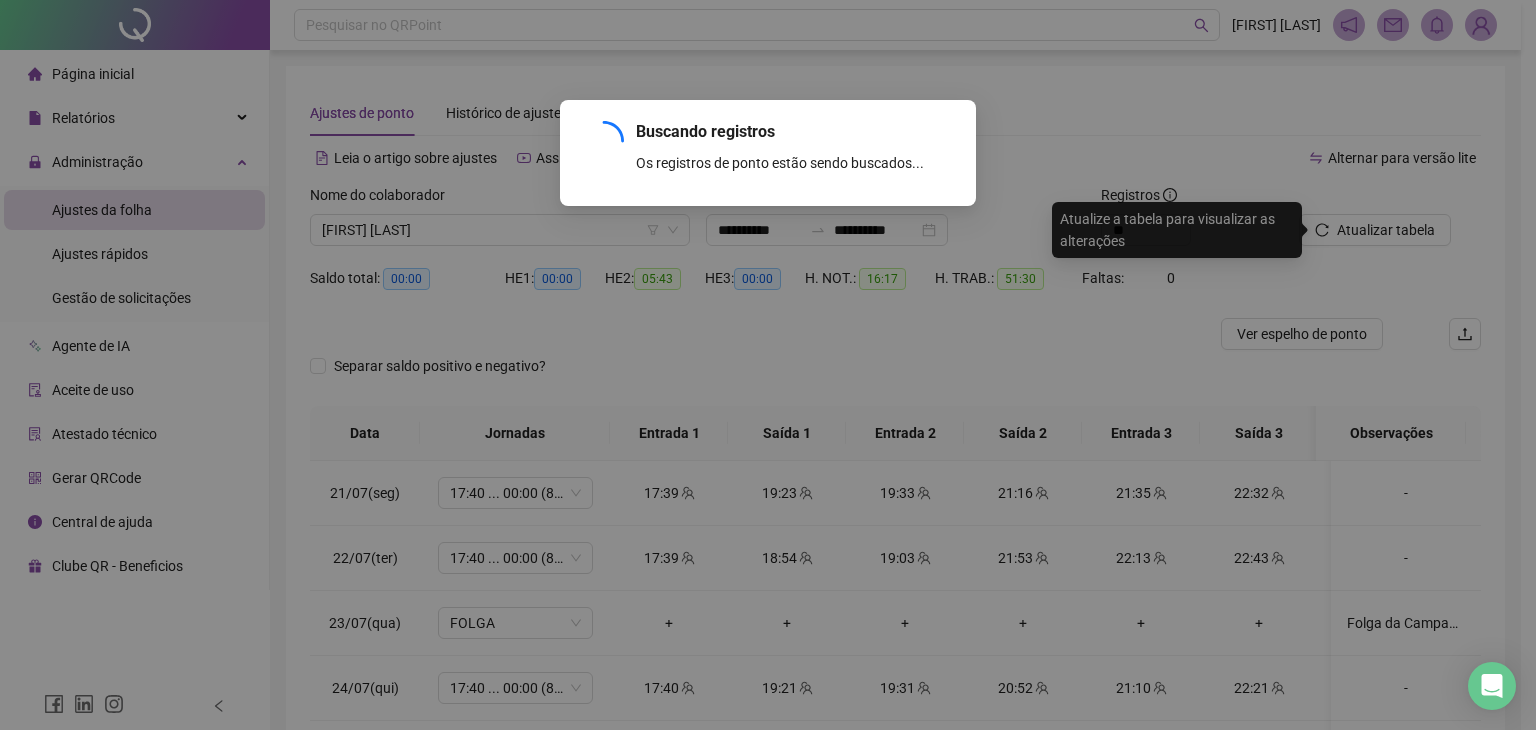 click on "Buscando registros Os registros de ponto estão sendo buscados... OK" at bounding box center [768, 365] 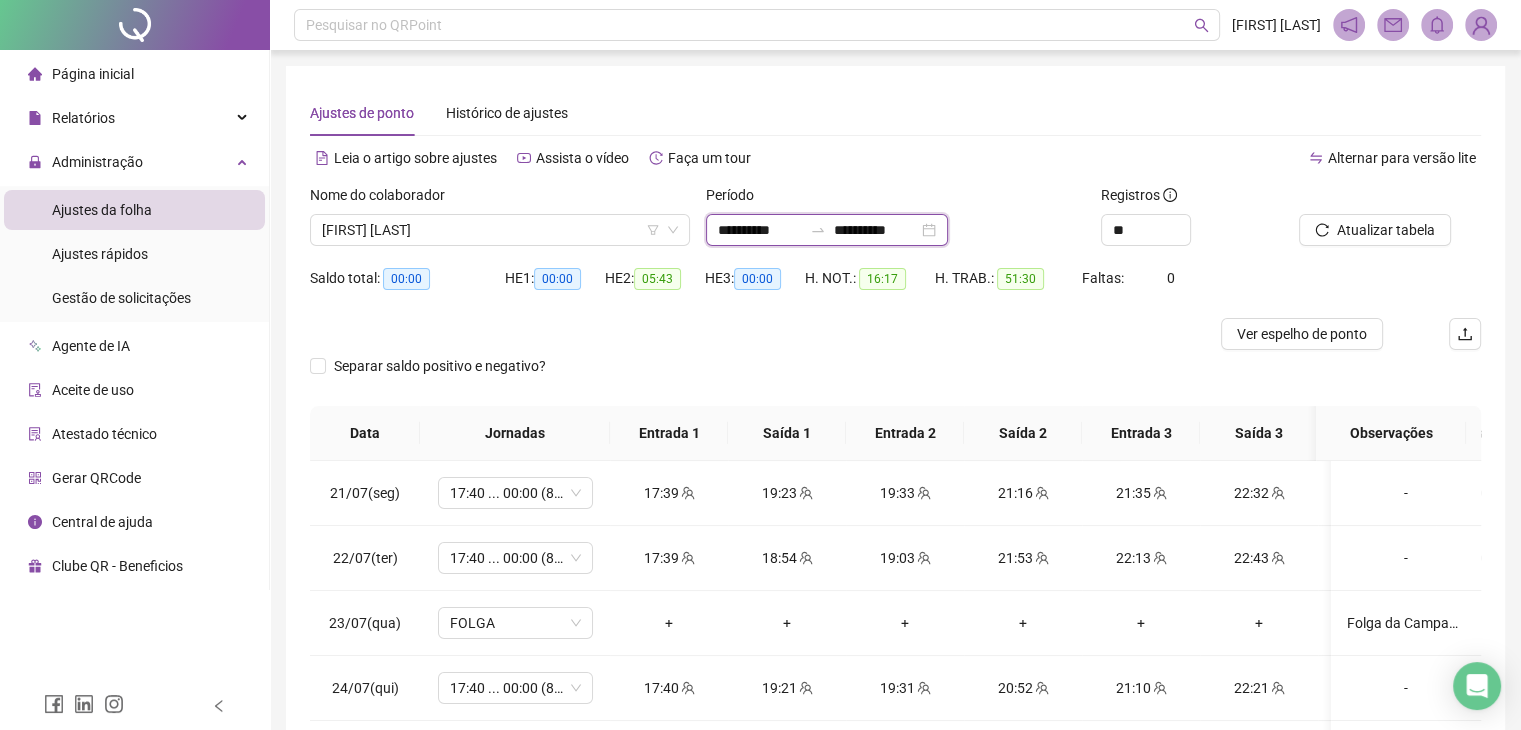 click on "**********" at bounding box center [760, 230] 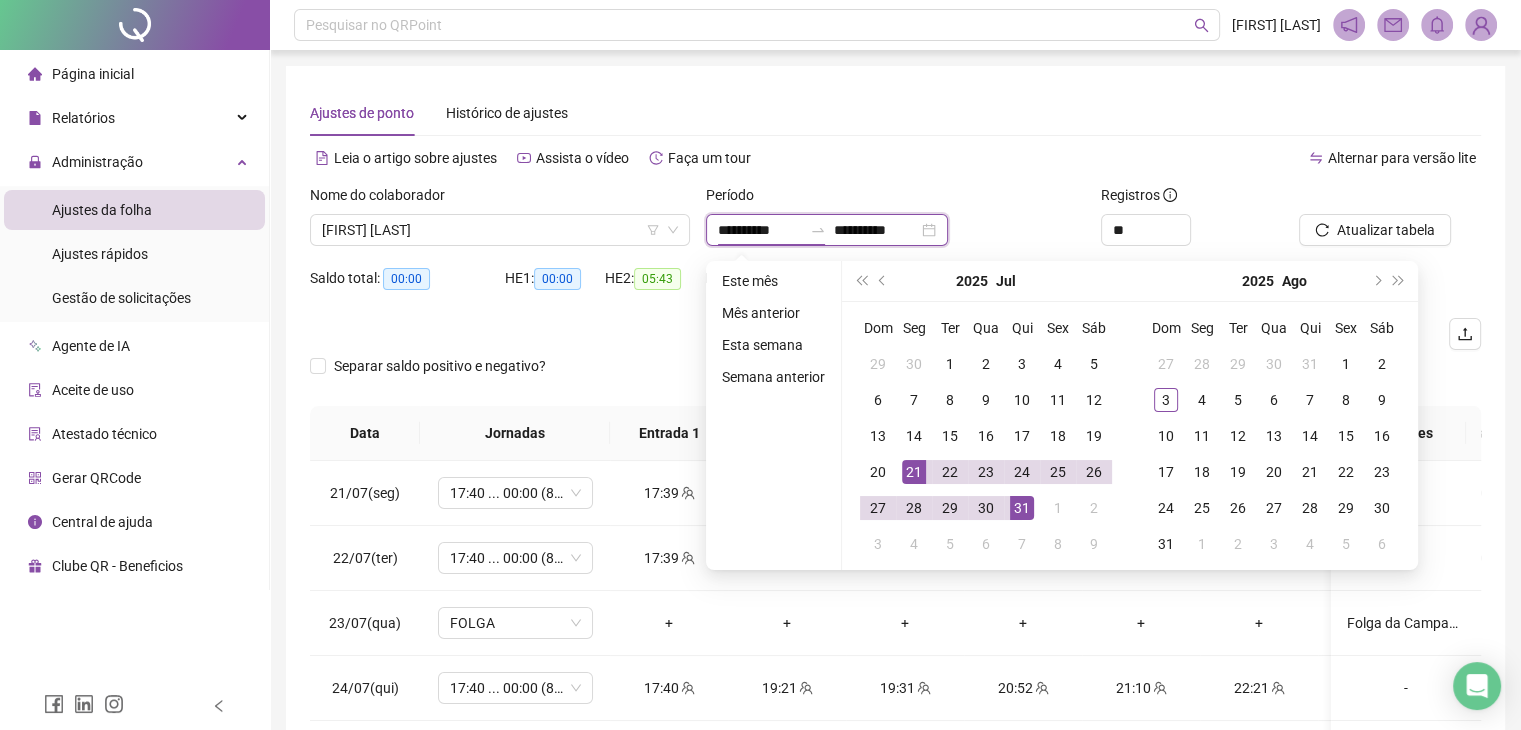type on "**********" 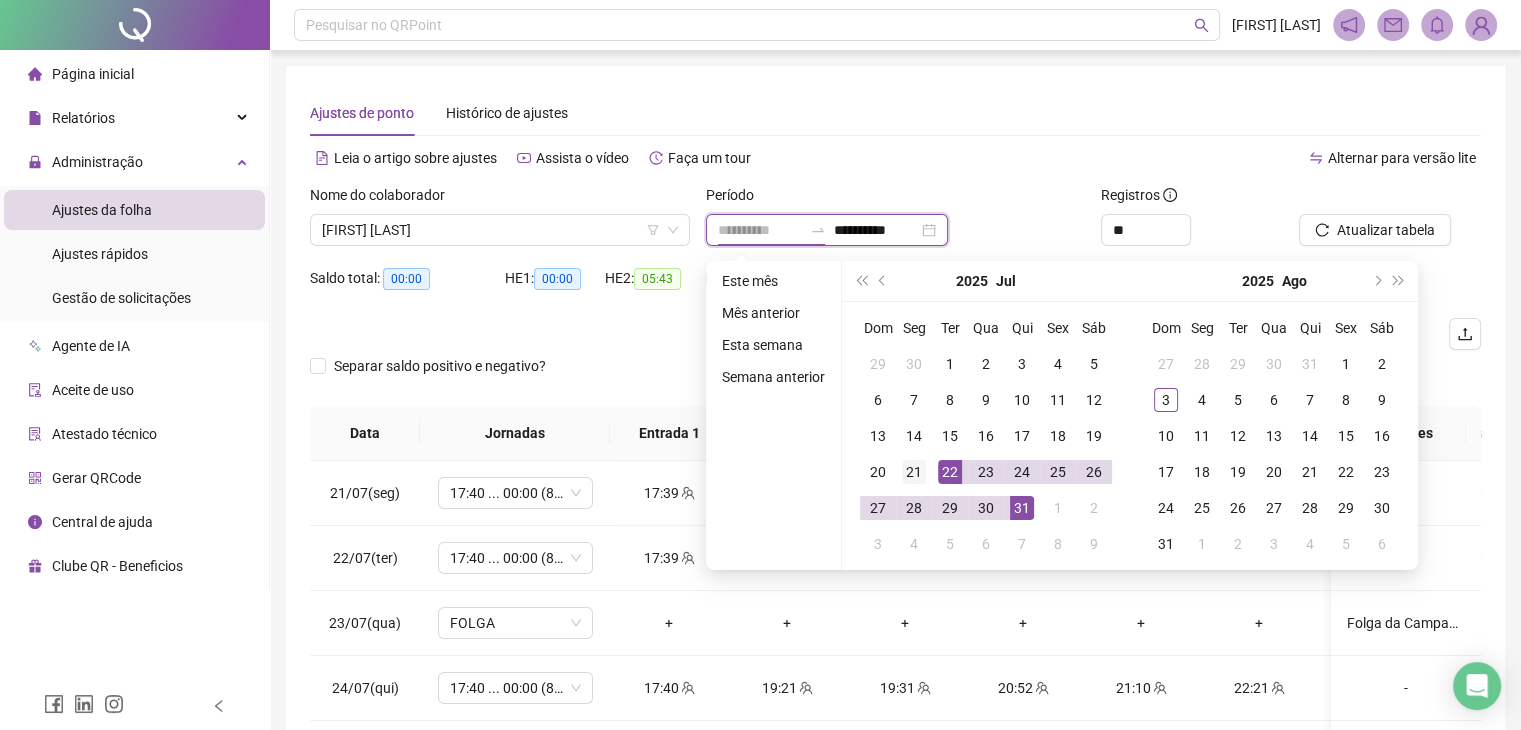 type on "**********" 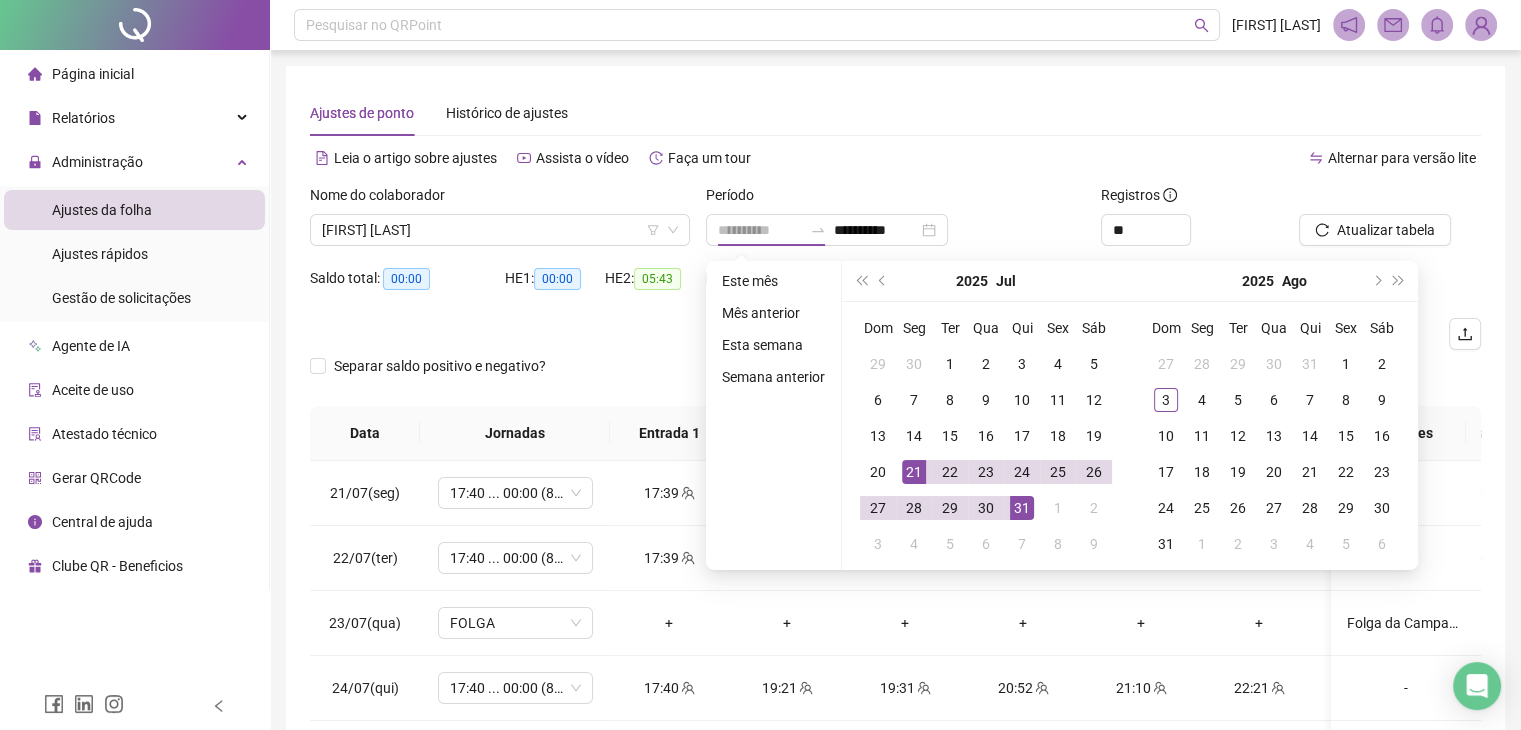 click on "21" at bounding box center (914, 472) 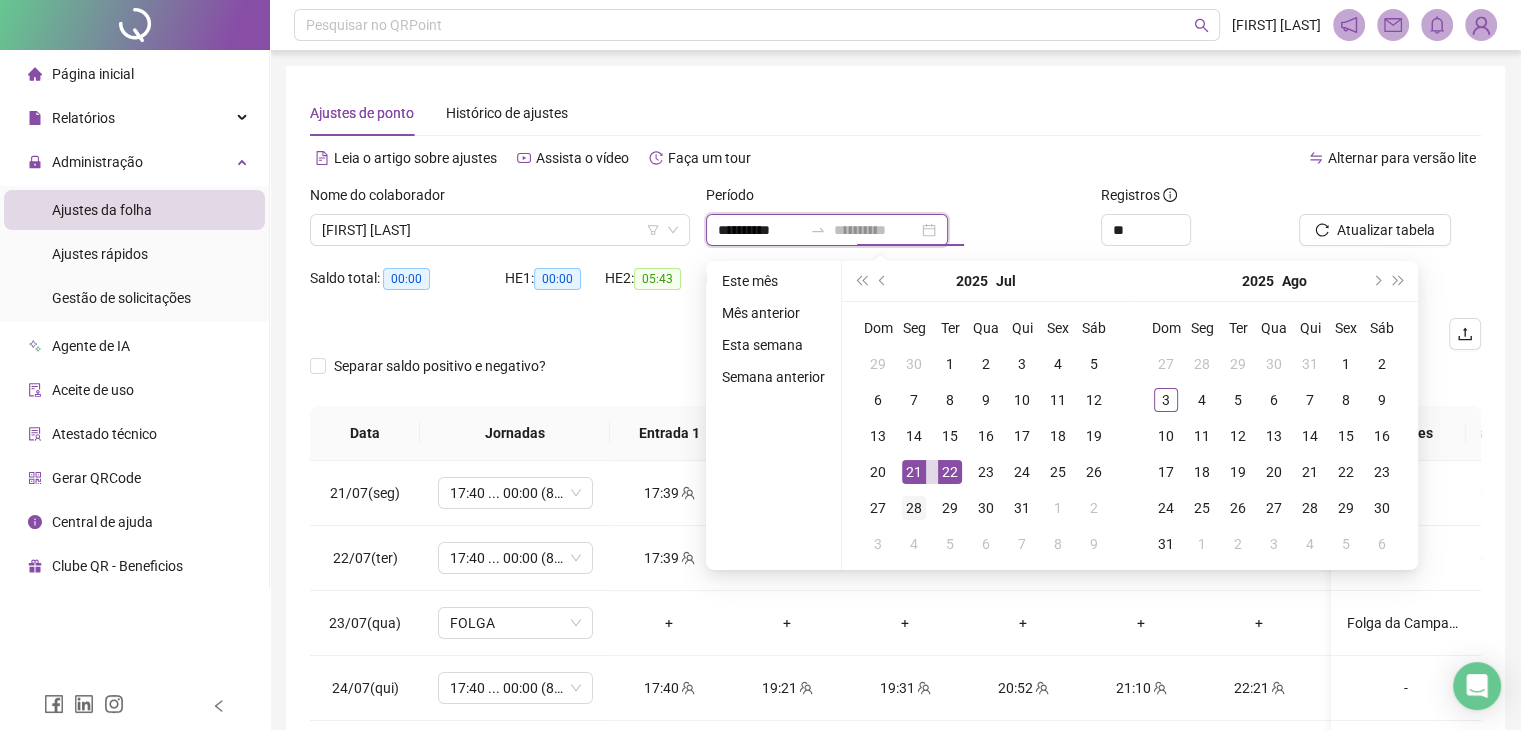 type on "**********" 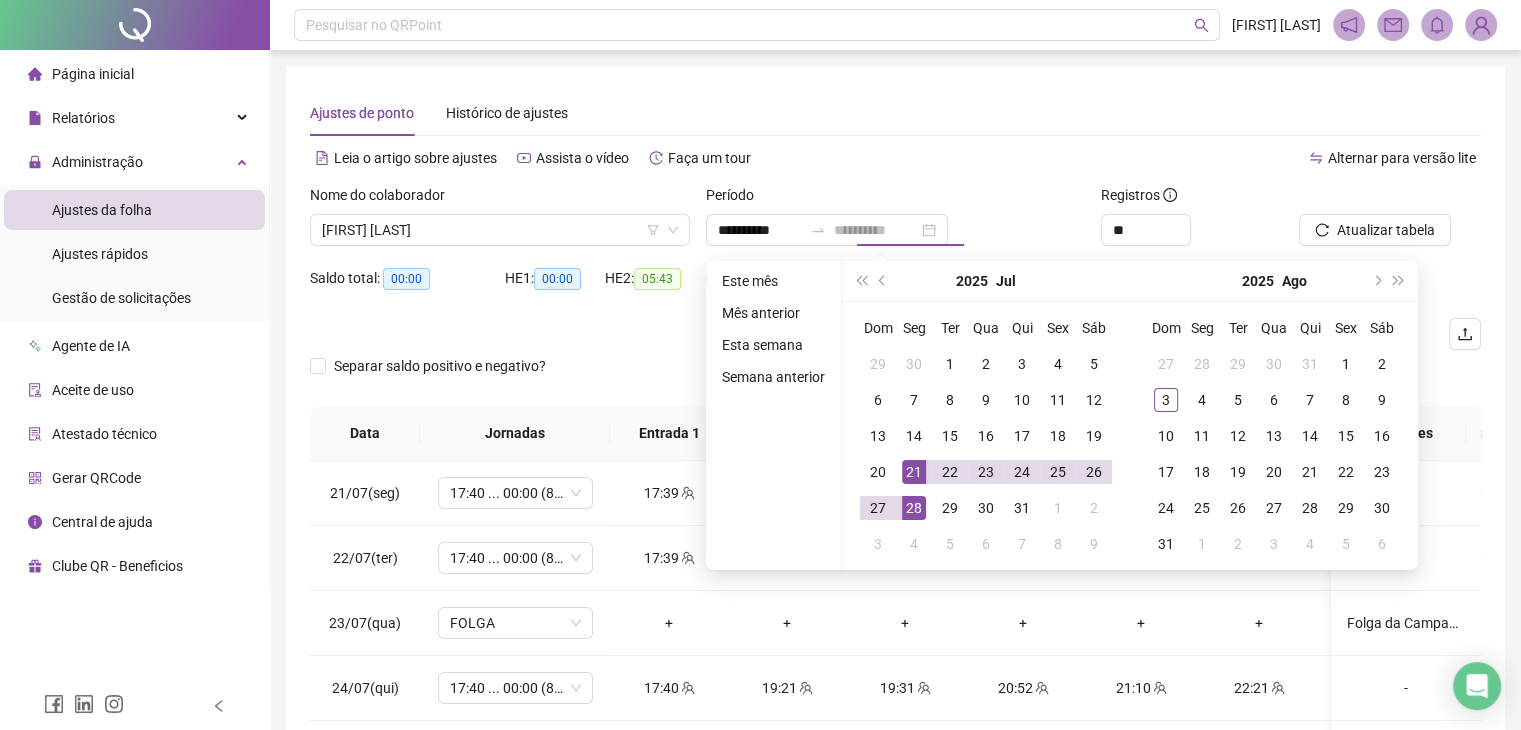 click on "28" at bounding box center [914, 508] 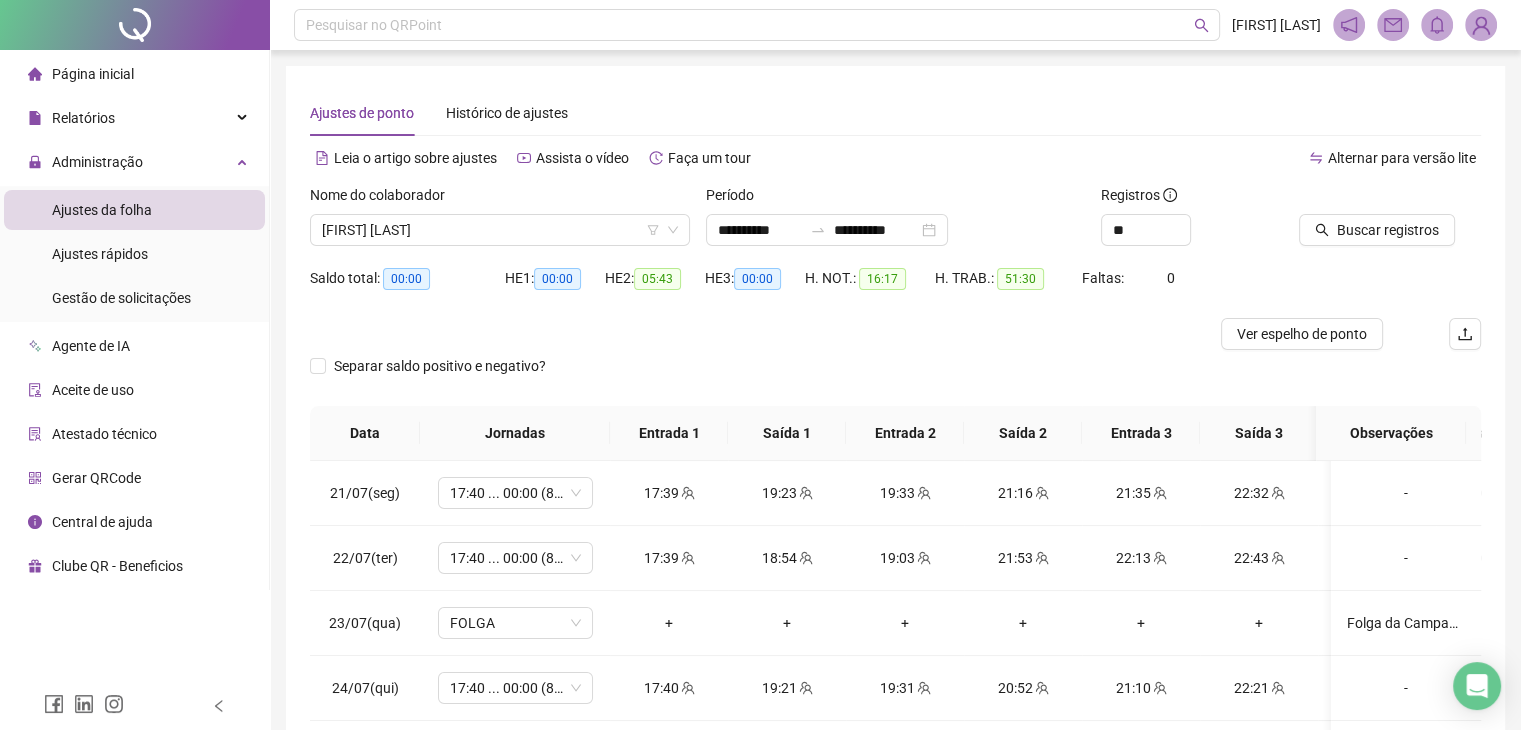 drag, startPoint x: 1417, startPoint y: 247, endPoint x: 1401, endPoint y: 274, distance: 31.38471 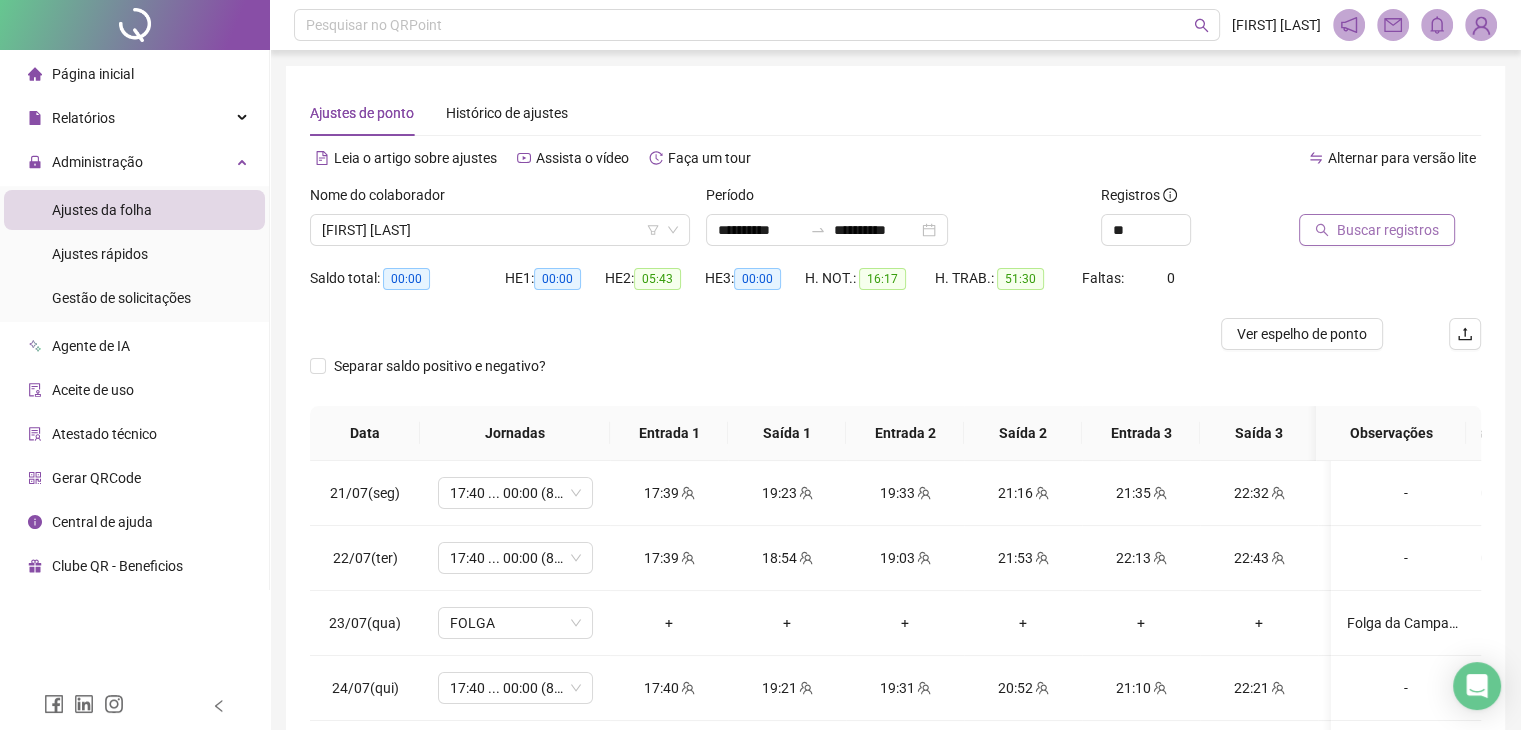 click on "Buscar registros" at bounding box center (1377, 230) 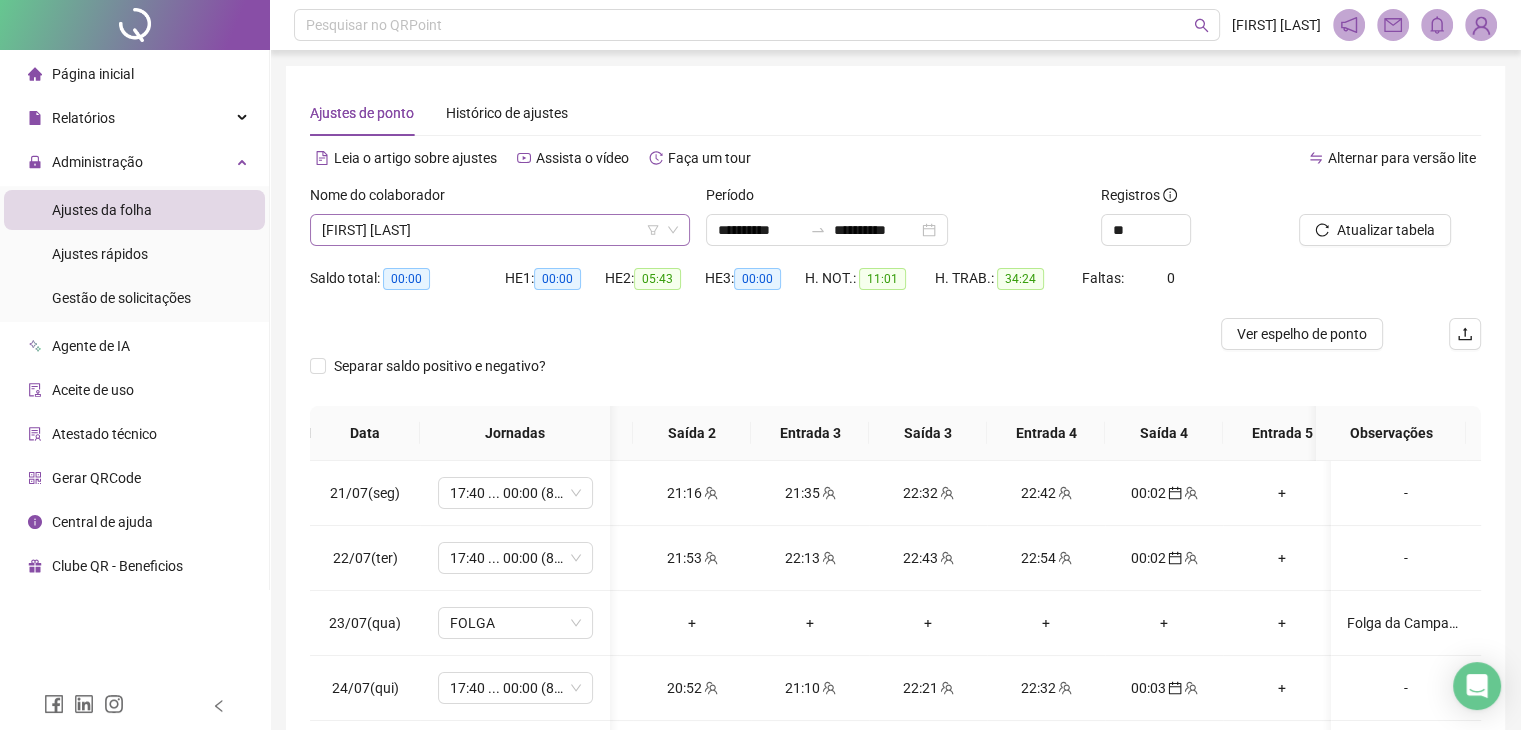 click on "[FIRST] [LAST]" at bounding box center [500, 230] 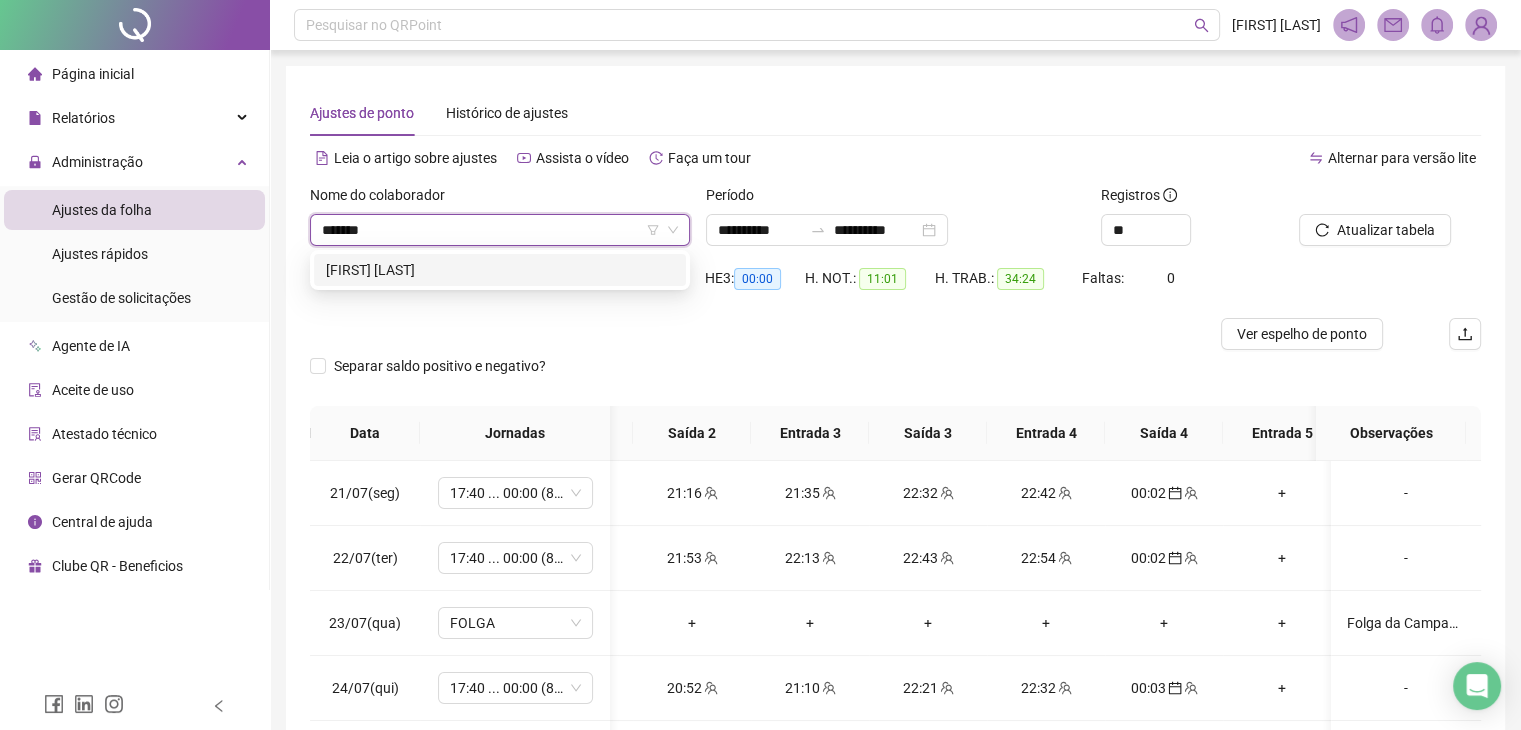 type on "********" 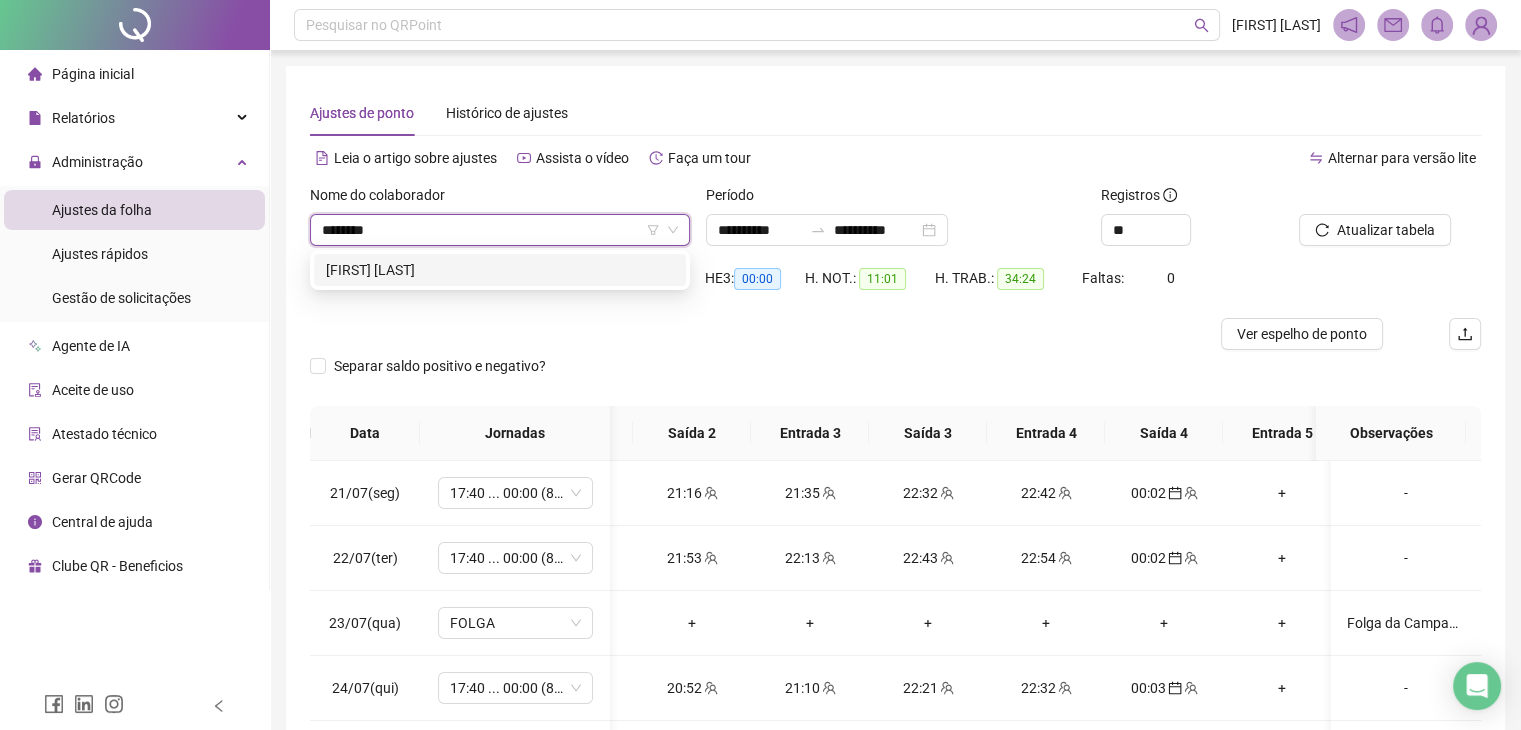 click on "[FIRST] [LAST]" at bounding box center [500, 270] 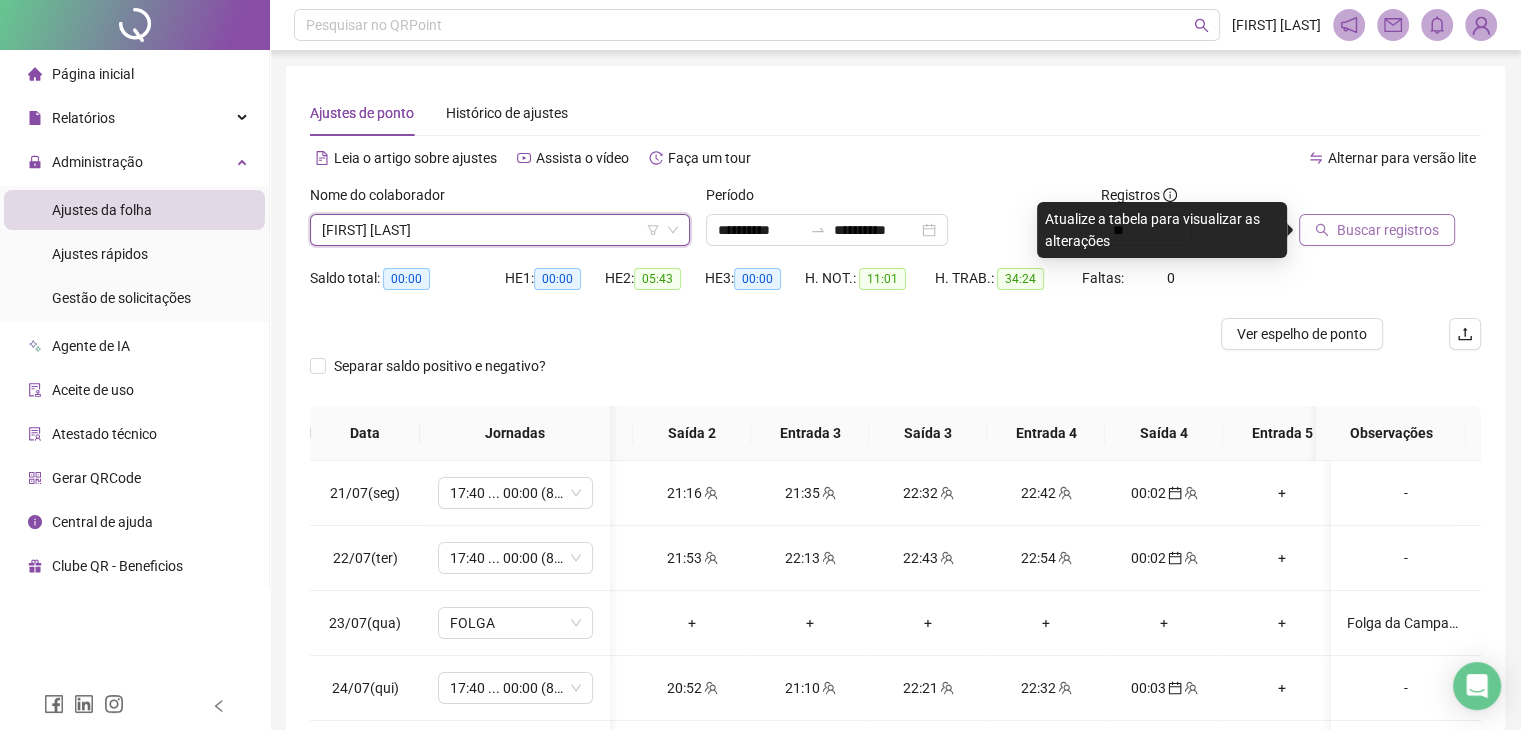 click on "Buscar registros" at bounding box center (1377, 230) 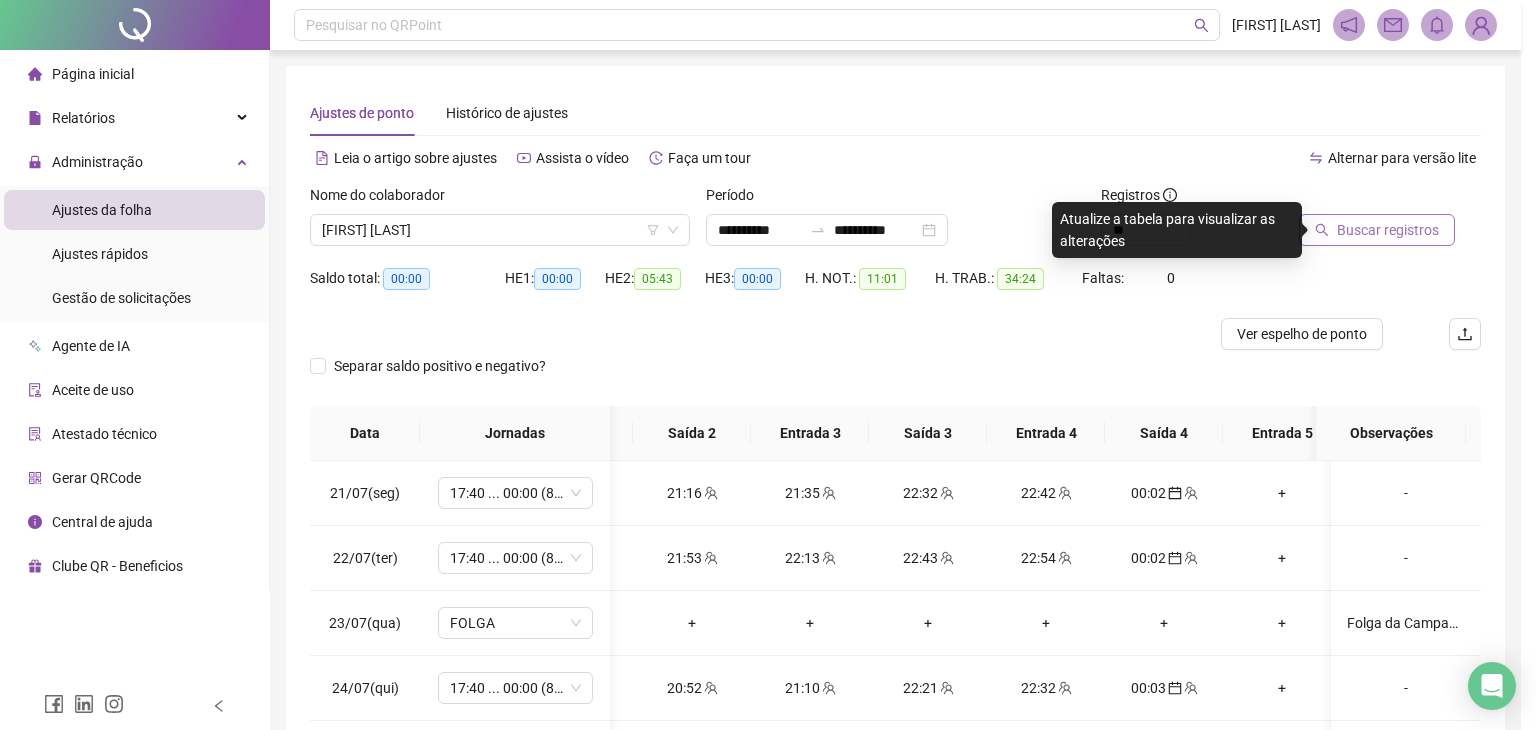 click on "Buscando registros Os registros de ponto estão sendo buscados... OK" at bounding box center [768, 365] 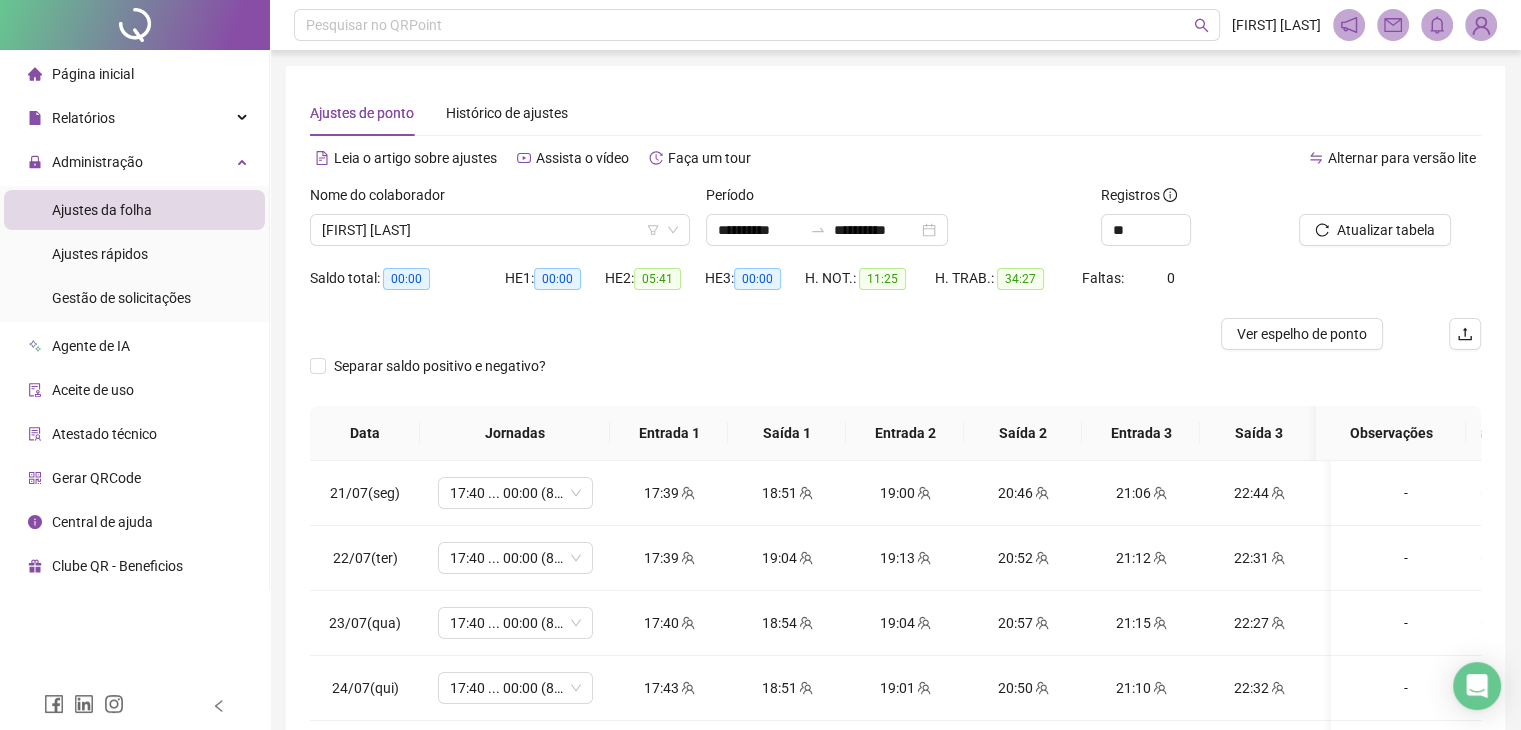 click on "Nome do colaborador [FIRST] [LAST]" at bounding box center [500, 223] 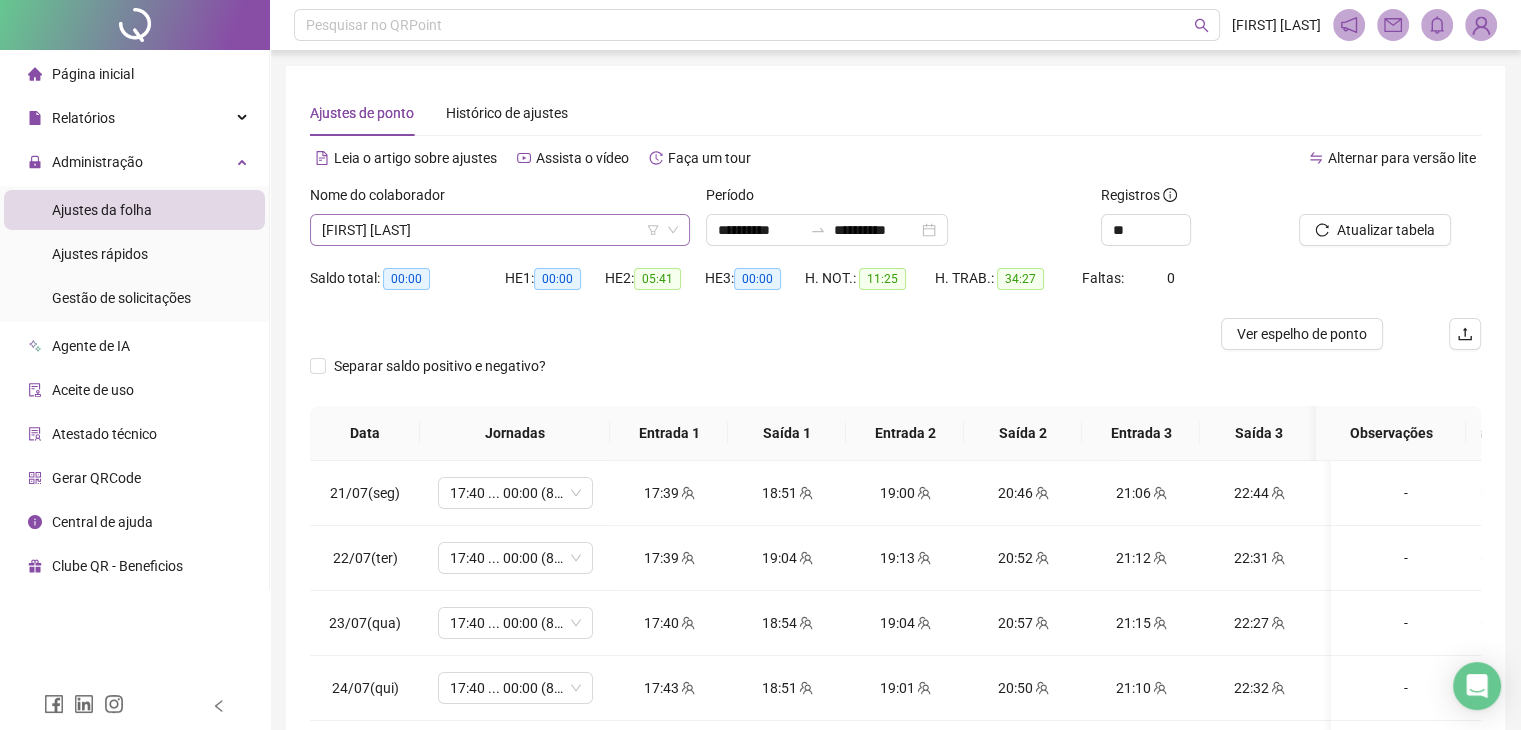 click on "[FIRST] [LAST]" at bounding box center [500, 230] 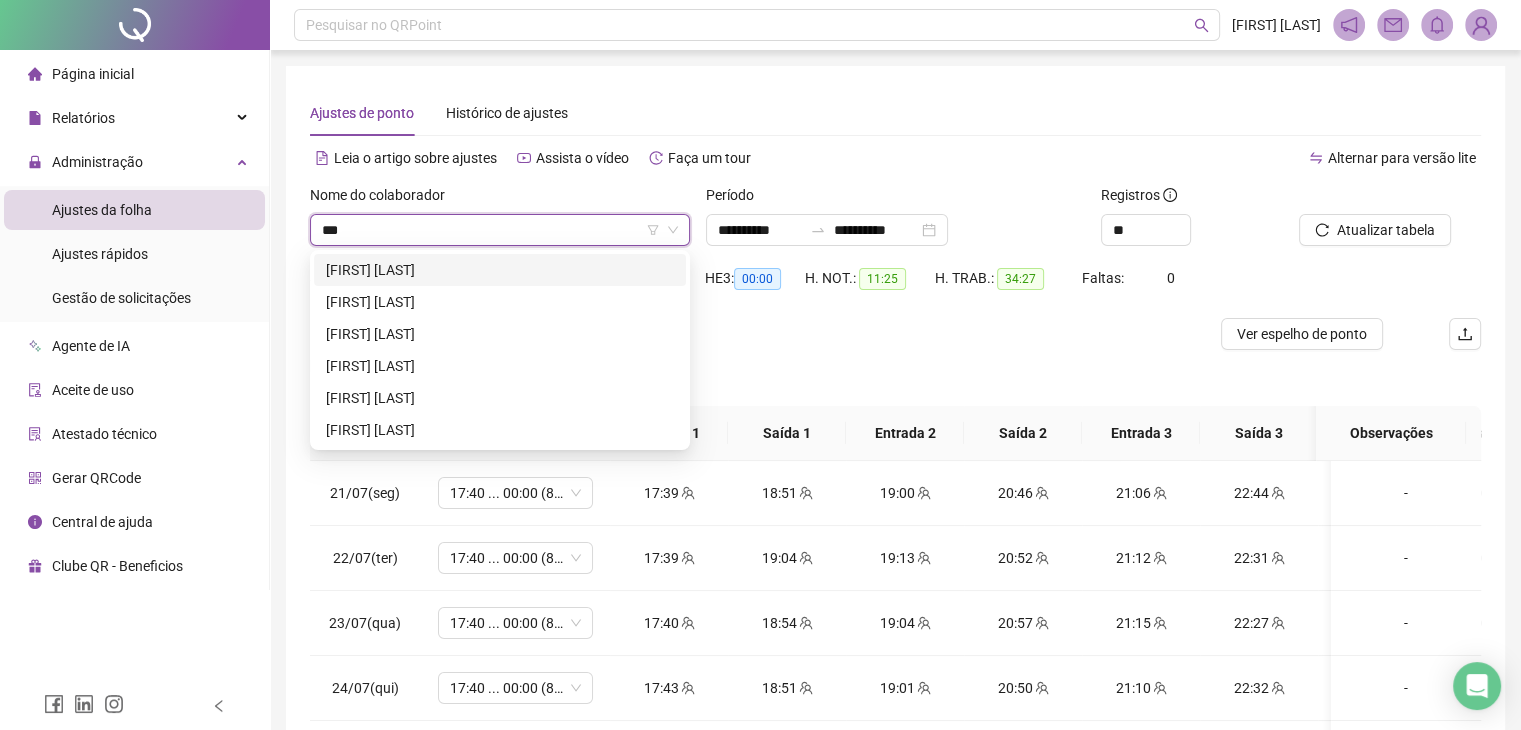type on "****" 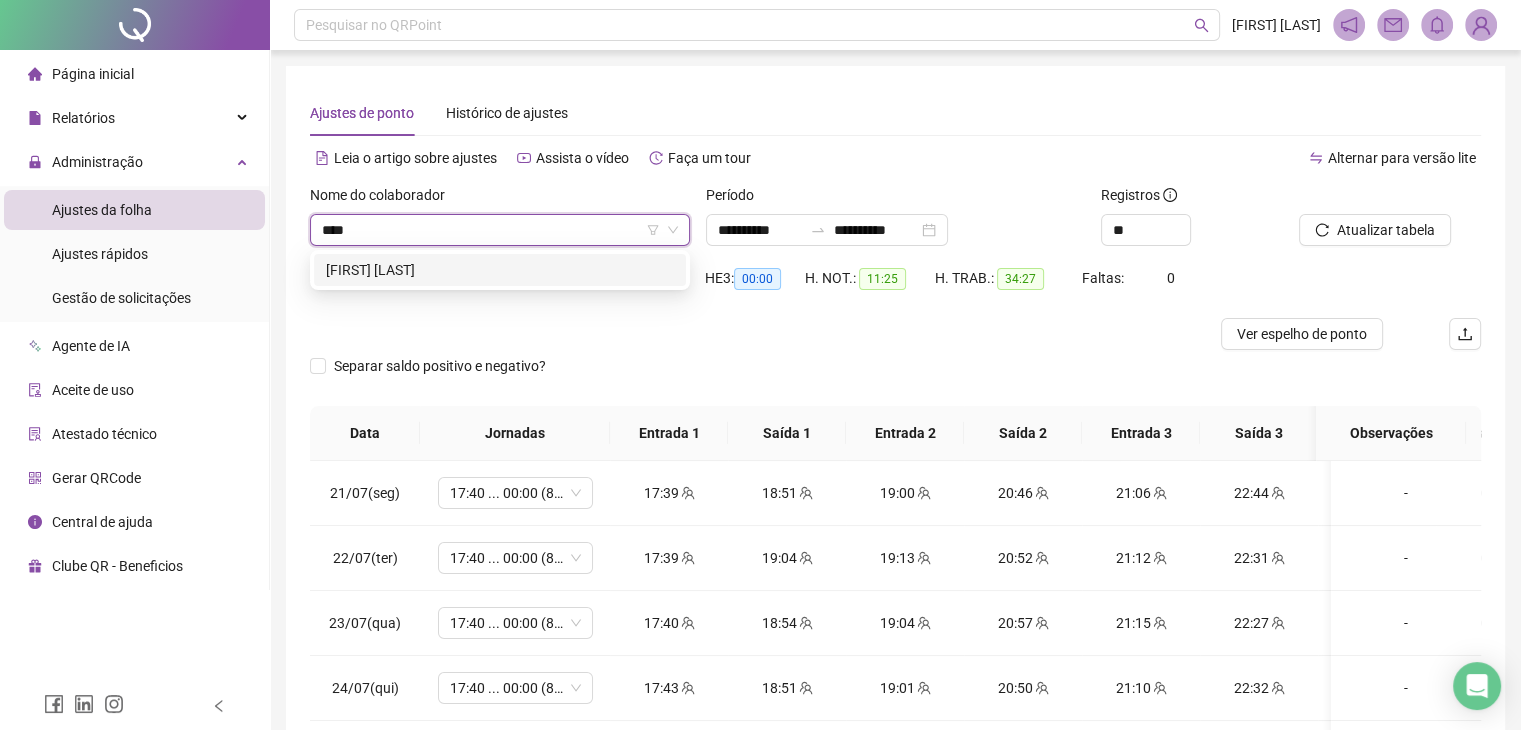 drag, startPoint x: 464, startPoint y: 266, endPoint x: 432, endPoint y: 264, distance: 32.06244 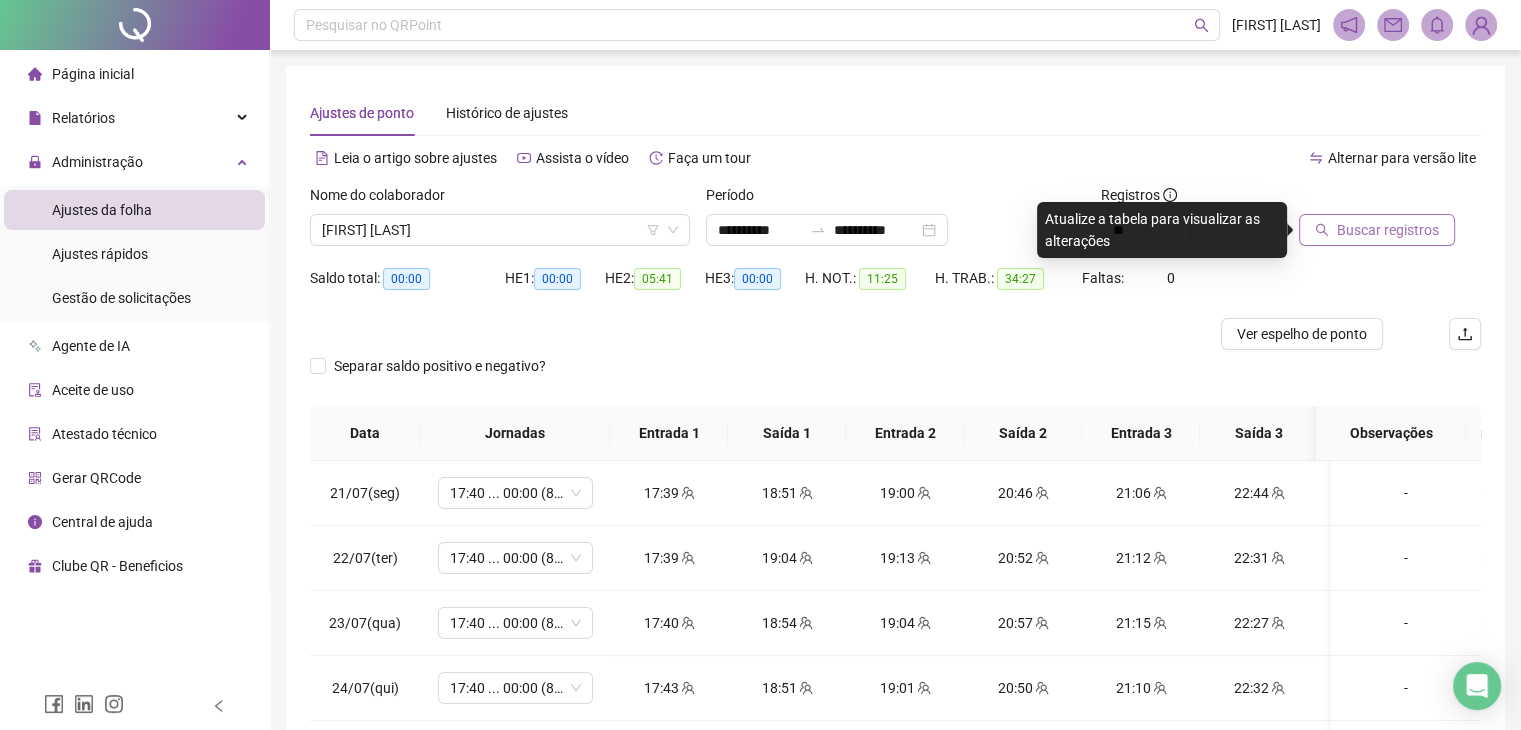 click on "Buscar registros" at bounding box center [1388, 230] 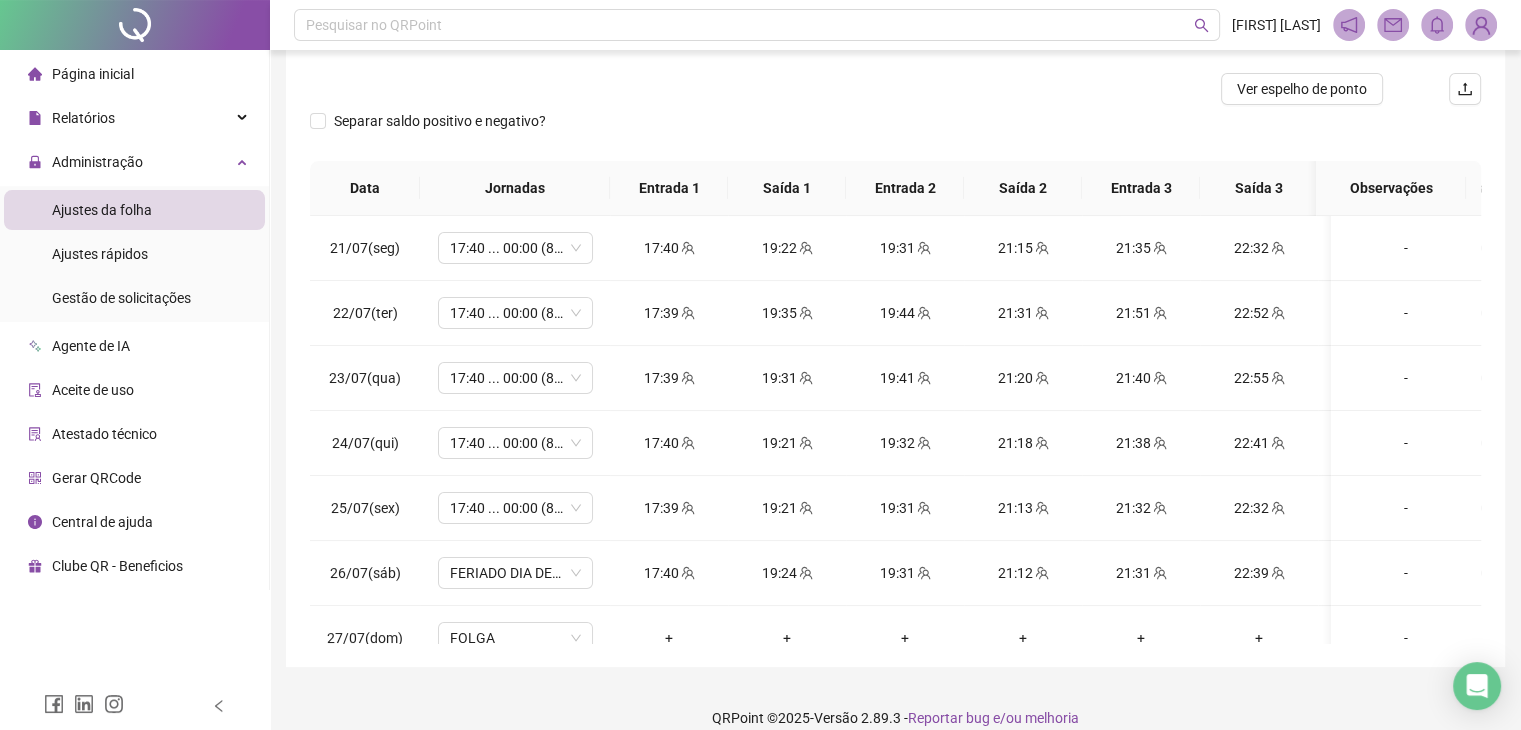 scroll, scrollTop: 268, scrollLeft: 0, axis: vertical 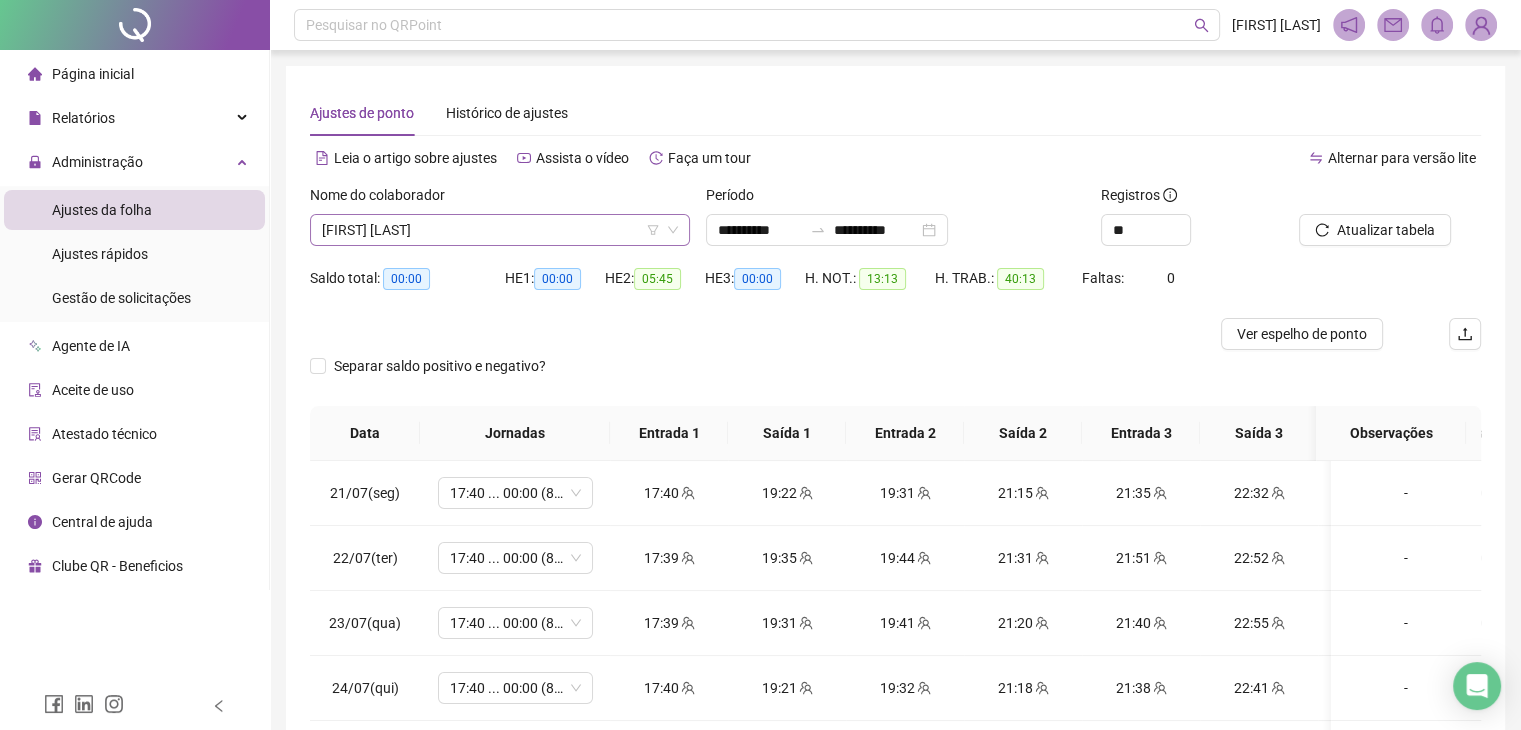 click on "[FIRST] [LAST]" at bounding box center (500, 230) 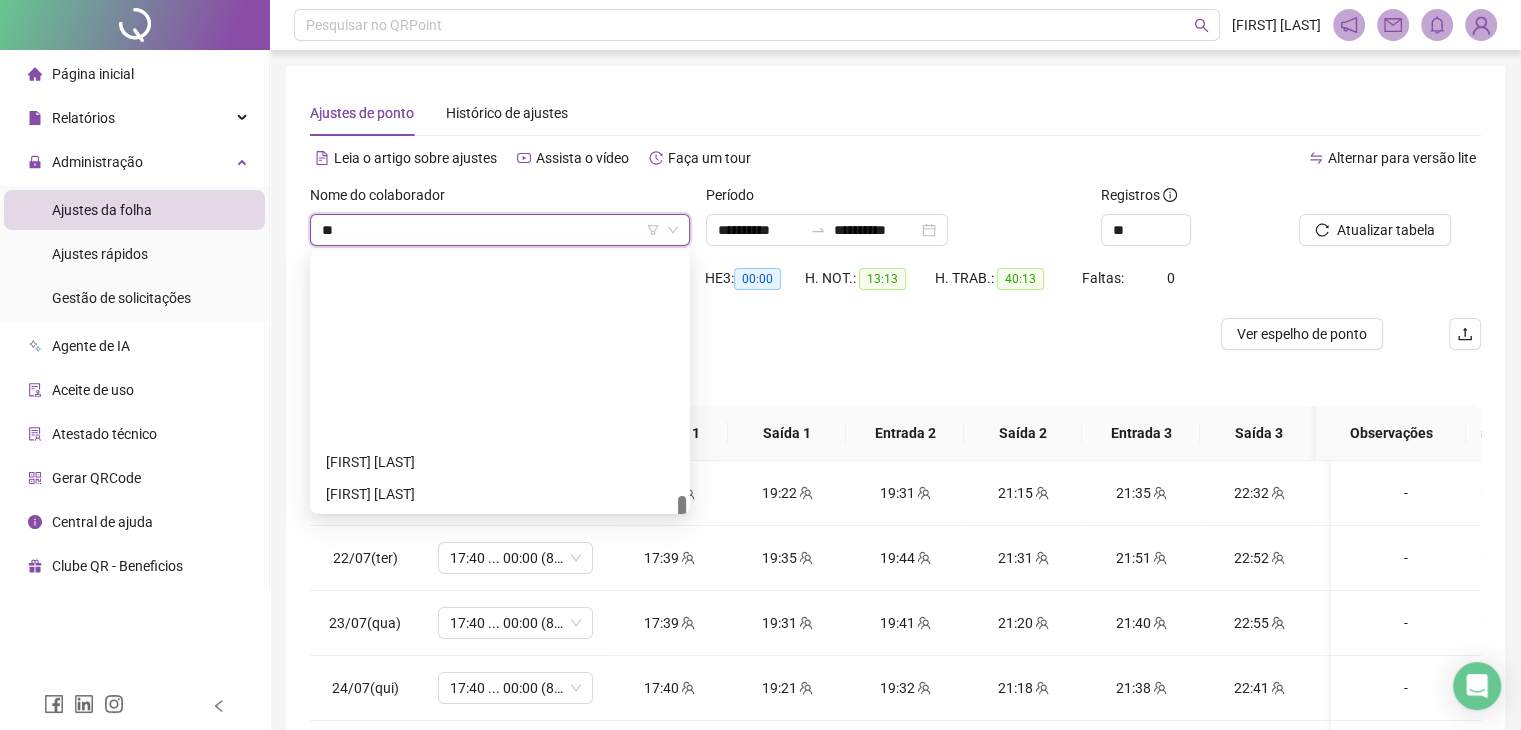 scroll, scrollTop: 0, scrollLeft: 0, axis: both 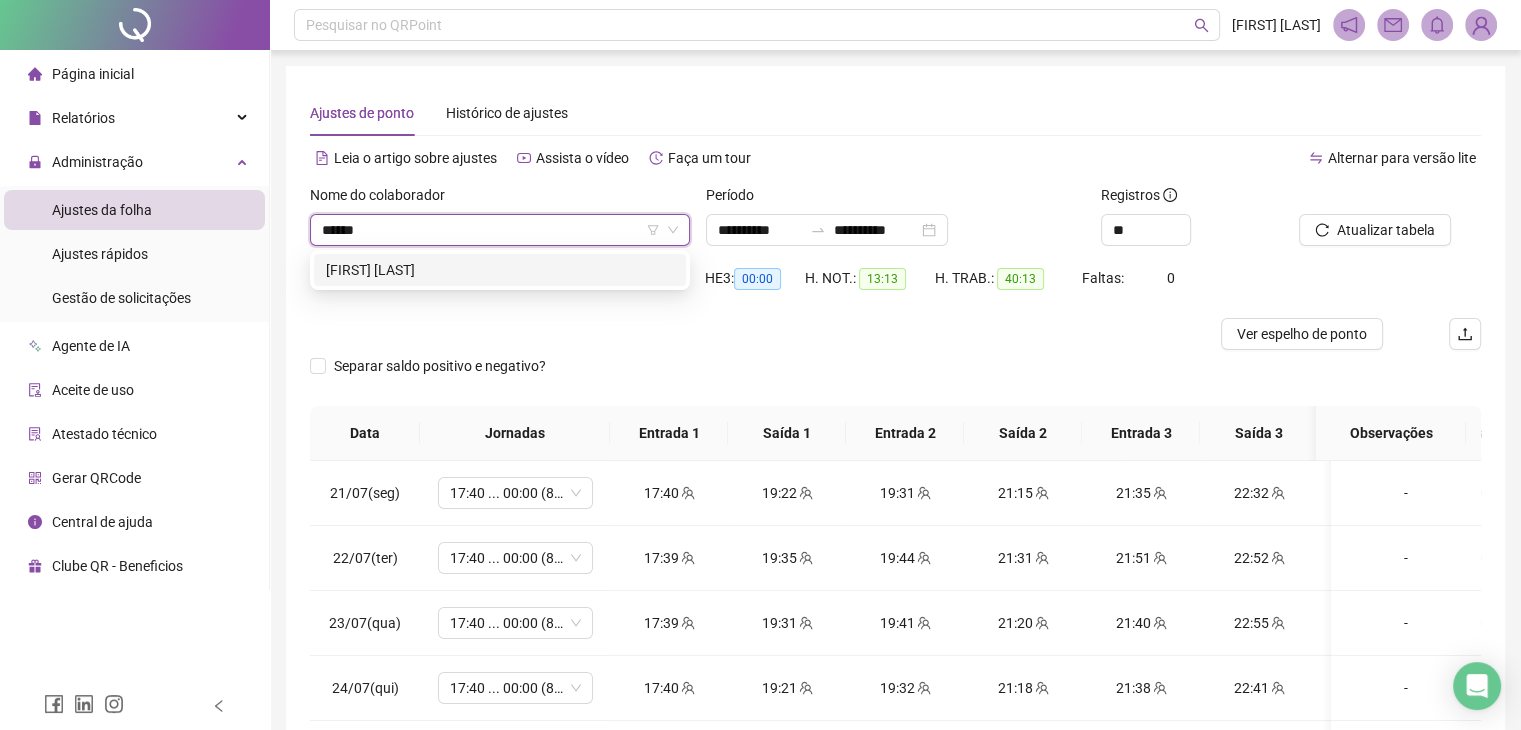 type on "*******" 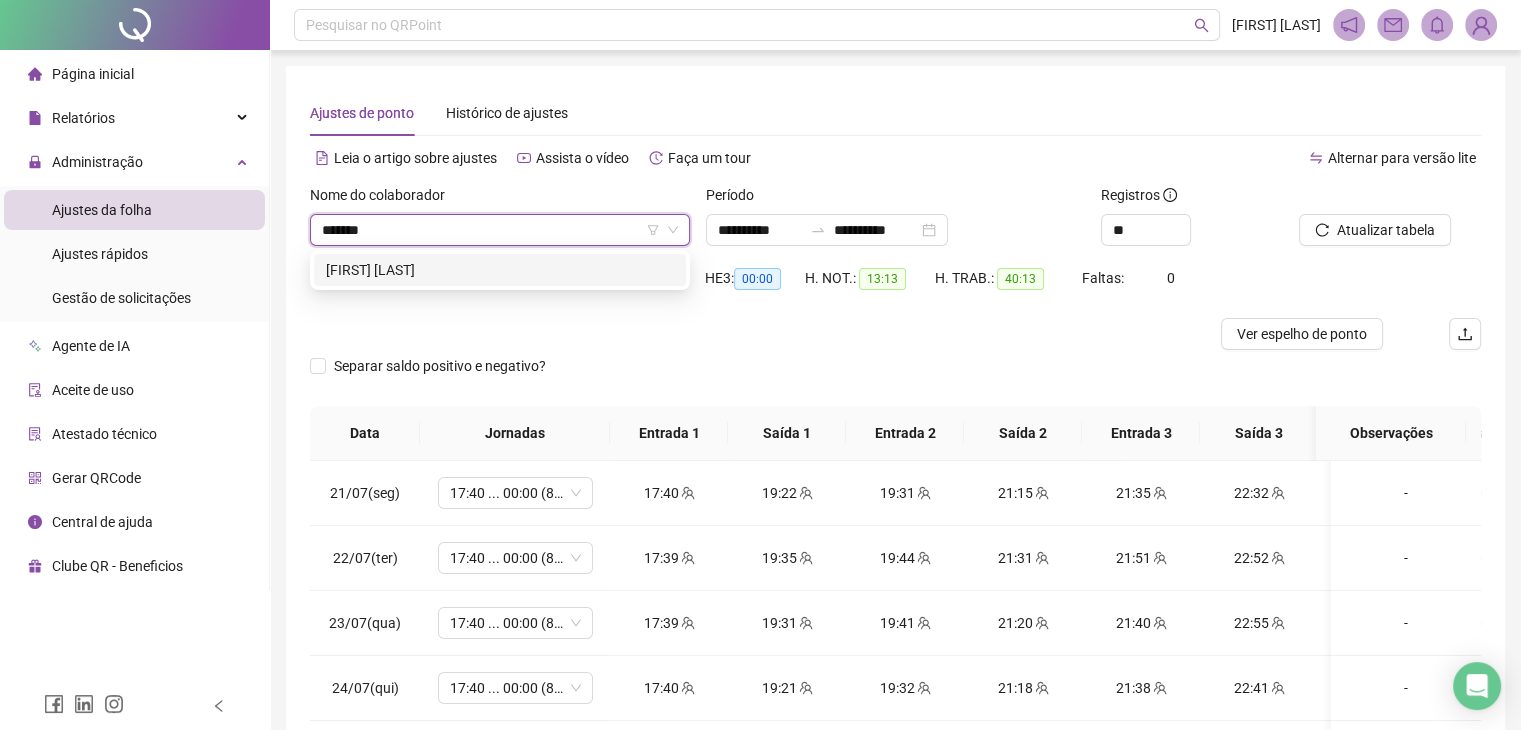 click on "[FIRST] [LAST]" at bounding box center [500, 270] 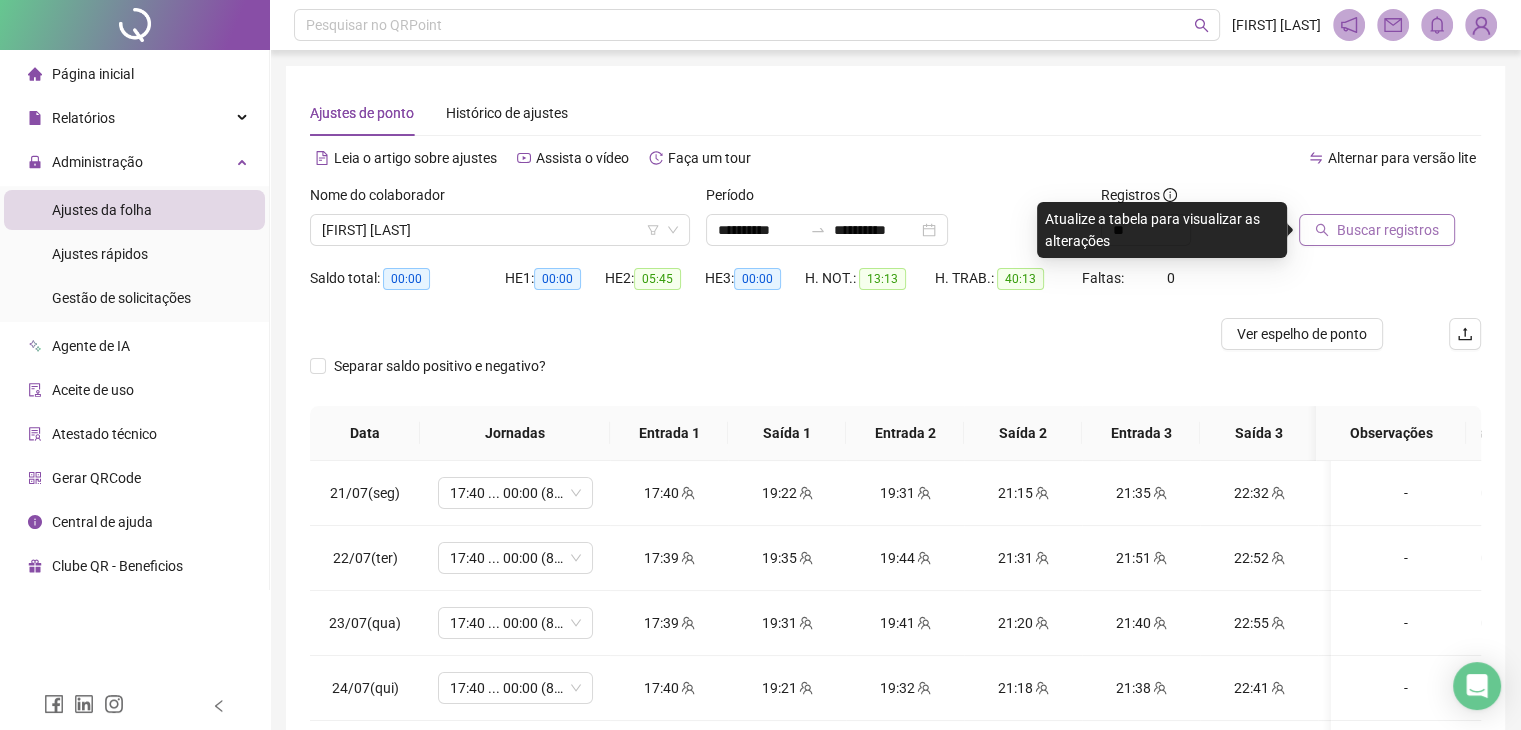 click on "Buscar registros" at bounding box center (1388, 230) 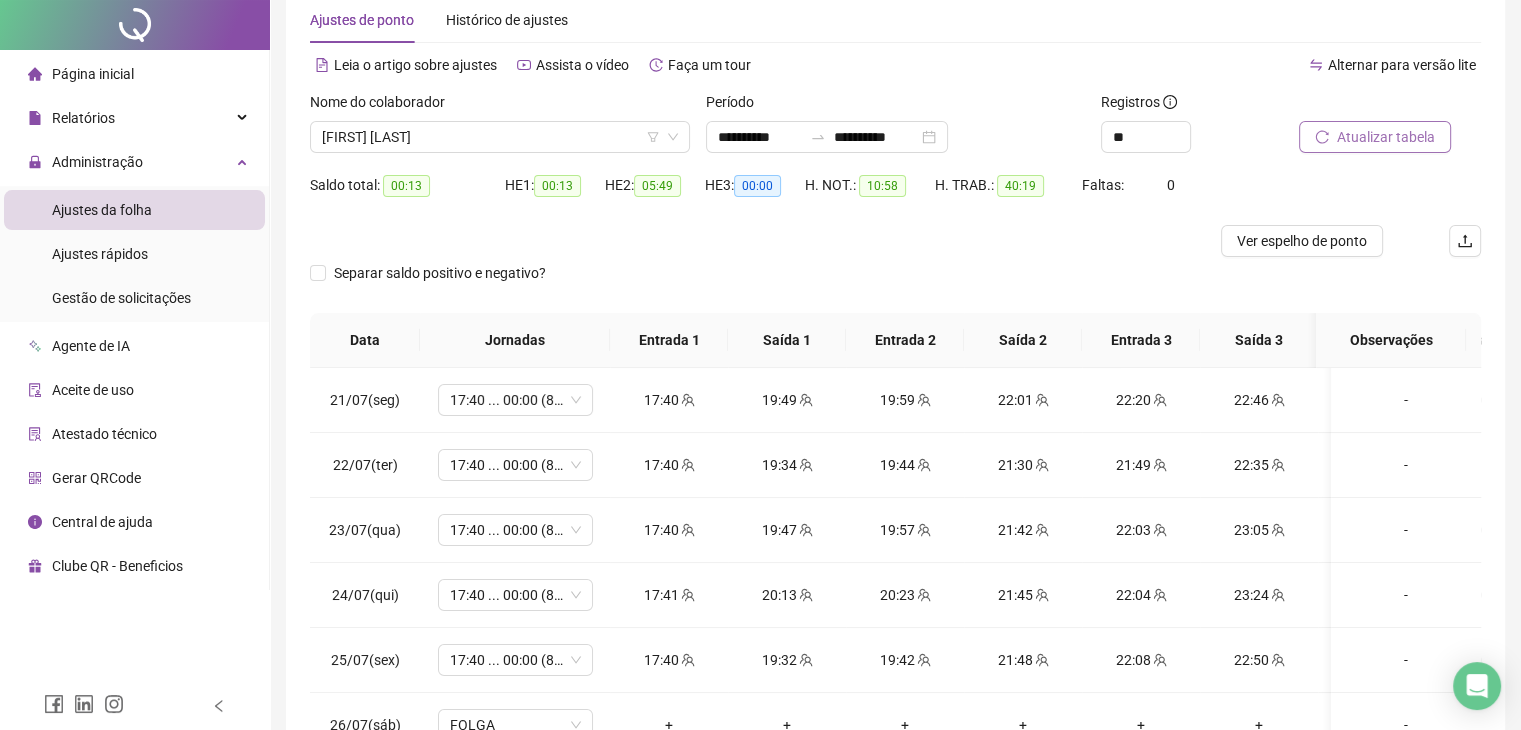 scroll, scrollTop: 268, scrollLeft: 0, axis: vertical 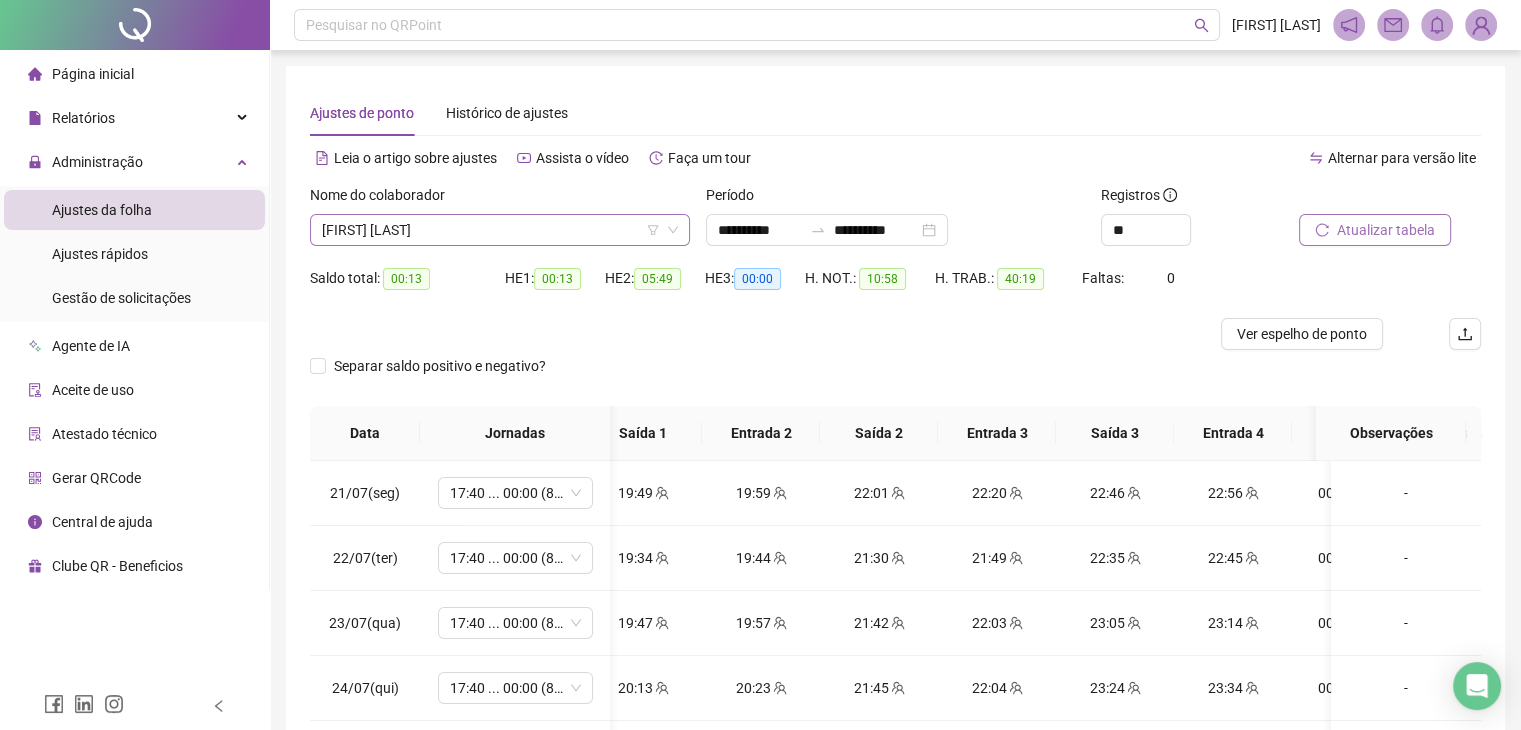 click on "[FIRST] [LAST]" at bounding box center [500, 230] 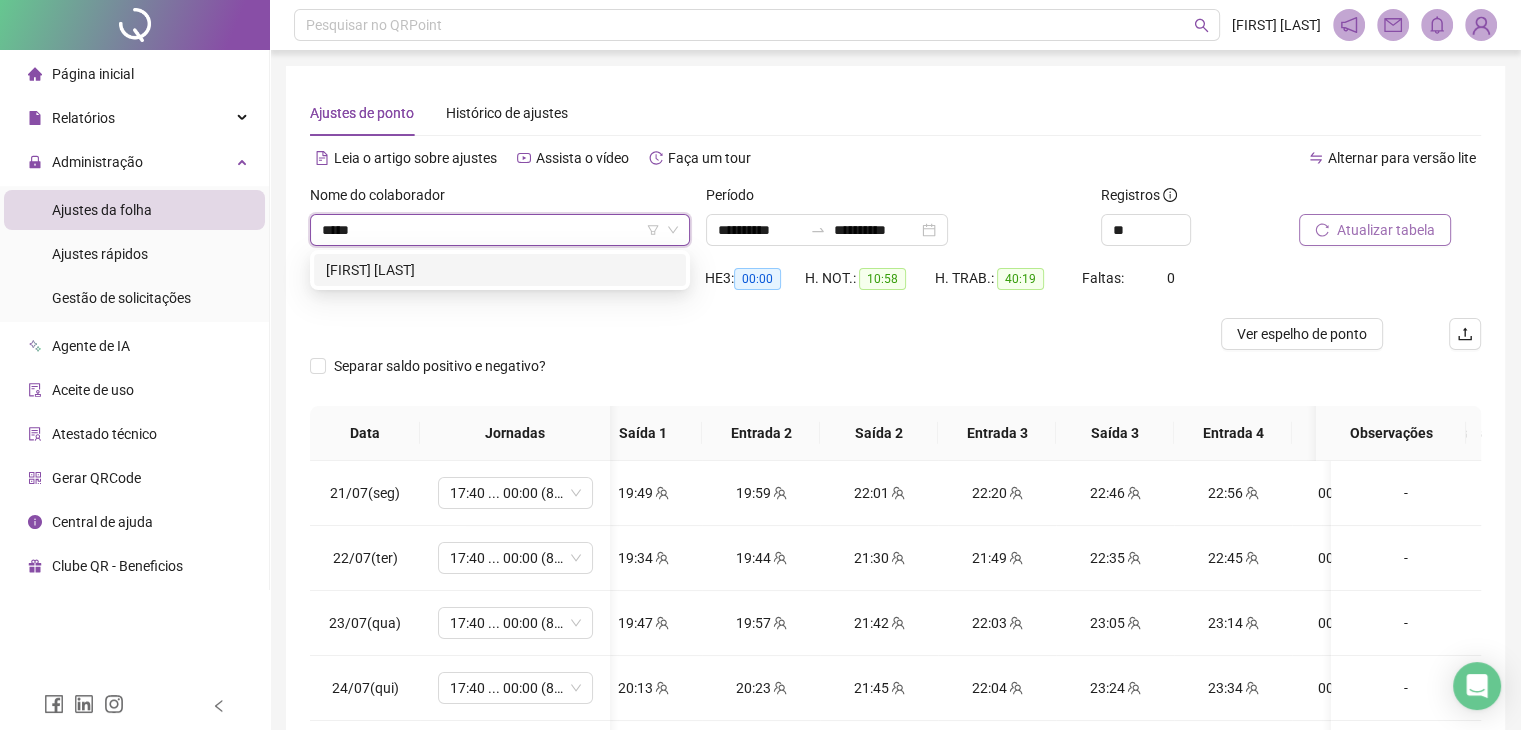 type on "******" 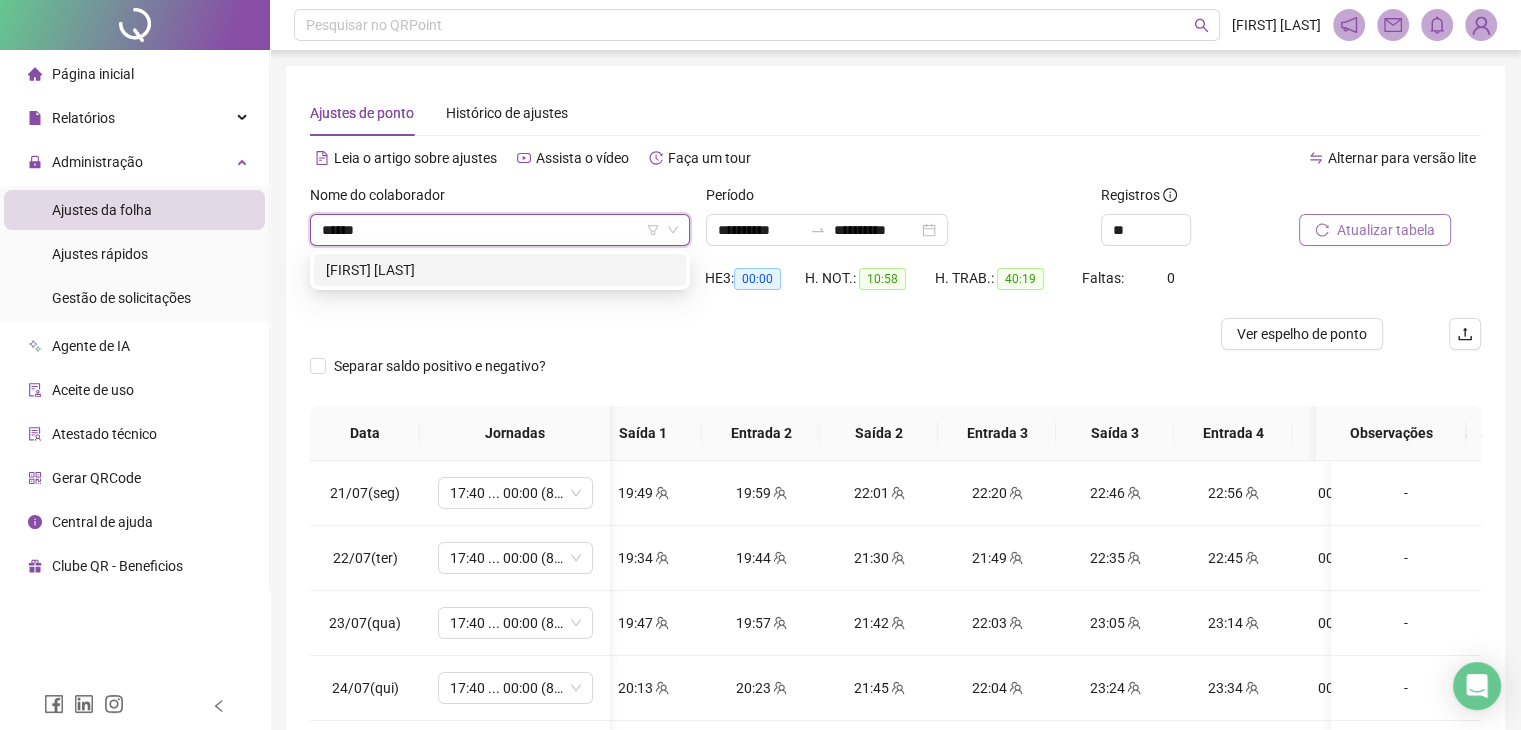 click on "[FIRST] [LAST]" at bounding box center (500, 270) 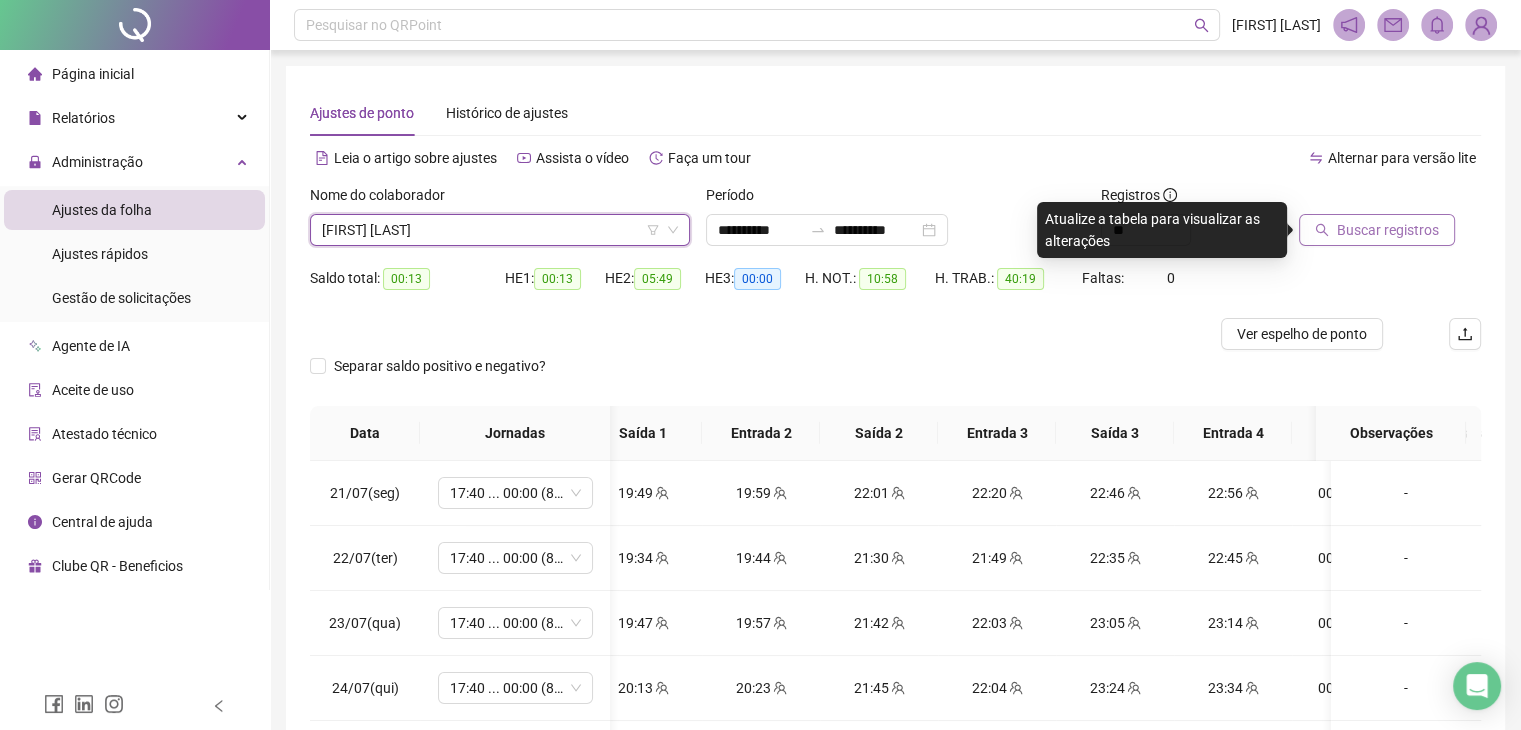 click on "Buscar registros" at bounding box center (1377, 230) 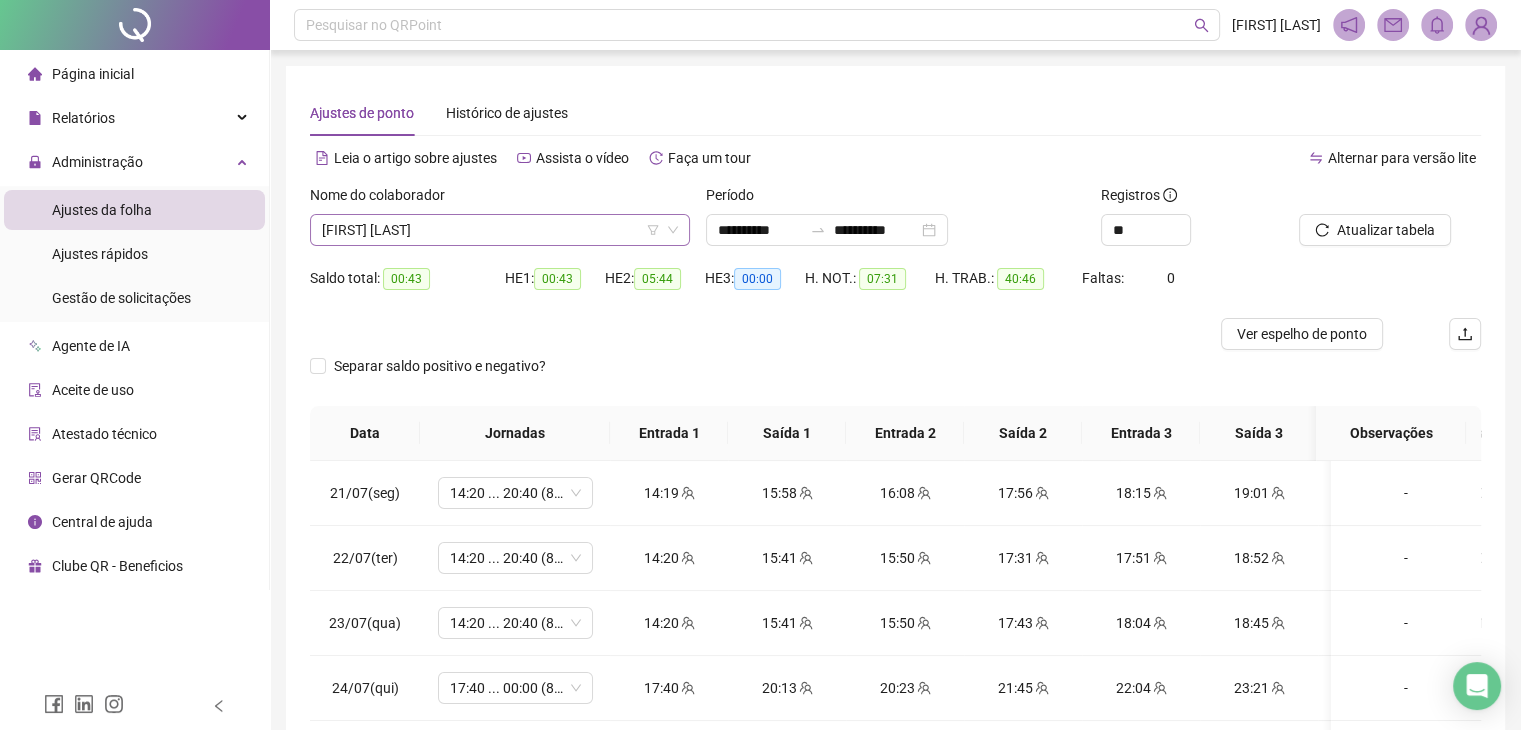 click on "[FIRST] [LAST]" at bounding box center [500, 230] 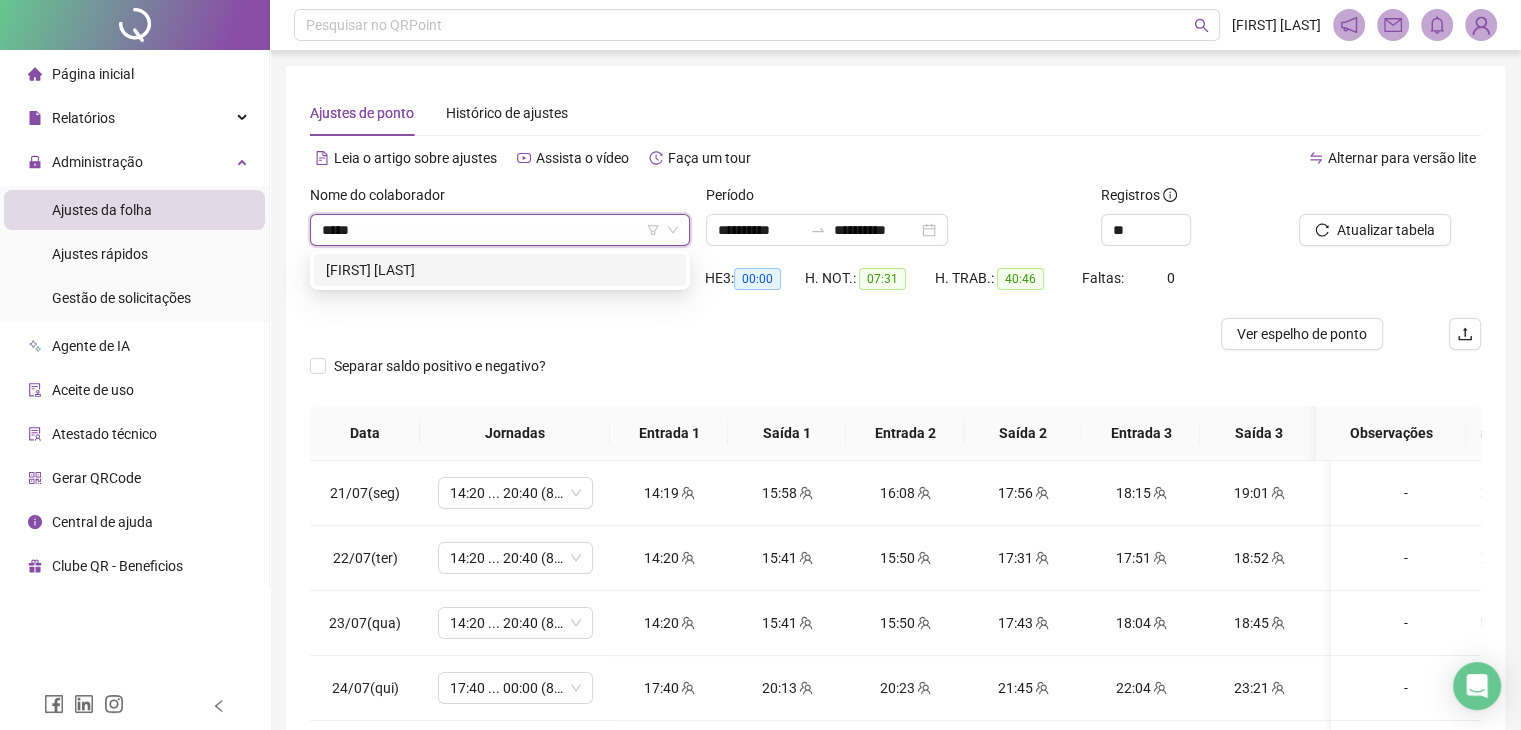 type on "******" 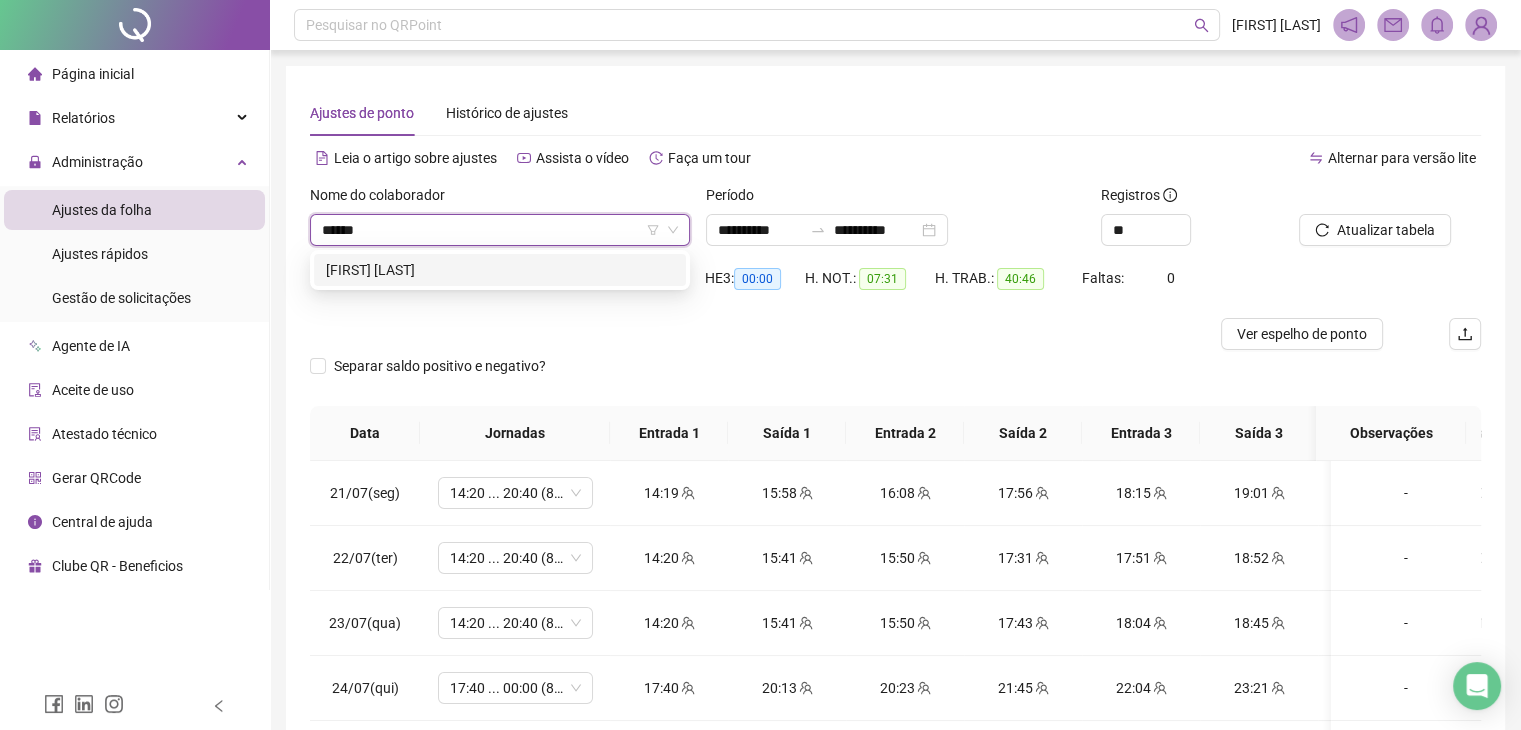click on "[FIRST] [LAST]" at bounding box center [500, 270] 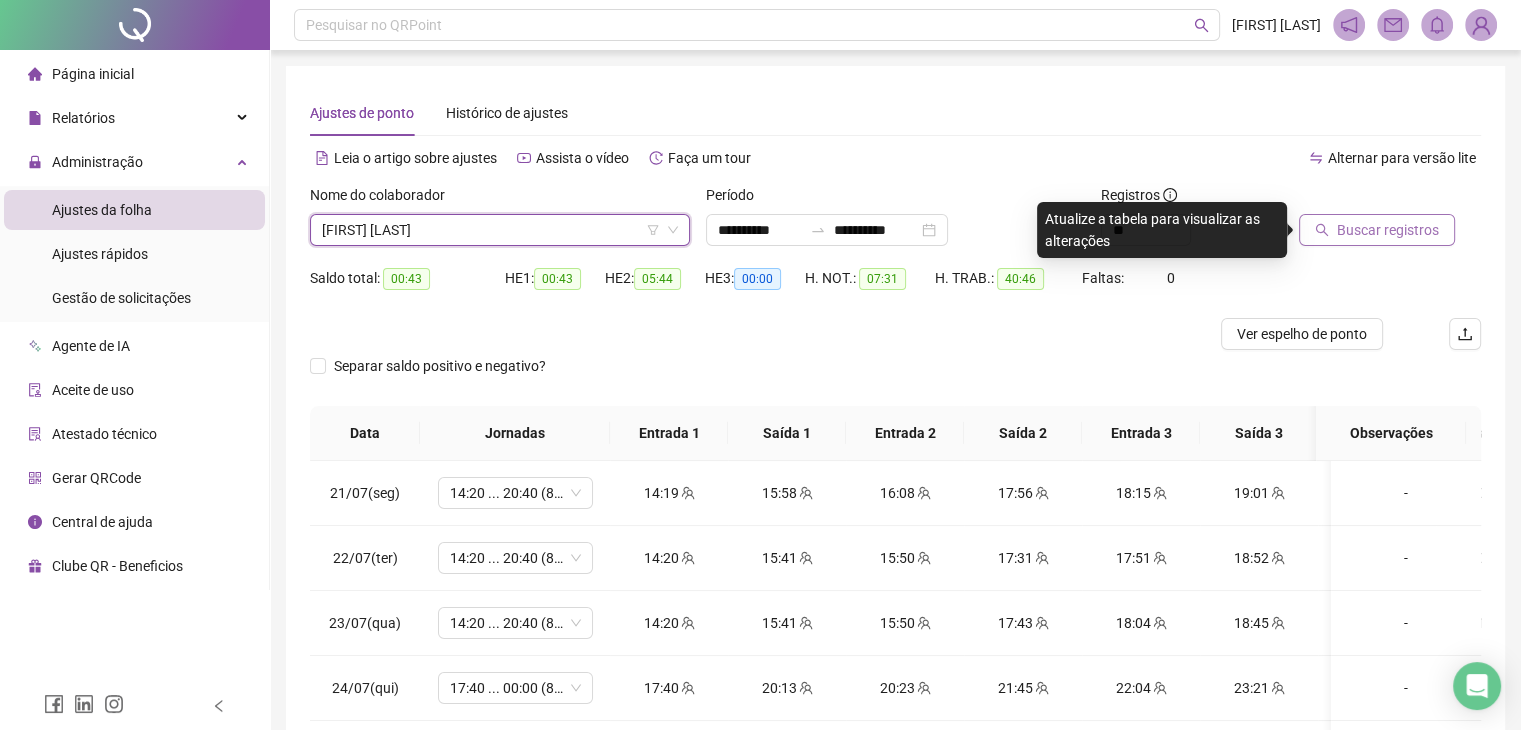 click on "Buscar registros" at bounding box center (1388, 230) 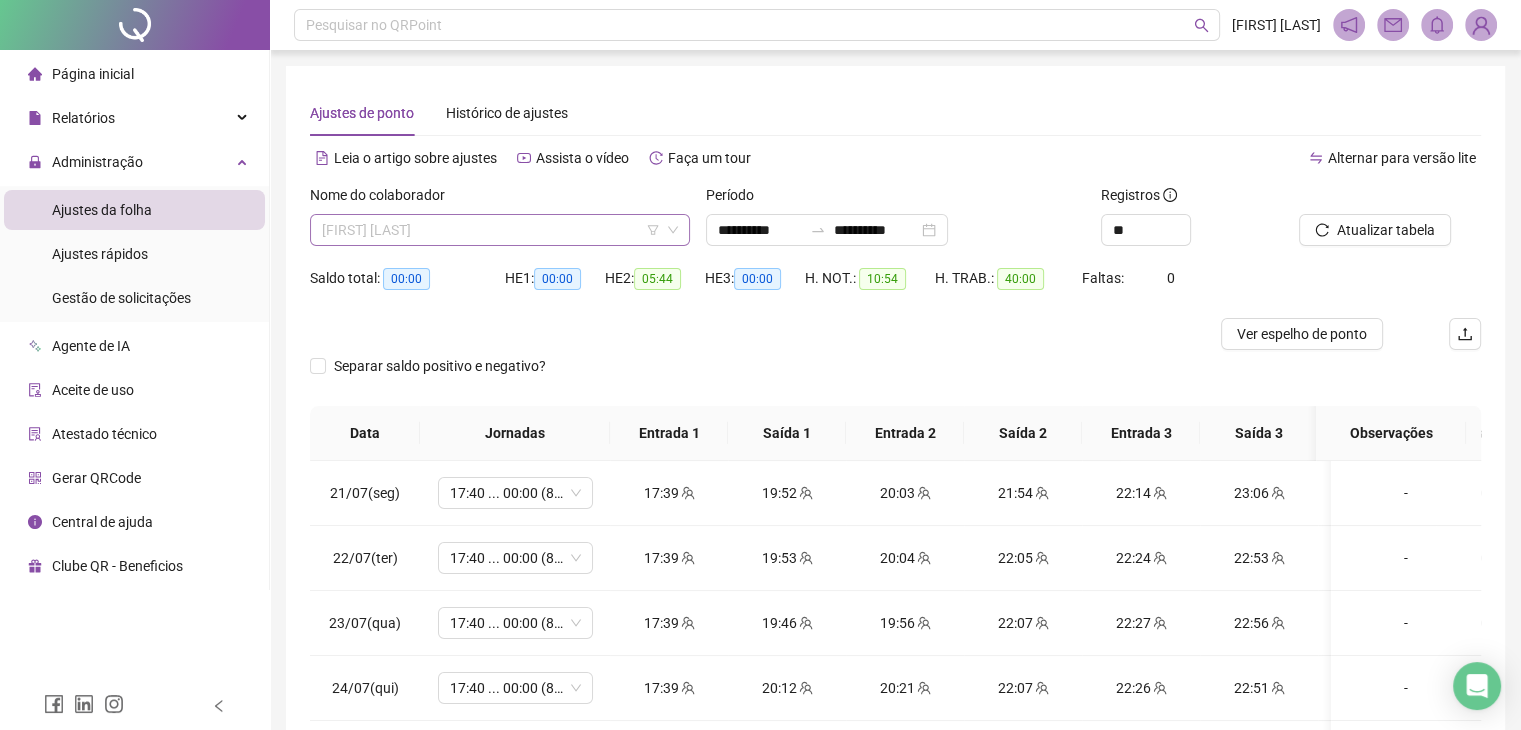 click on "[FIRST] [LAST]" at bounding box center (500, 230) 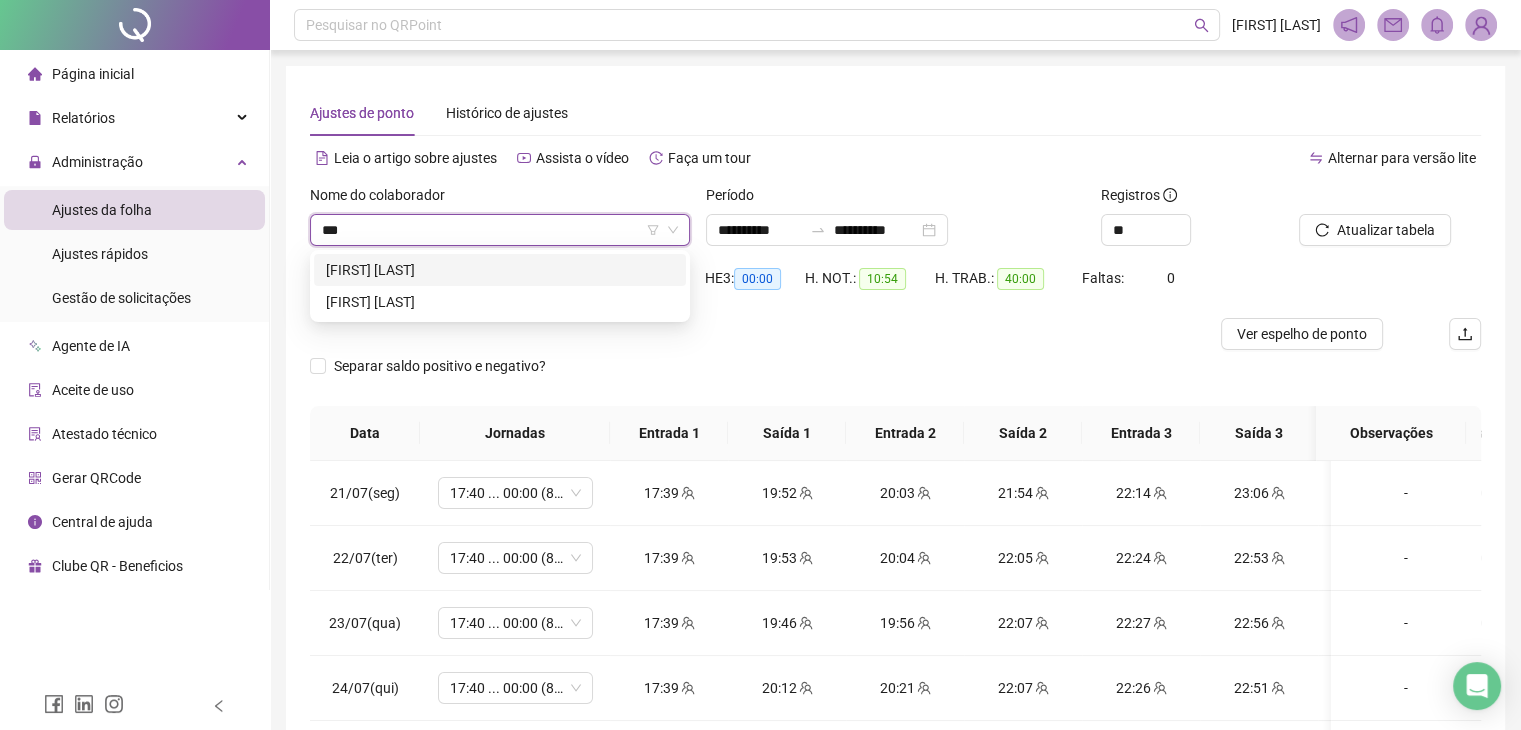 type on "****" 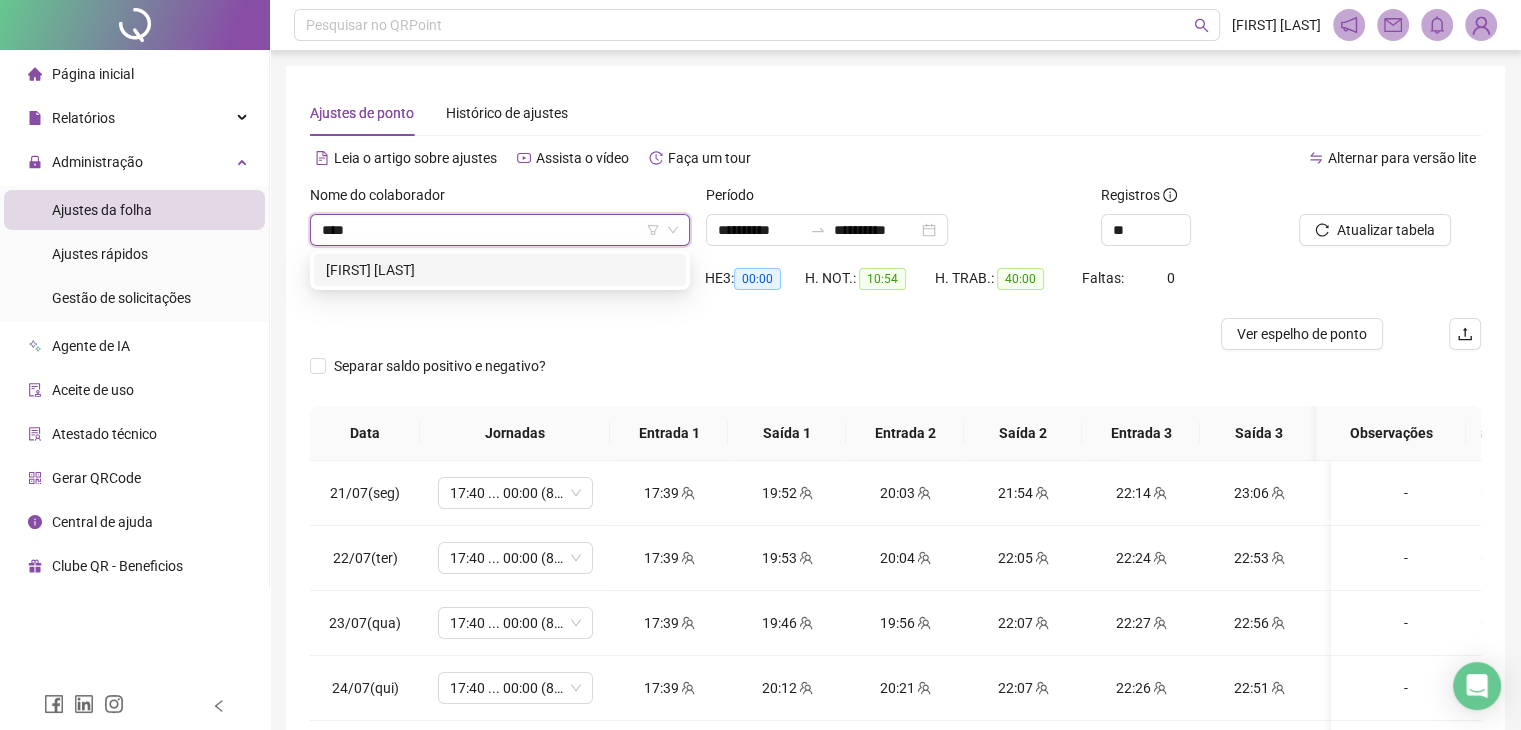 click on "[FIRST] [LAST]" at bounding box center (500, 270) 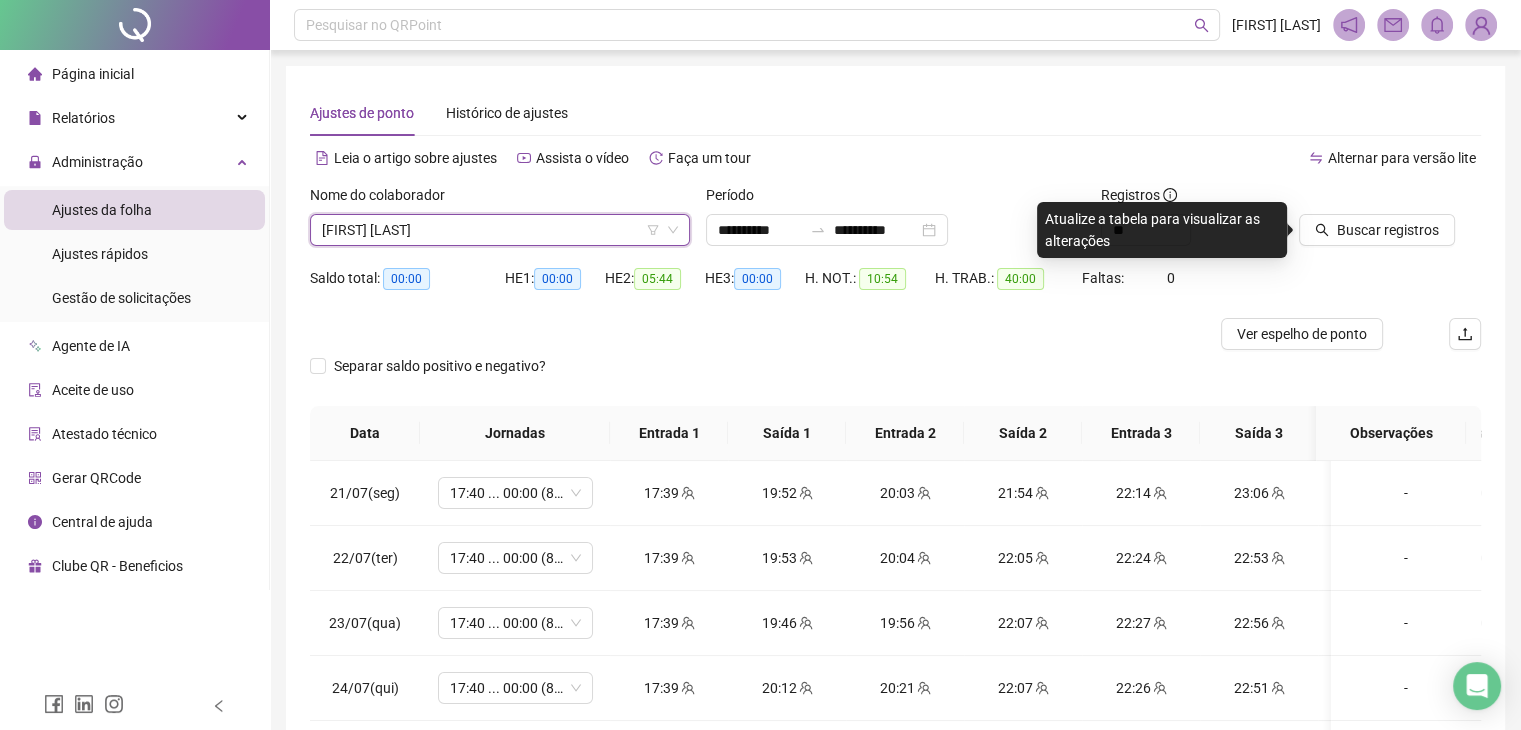 click on "Buscar registros" at bounding box center (1390, 223) 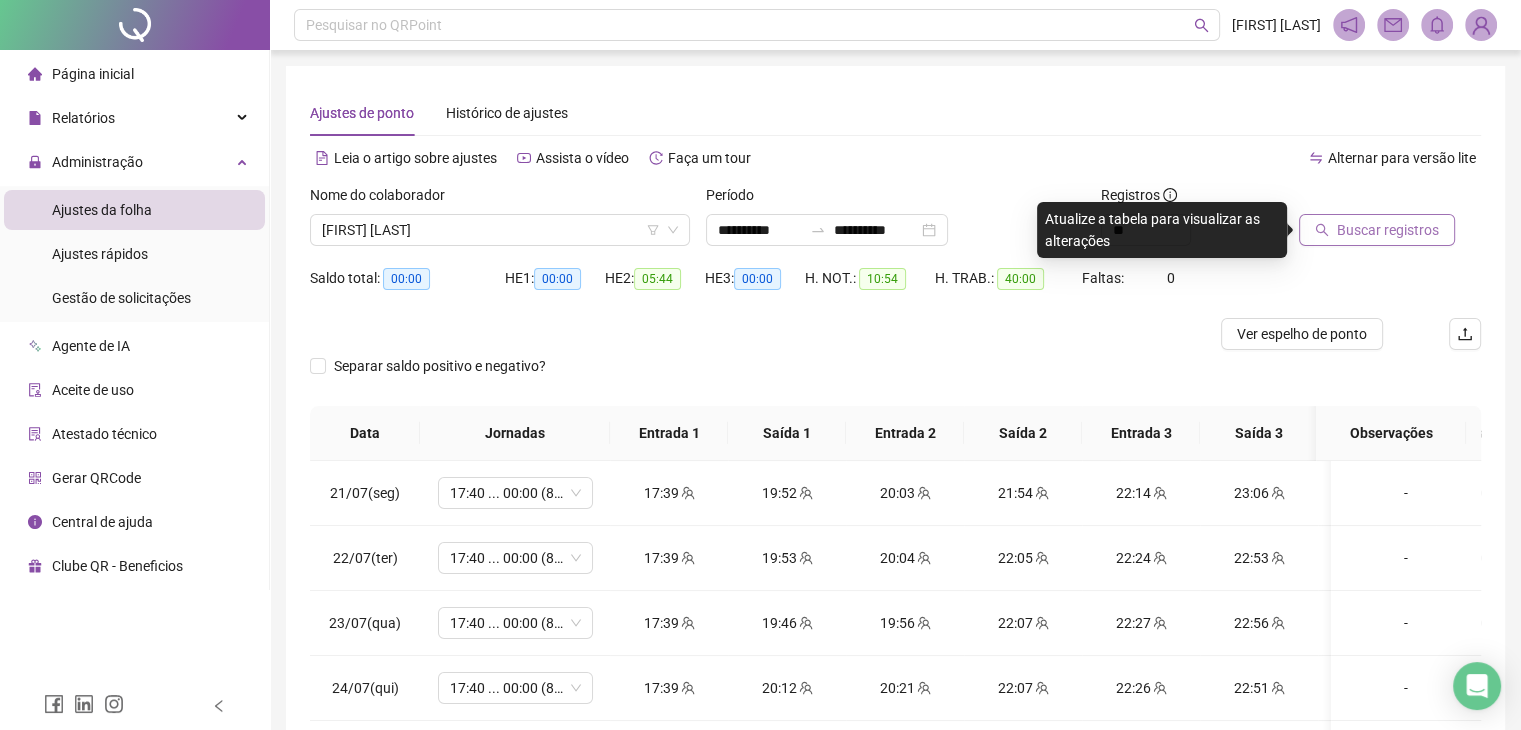 click on "Buscar registros" at bounding box center [1388, 230] 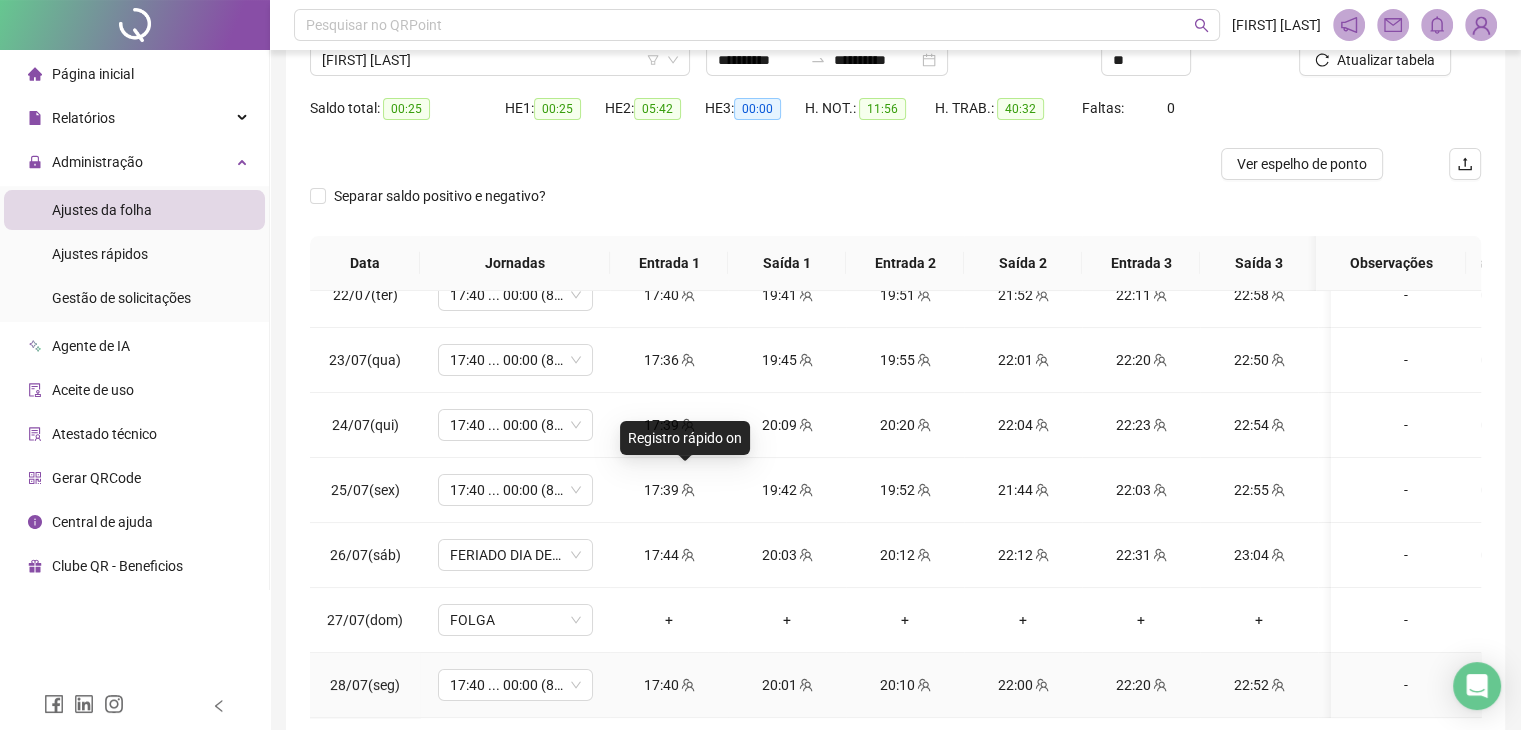 scroll, scrollTop: 268, scrollLeft: 0, axis: vertical 